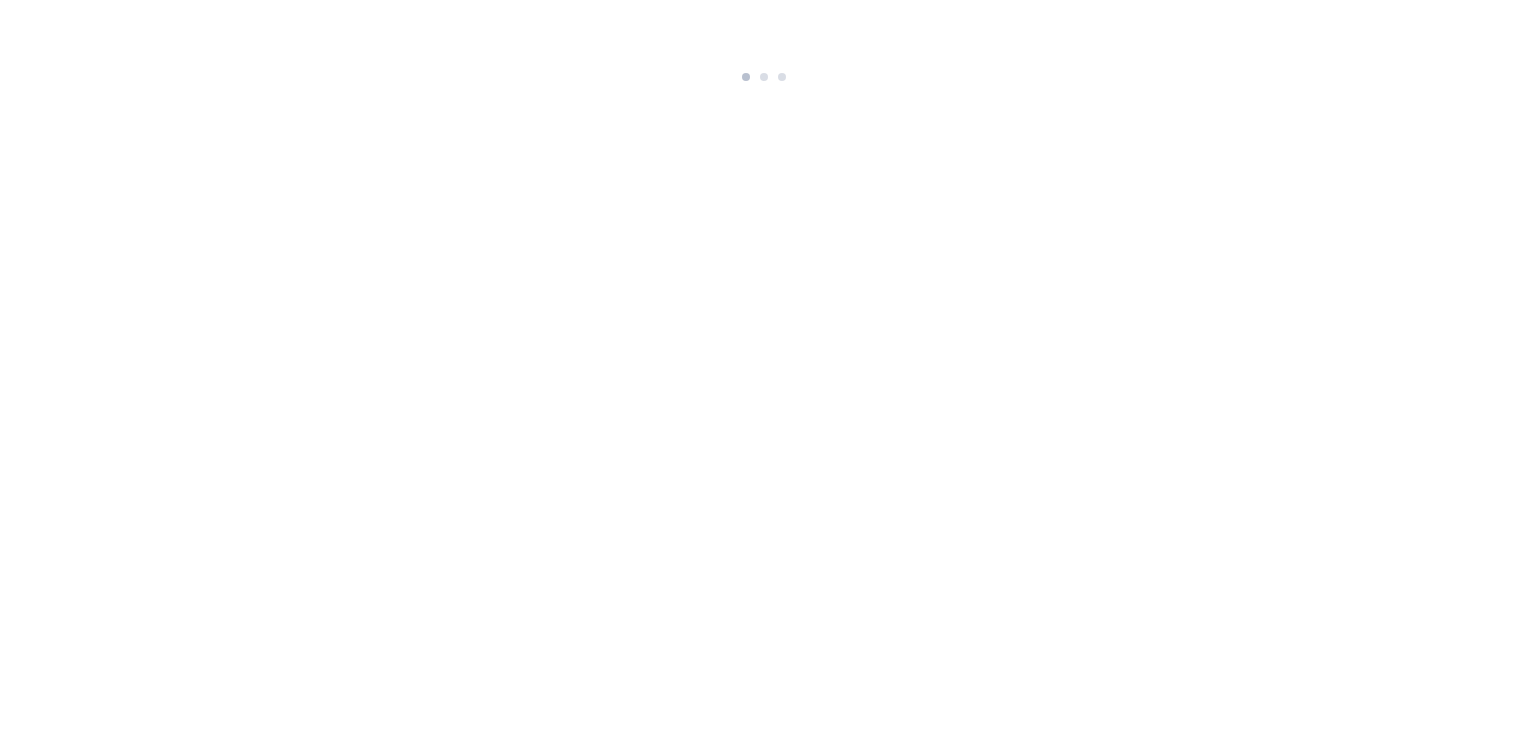 scroll, scrollTop: 0, scrollLeft: 0, axis: both 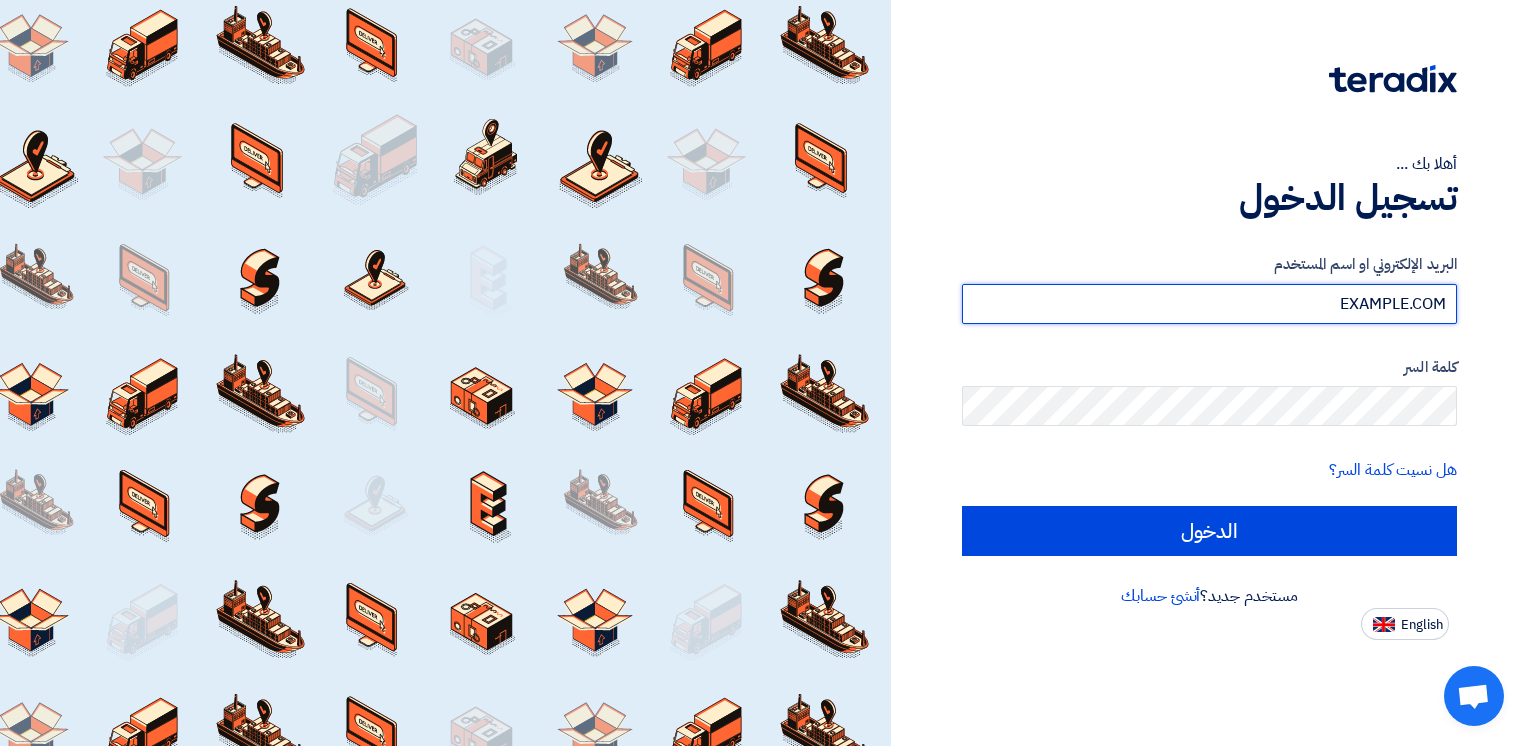 drag, startPoint x: 1250, startPoint y: 312, endPoint x: 1486, endPoint y: 266, distance: 240.44125 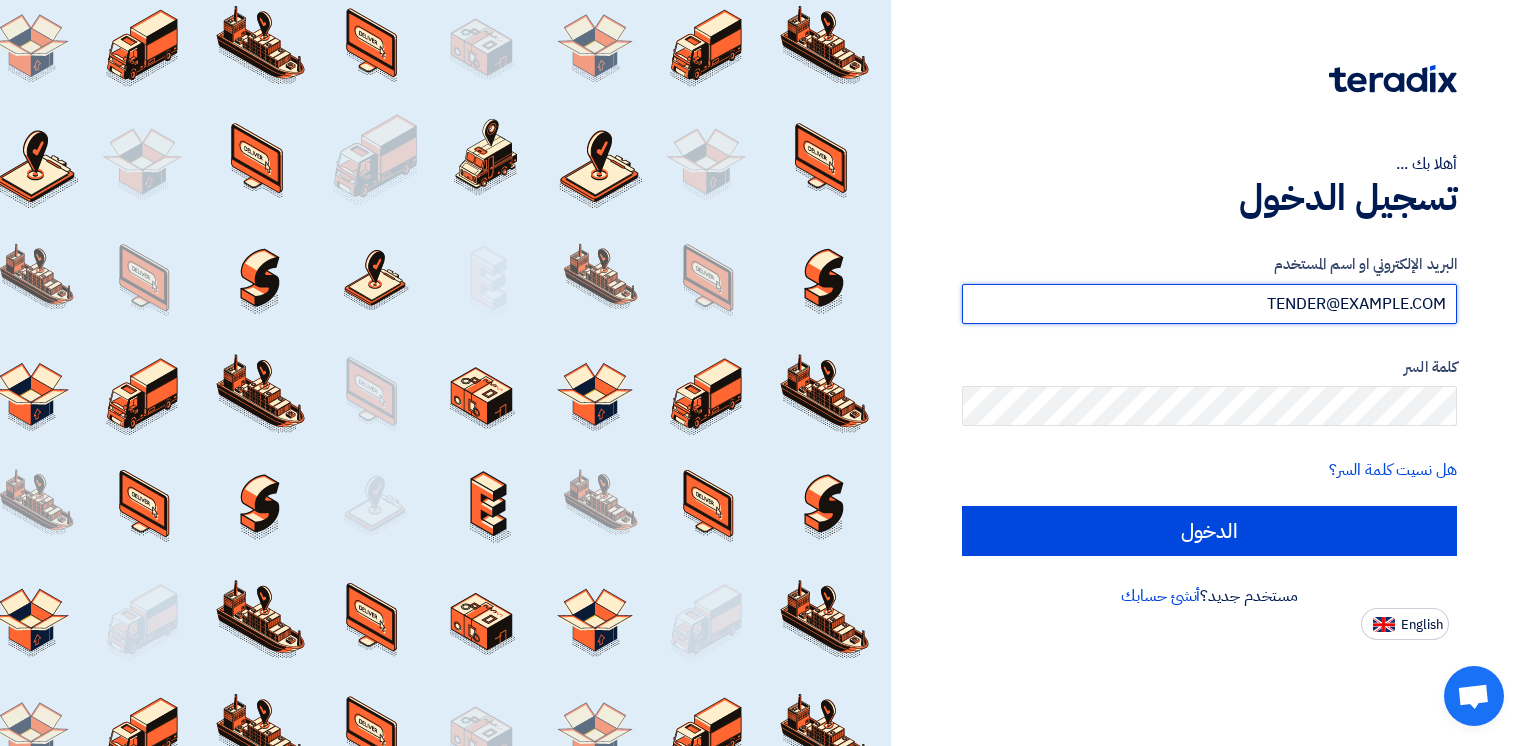 type on "TENDER@EXAMPLE.COM" 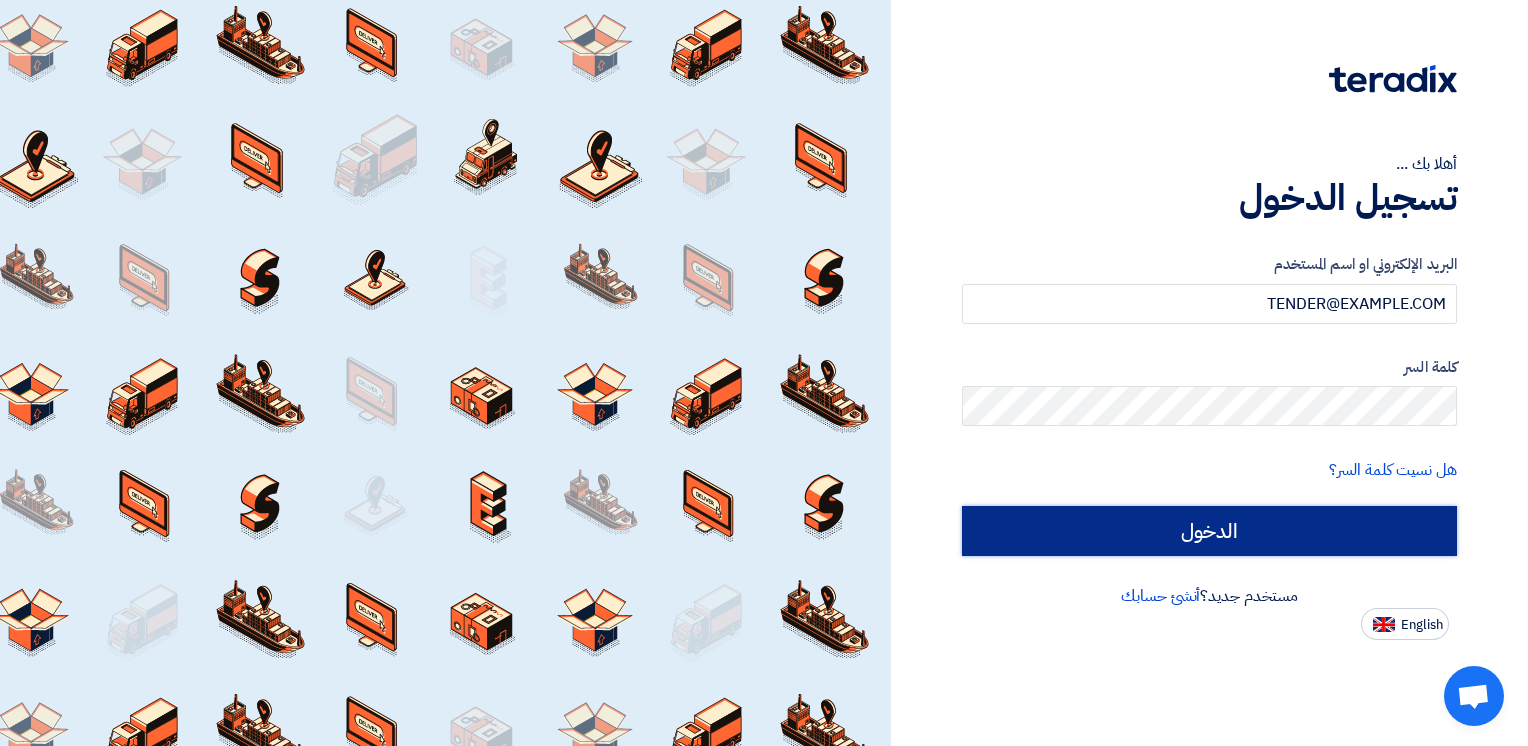 click on "الدخول" 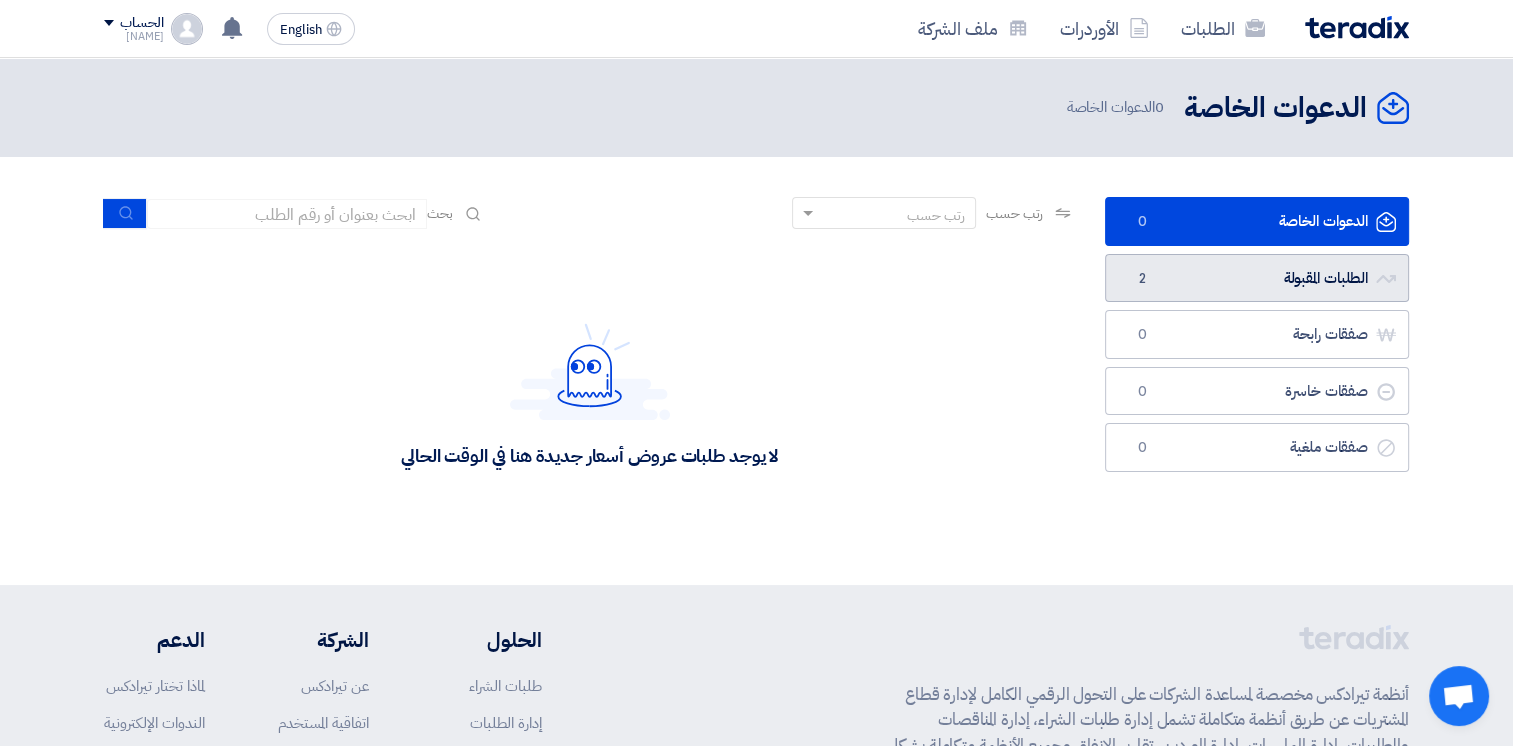 click on "الطلبات المقبولة
الطلبات المقبولة
2" 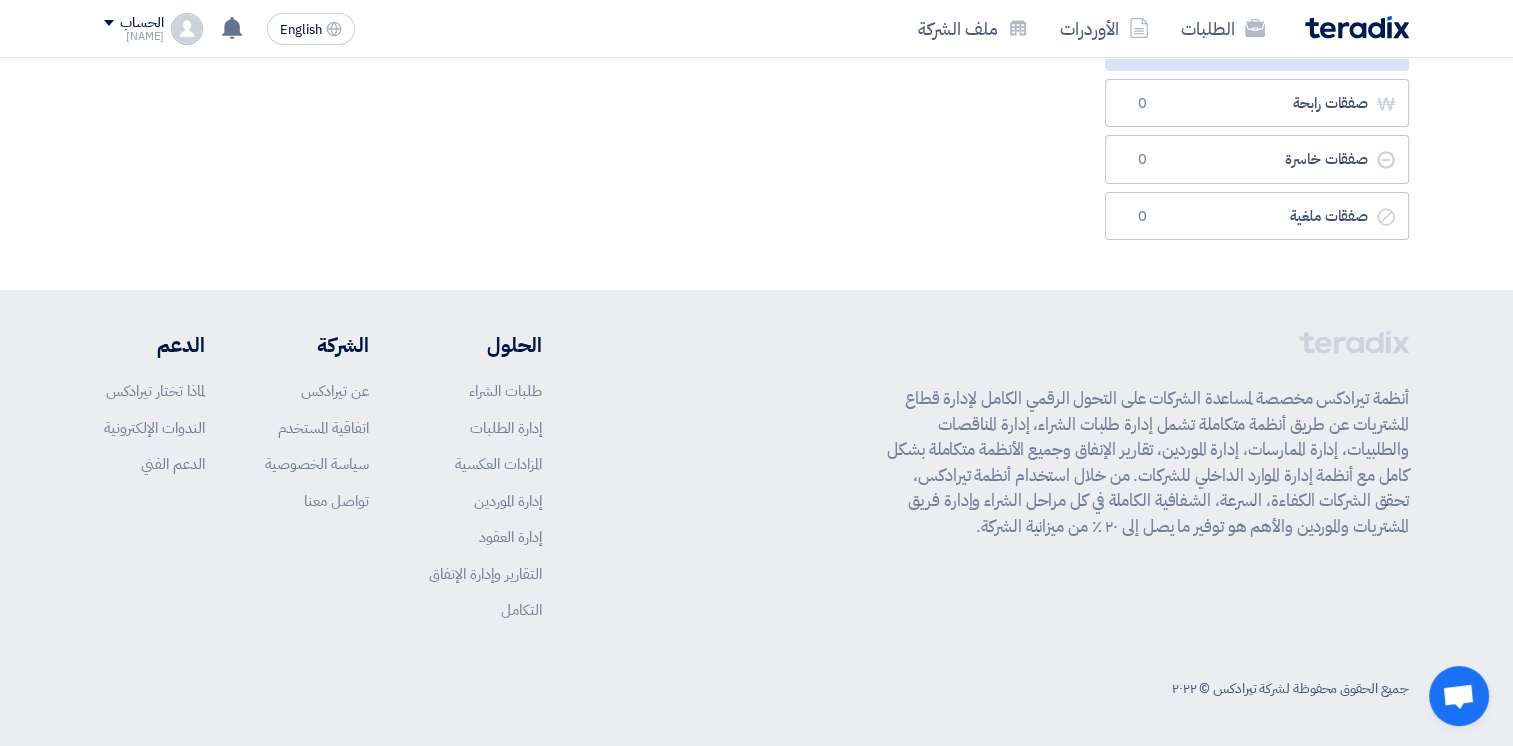 scroll, scrollTop: 0, scrollLeft: 0, axis: both 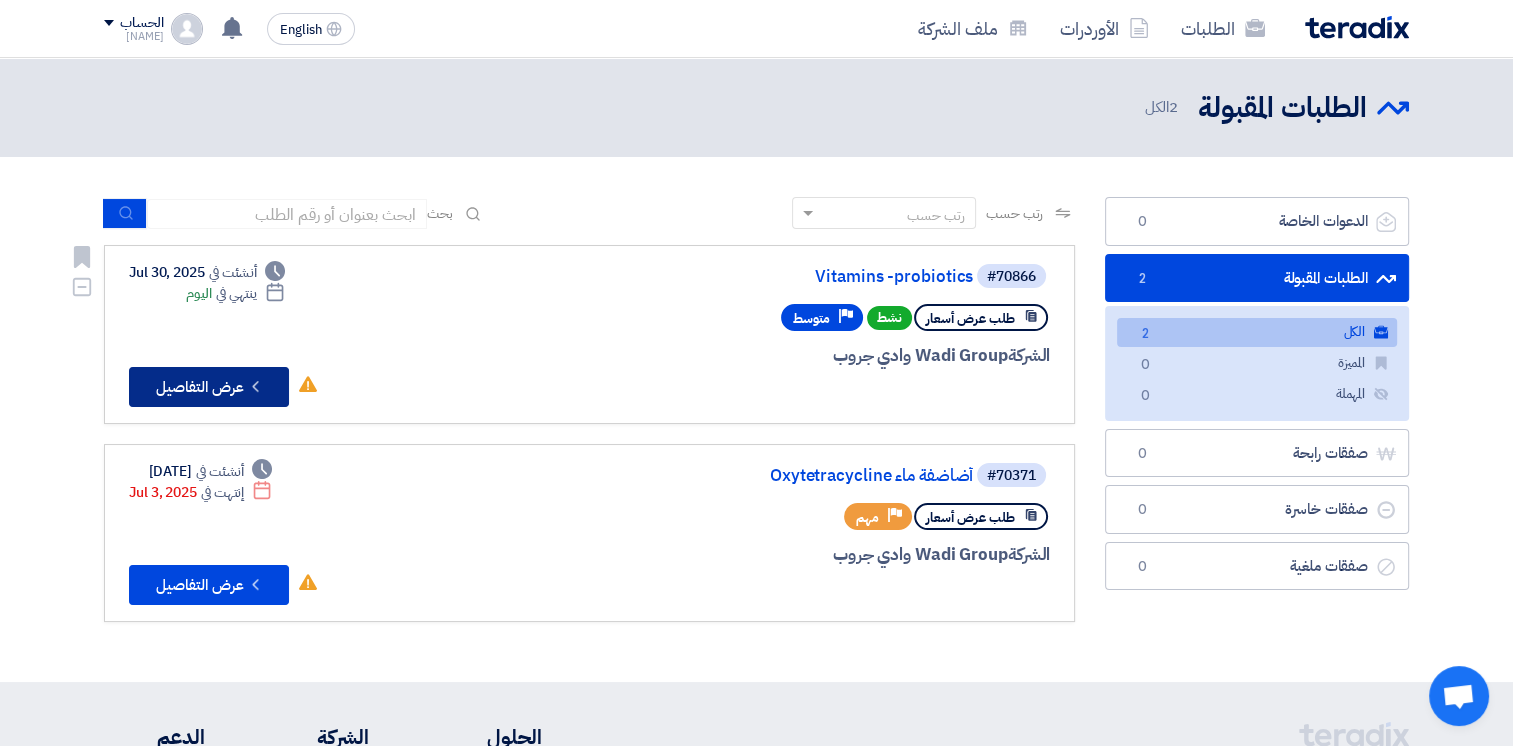 click on "Check details
عرض التفاصيل" 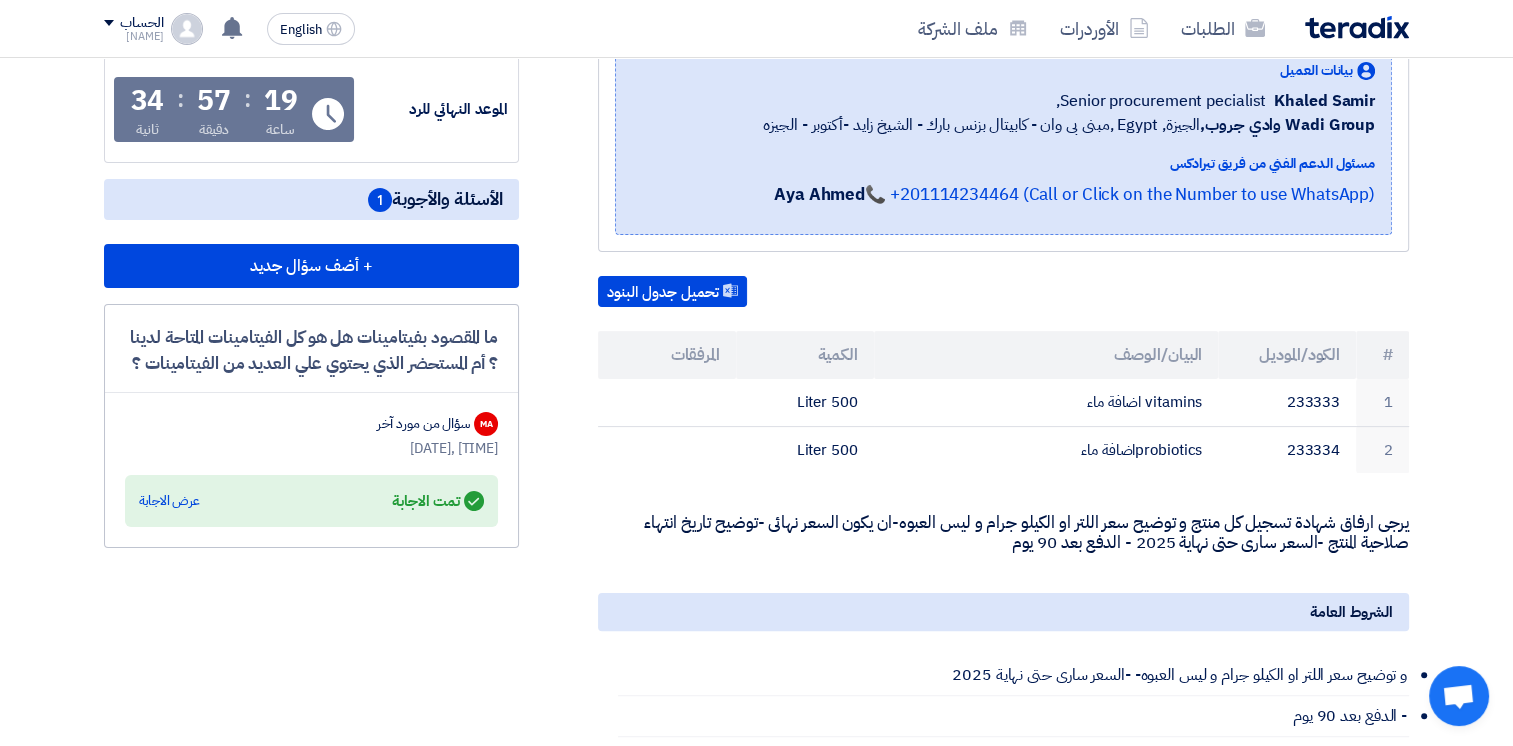 scroll, scrollTop: 324, scrollLeft: 0, axis: vertical 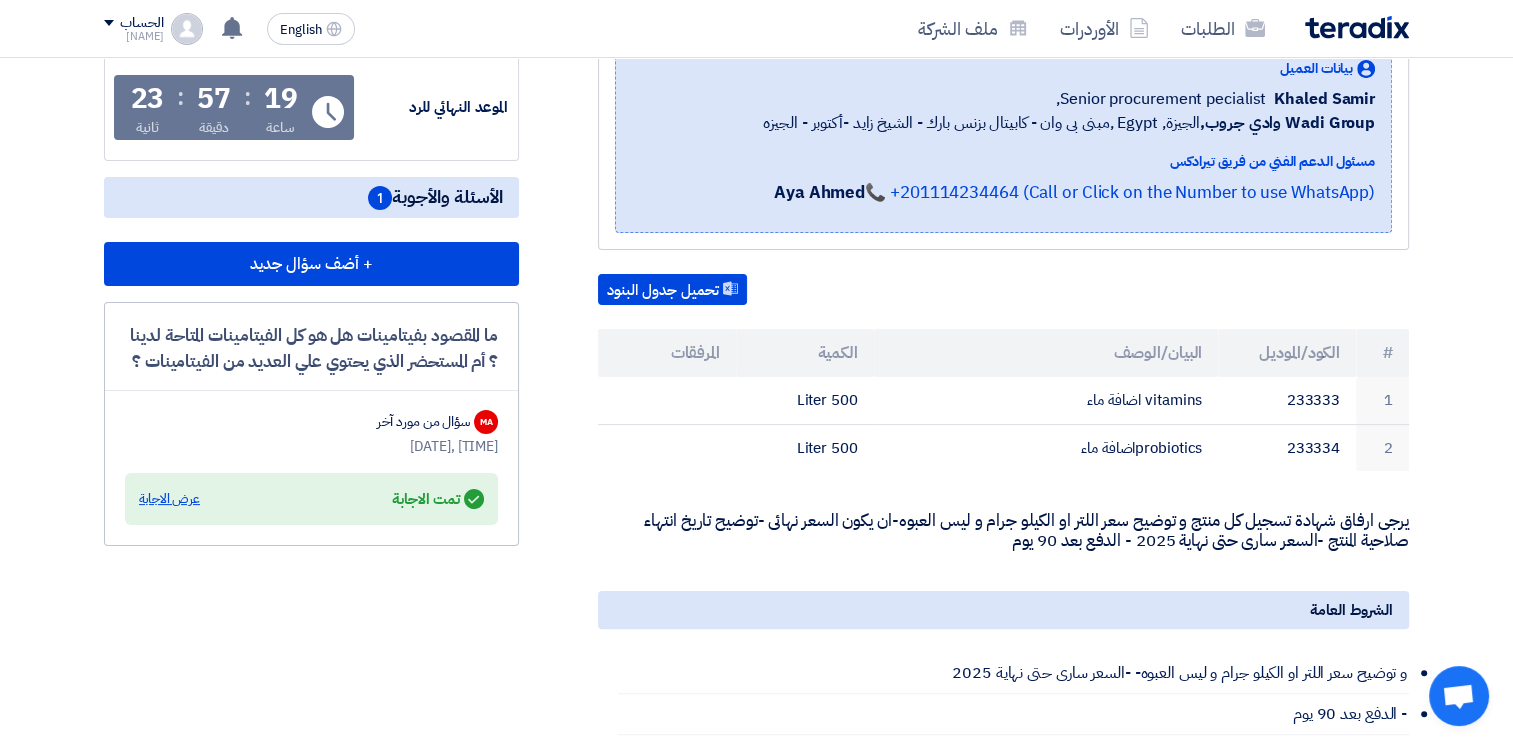 click on "عرض الاجابة" 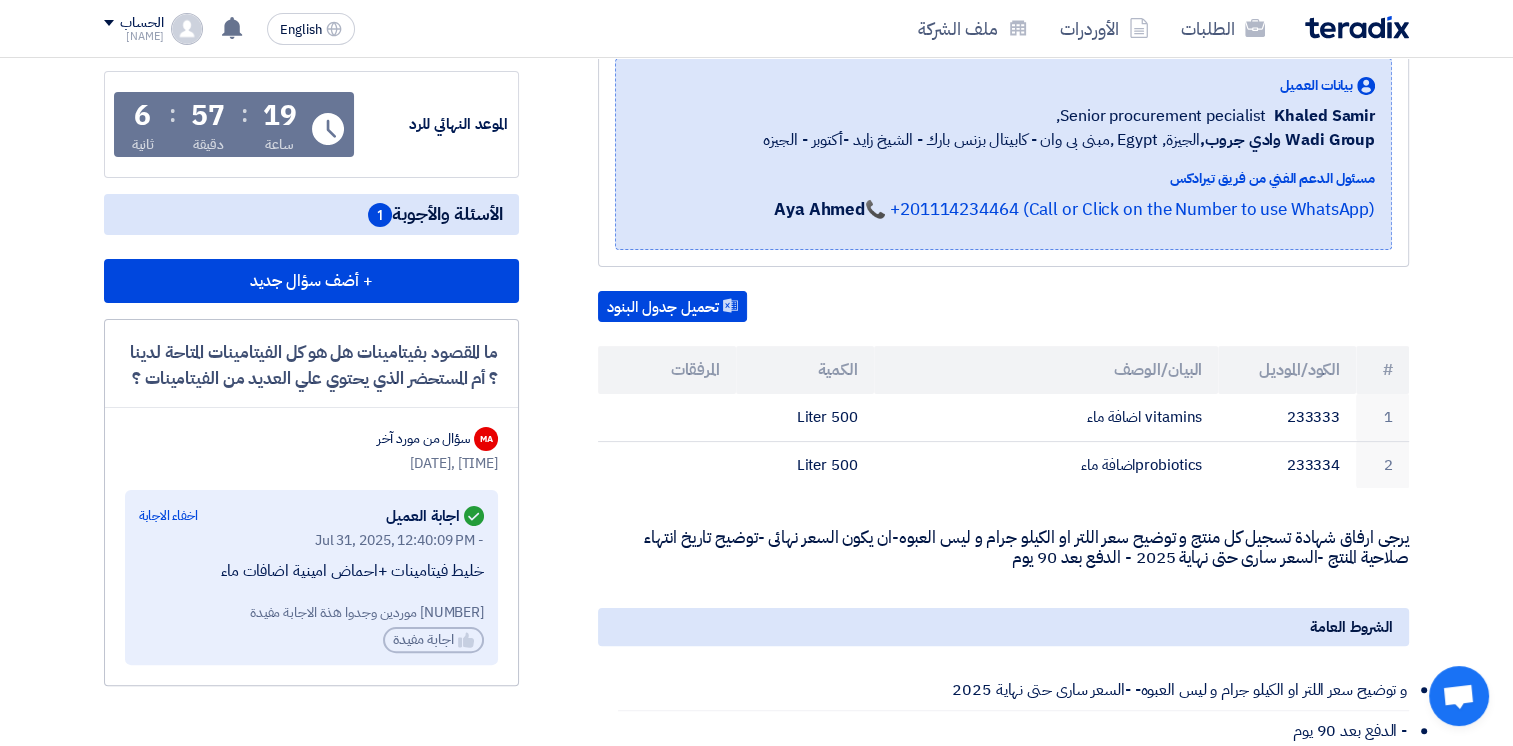 scroll, scrollTop: 303, scrollLeft: 0, axis: vertical 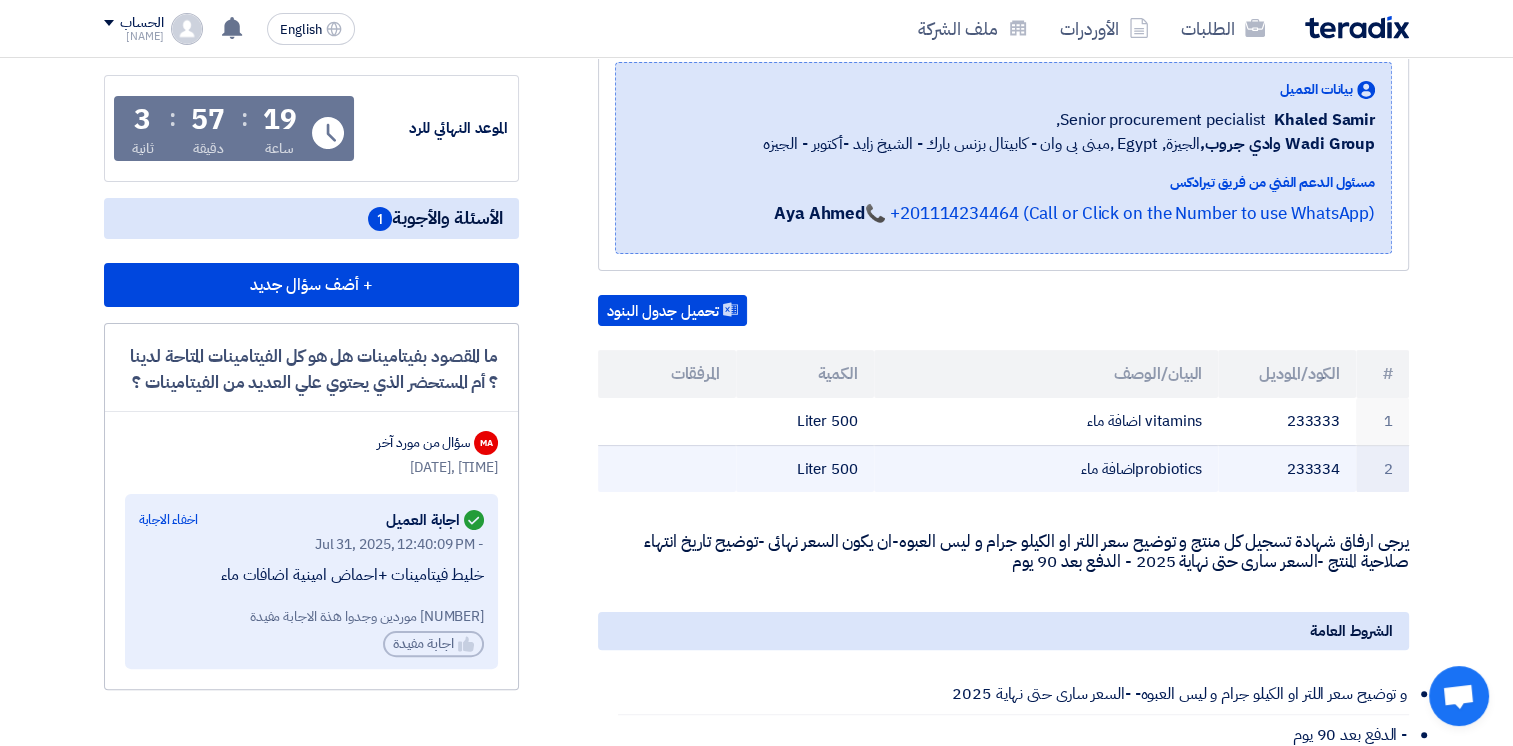 click on "probioticsاضافة ماء" 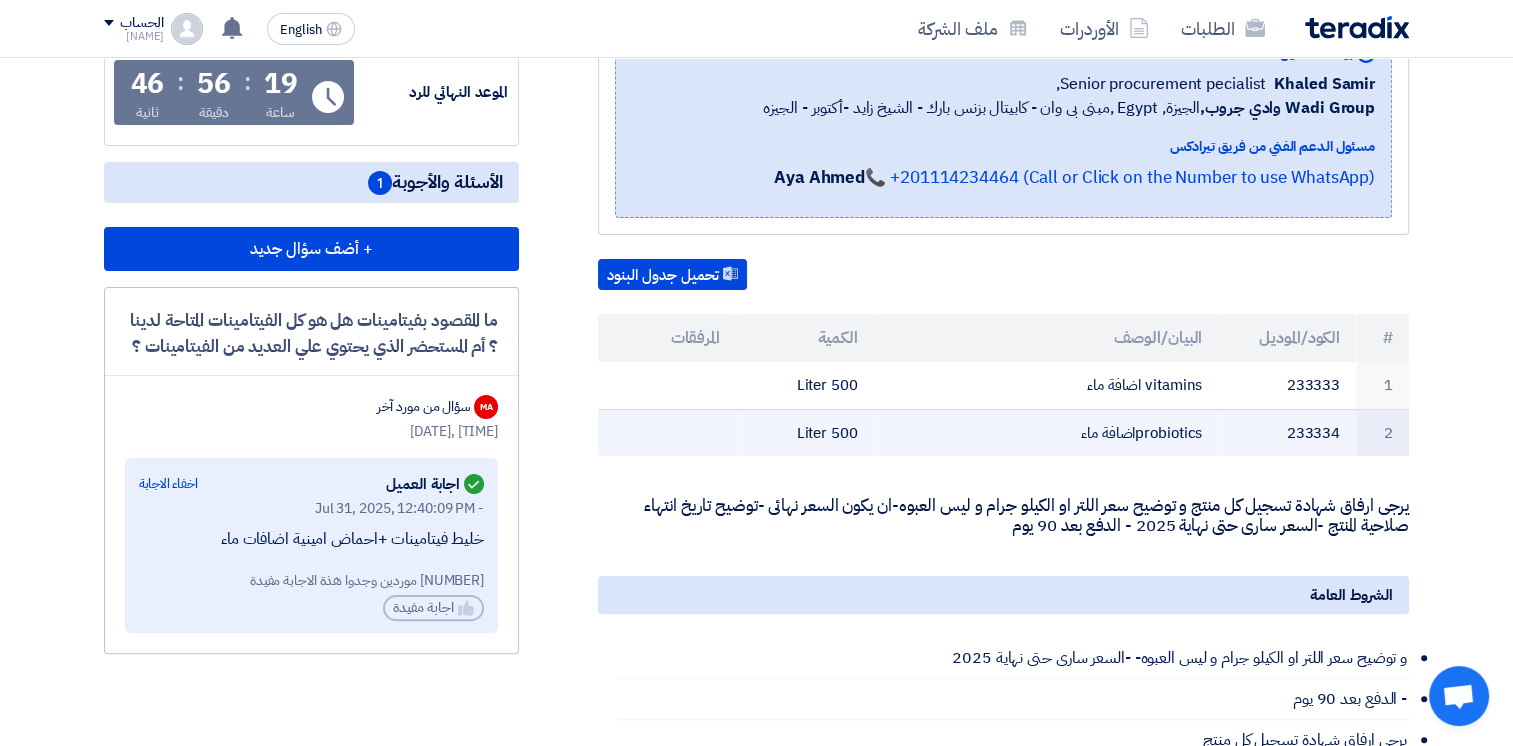 scroll, scrollTop: 340, scrollLeft: 0, axis: vertical 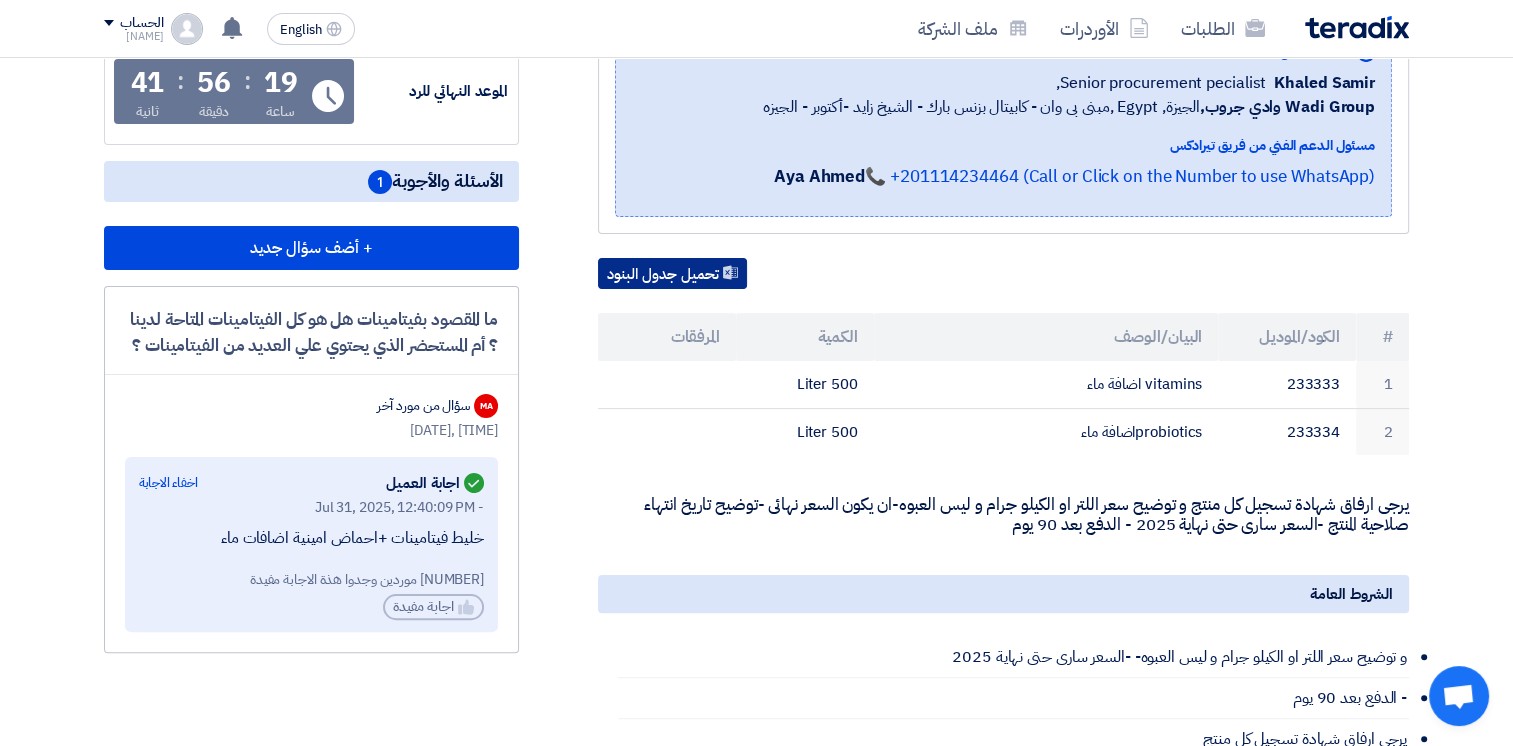 click on "تحميل جدول البنود" 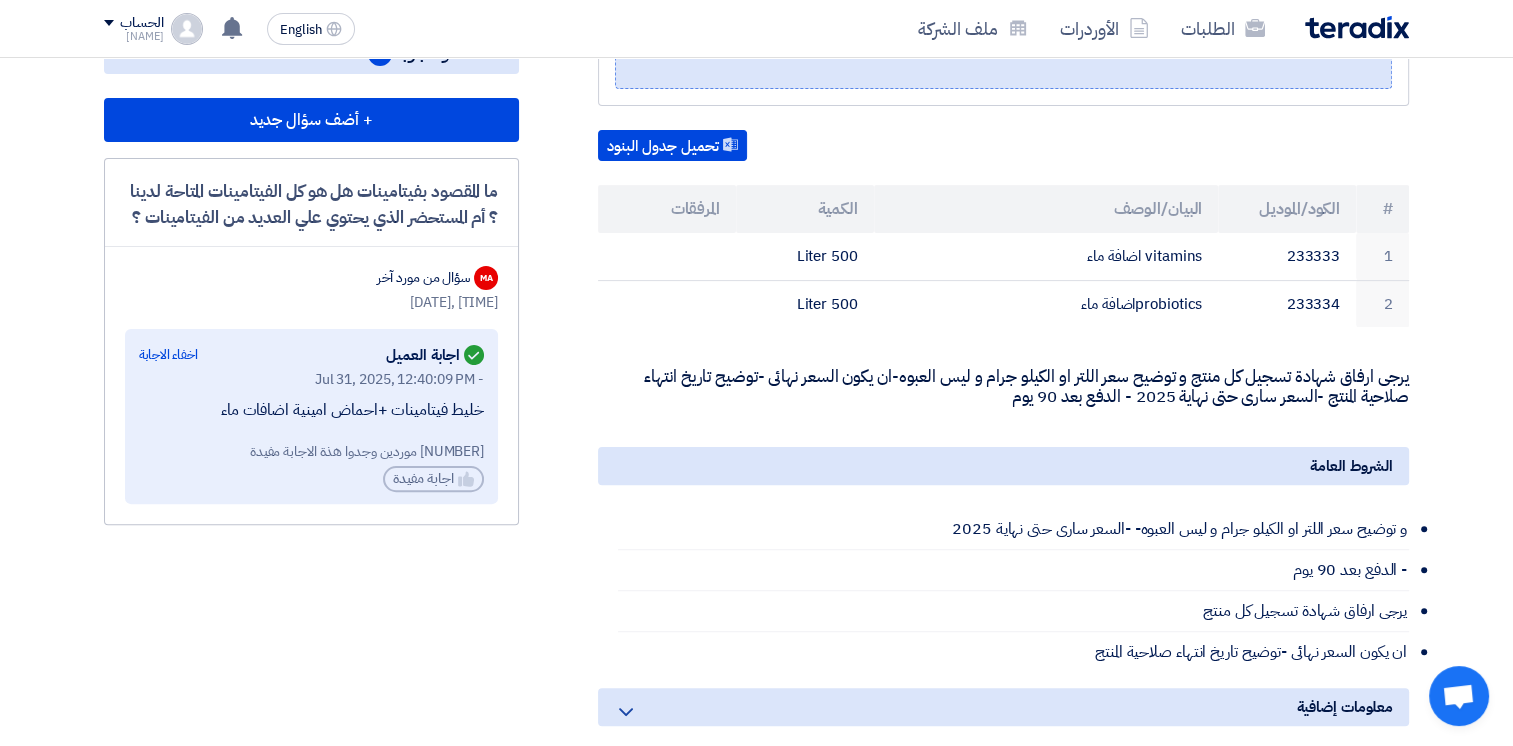 scroll, scrollTop: 468, scrollLeft: 0, axis: vertical 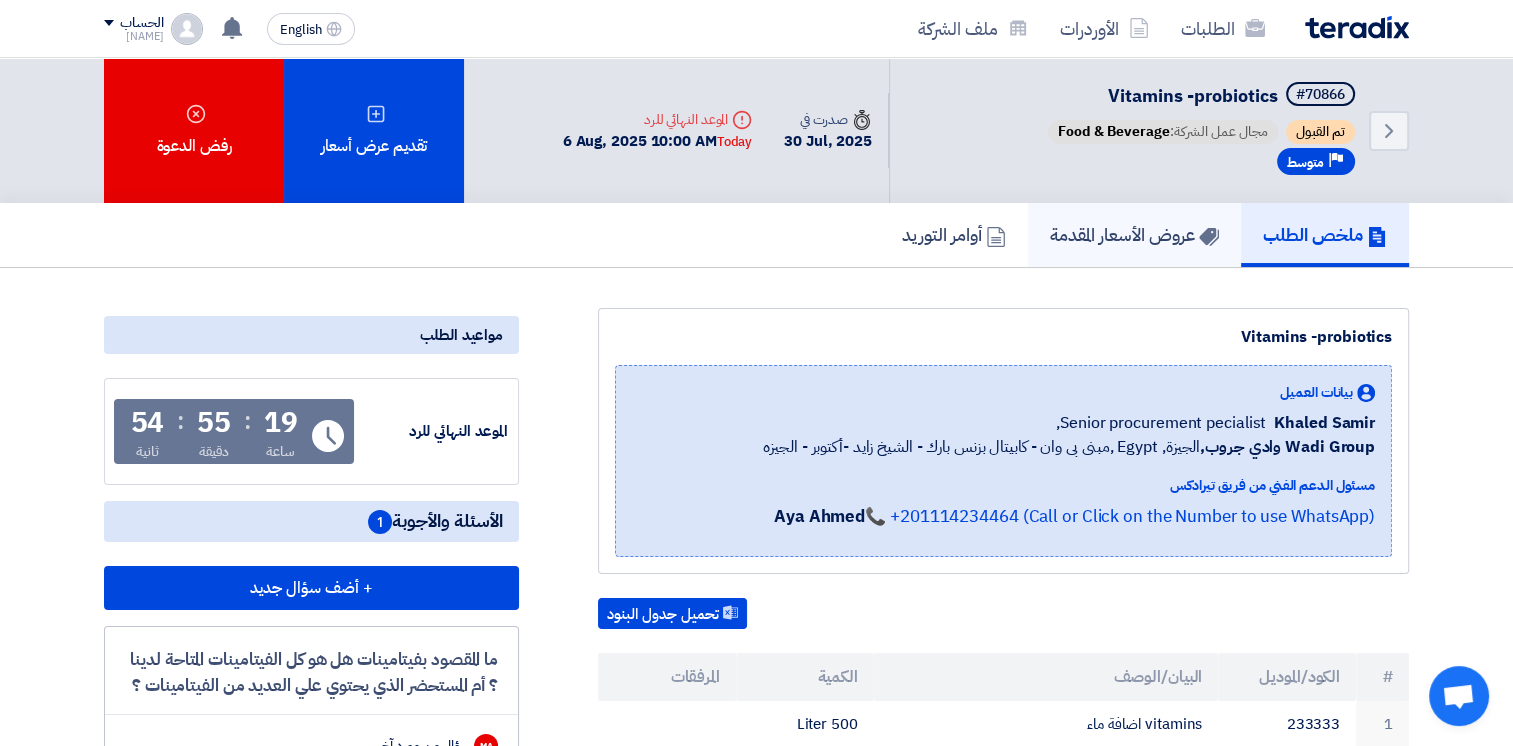 click on "عروض الأسعار المقدمة" 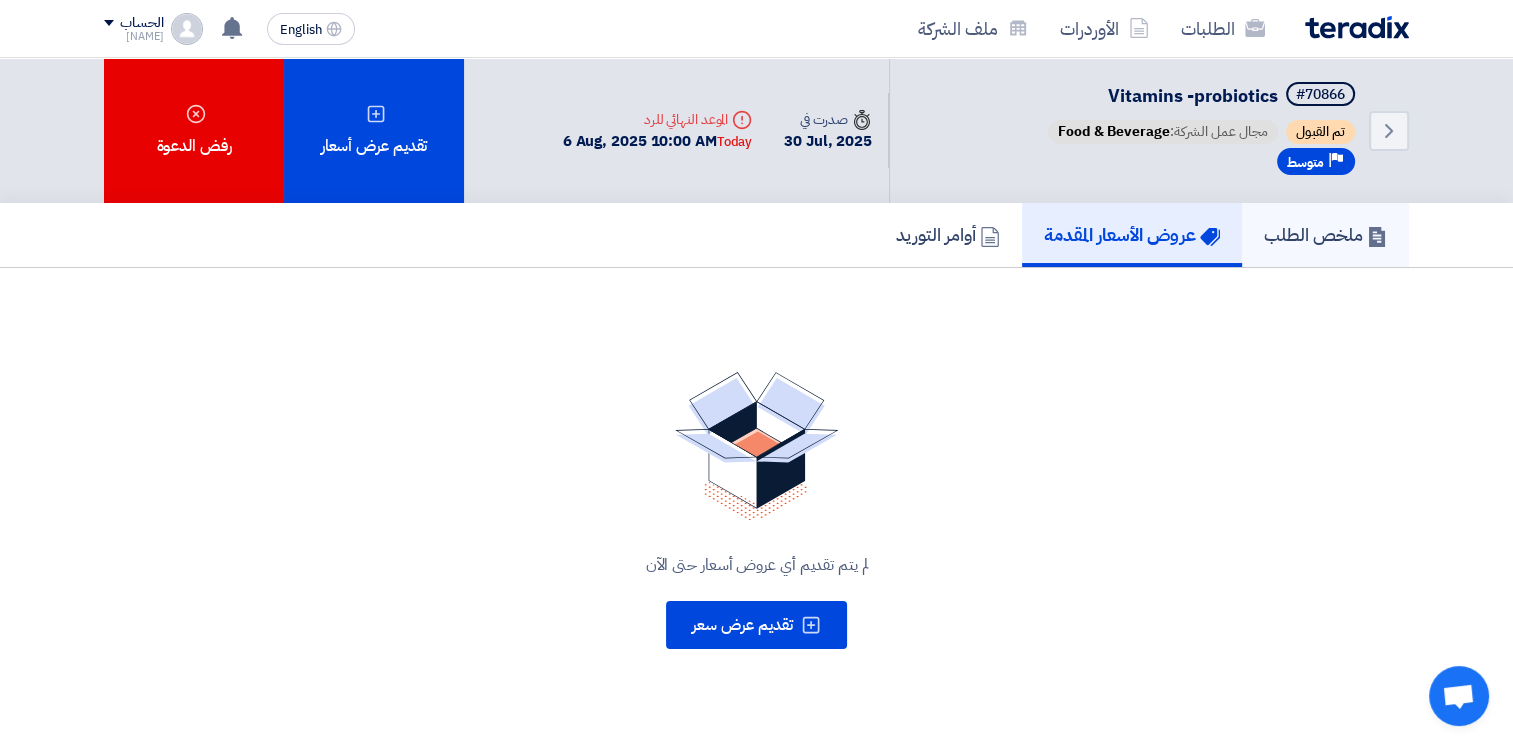click on "ملخص الطلب" 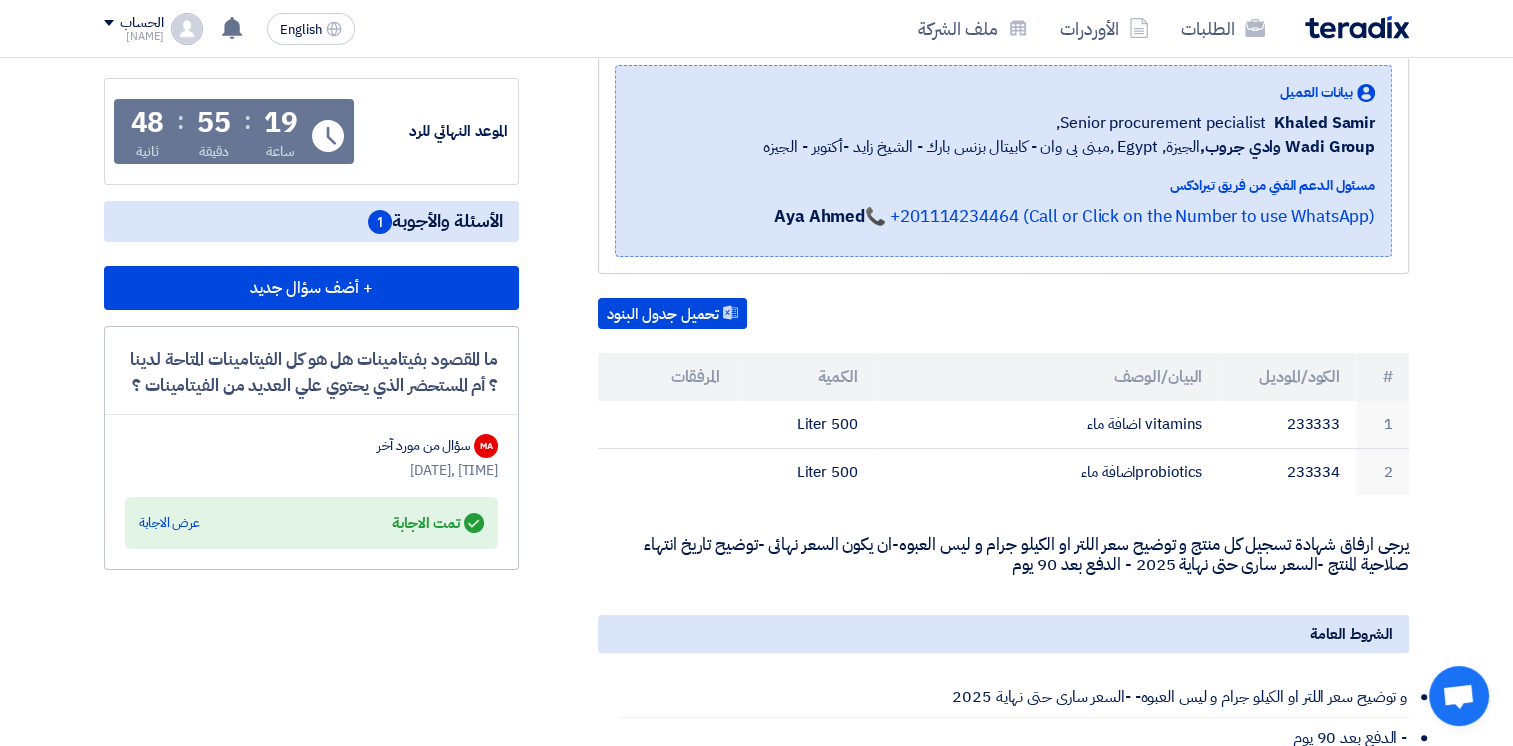 scroll, scrollTop: 358, scrollLeft: 0, axis: vertical 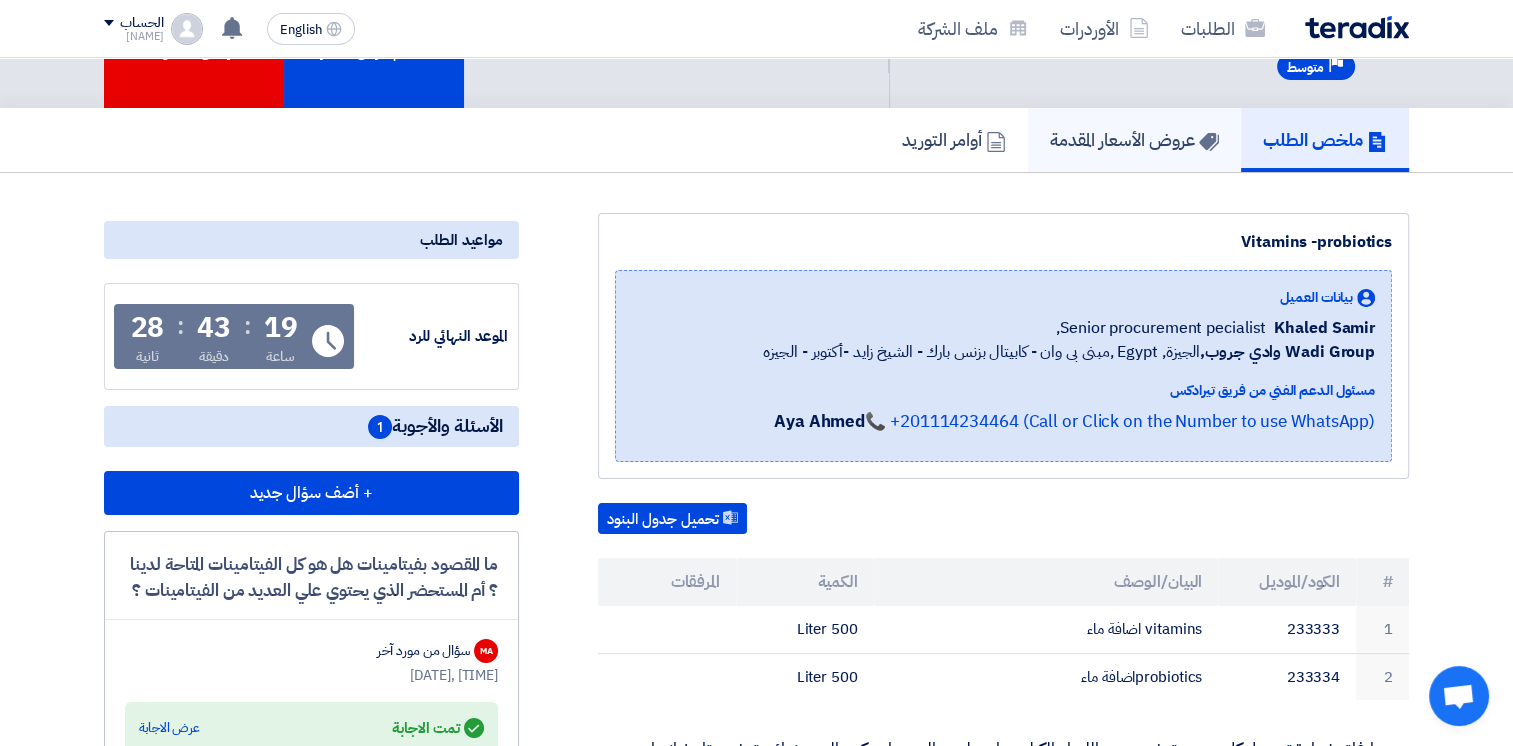 click on "عروض الأسعار المقدمة" 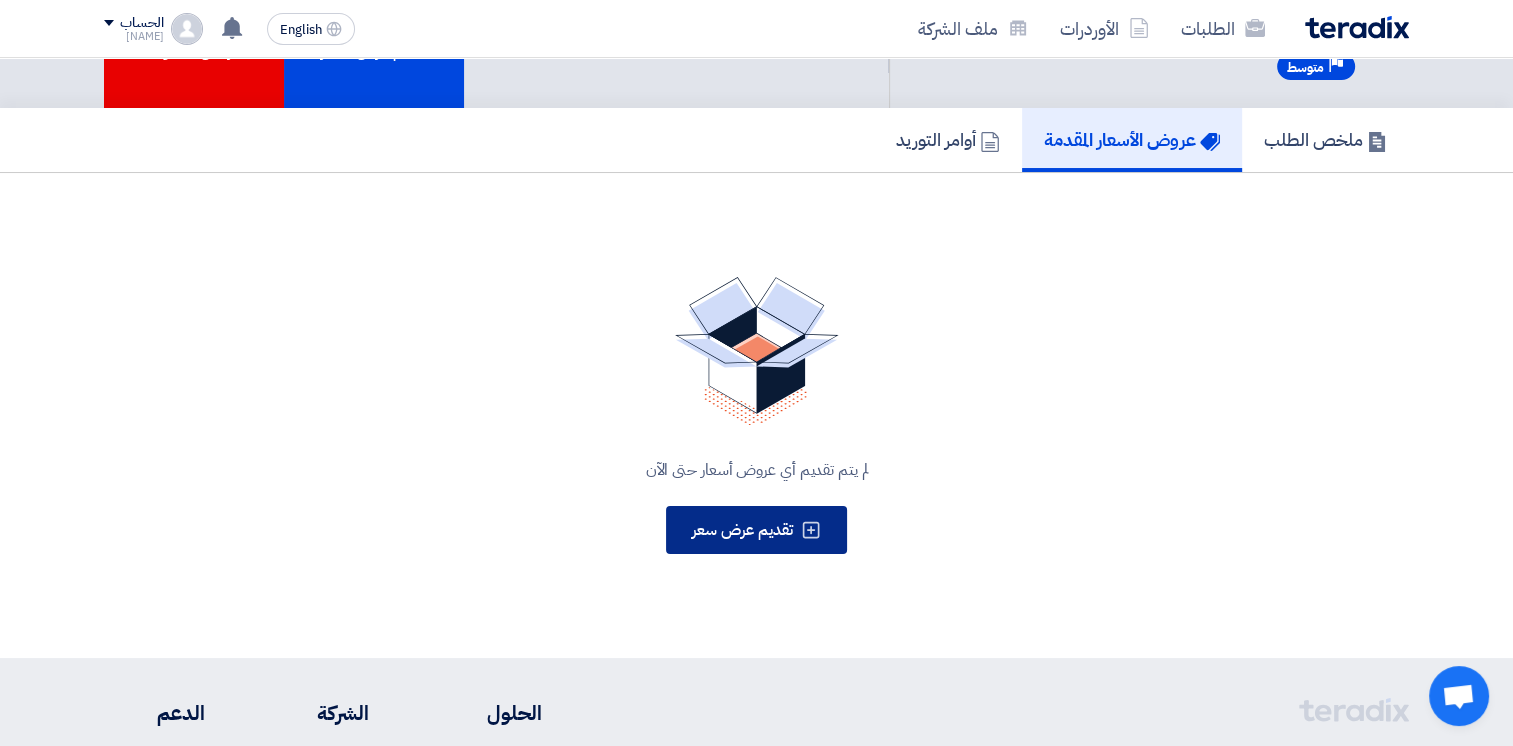 click on "تقديم عرض سعر" 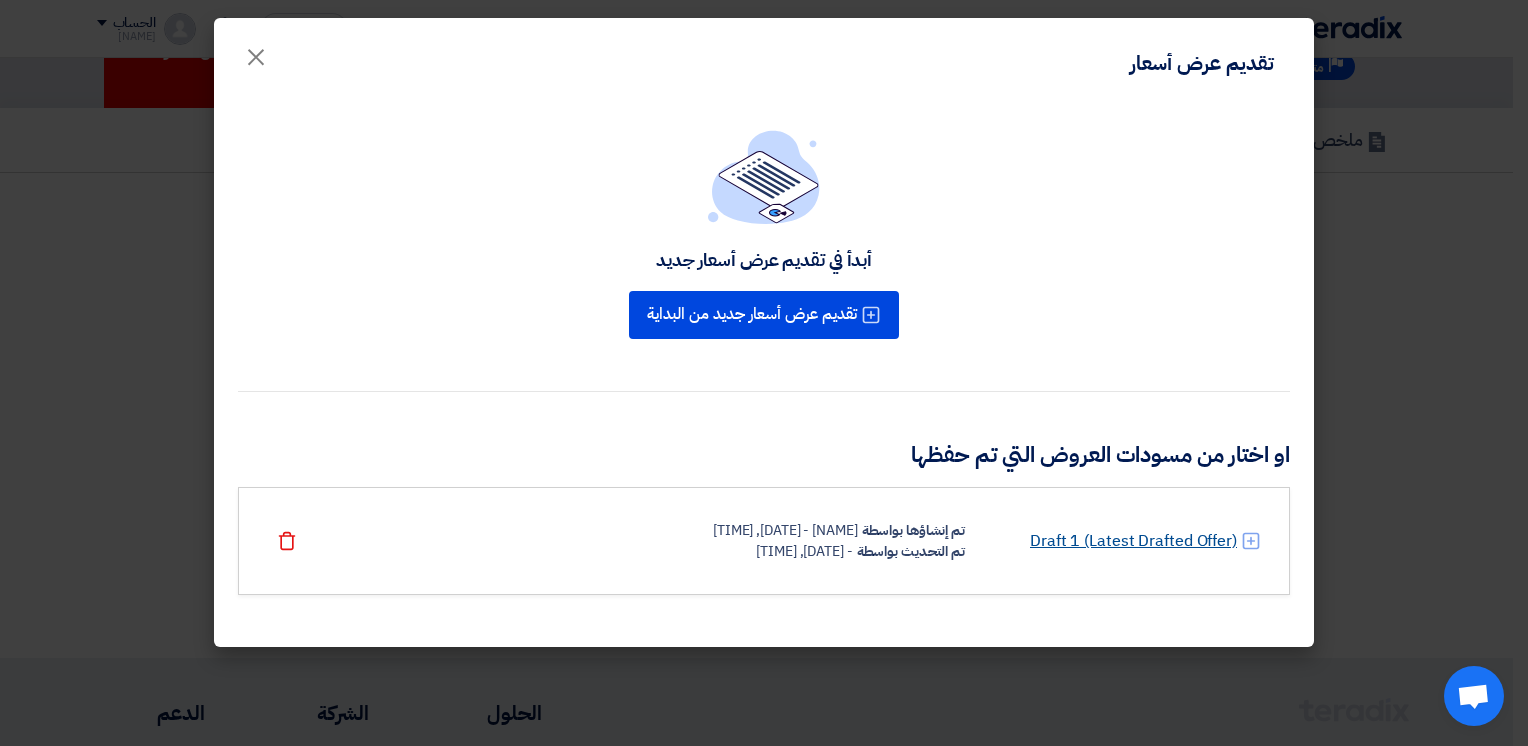 click on "Draft 1 (Latest Drafted Offer)" 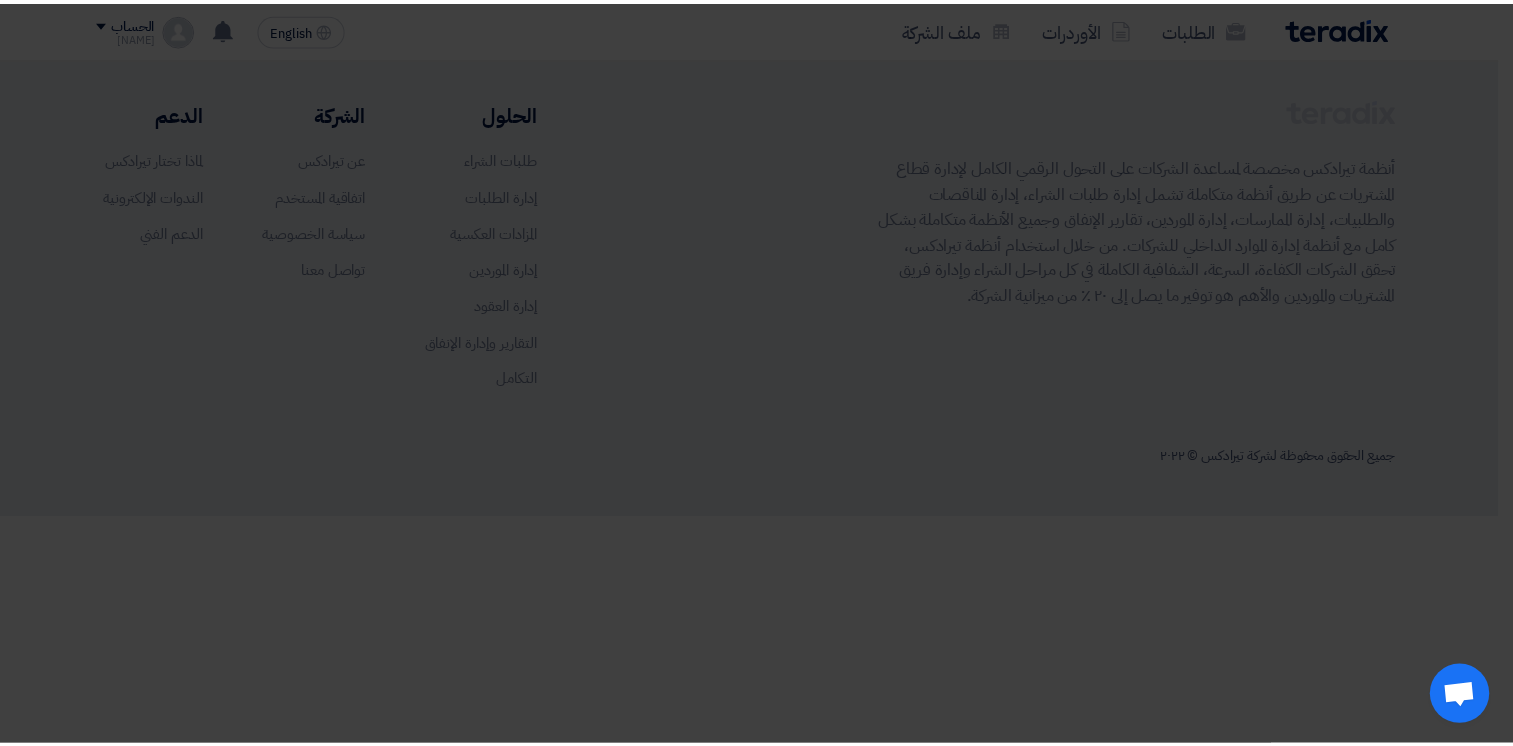 scroll, scrollTop: 0, scrollLeft: 0, axis: both 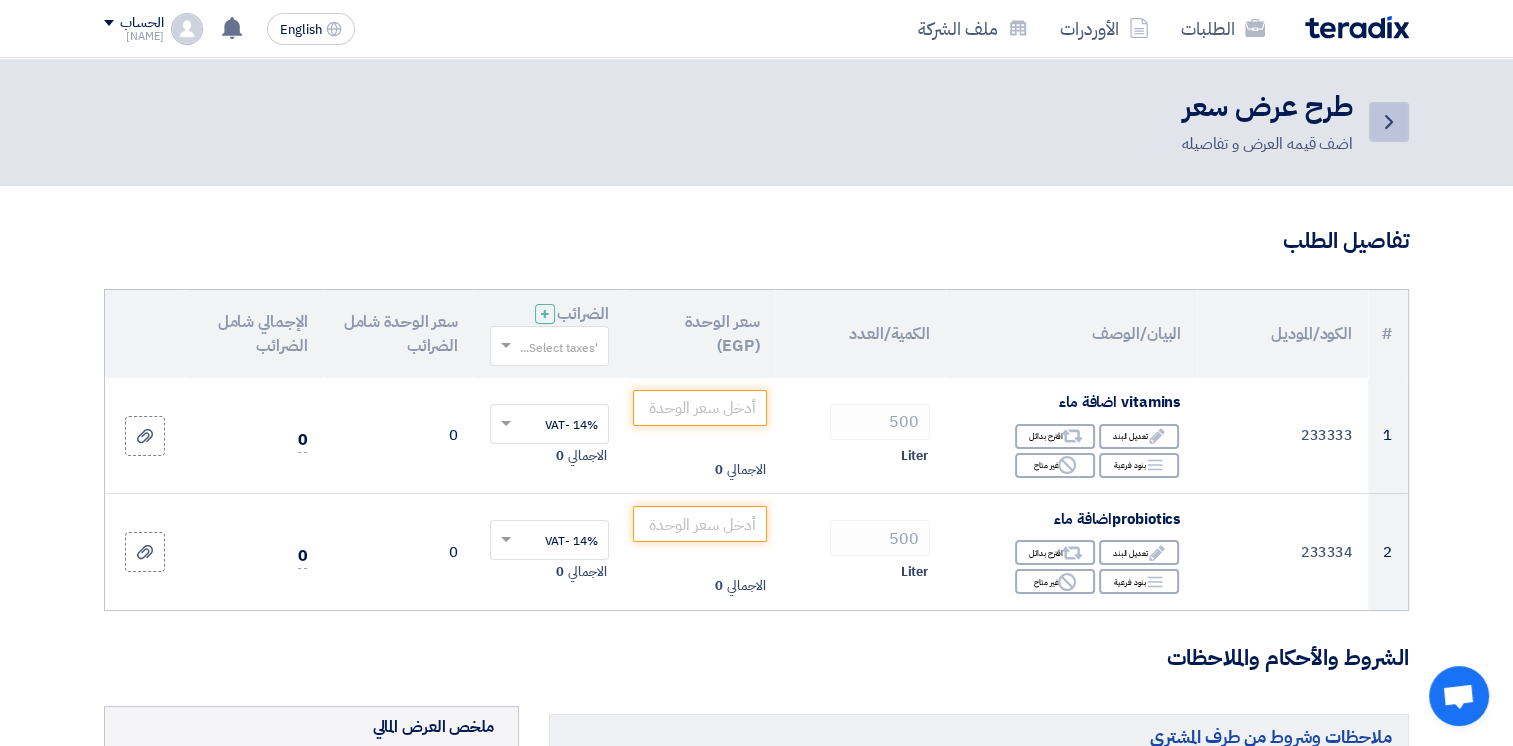 click on "Back" 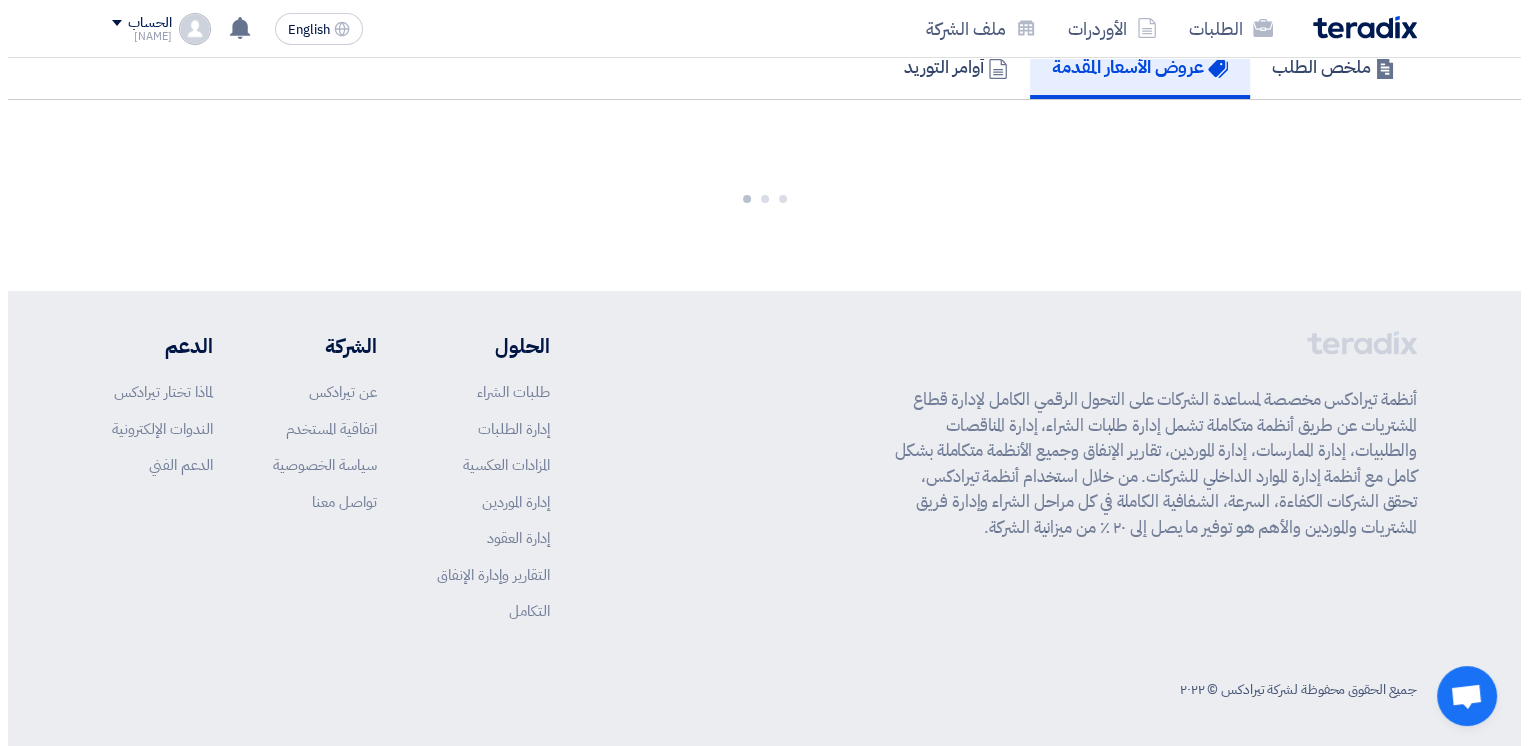 scroll, scrollTop: 461, scrollLeft: 0, axis: vertical 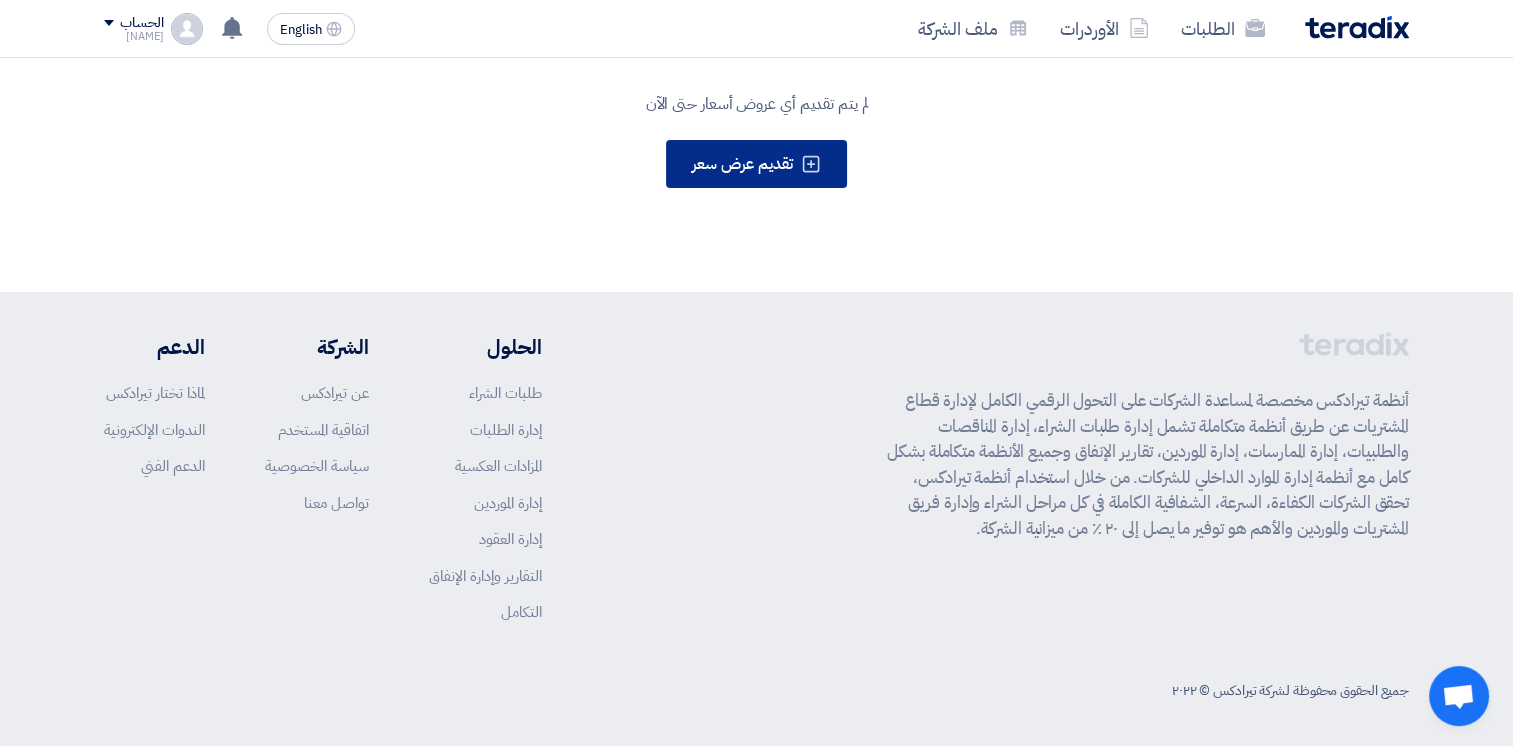 click on "تقديم عرض سعر" 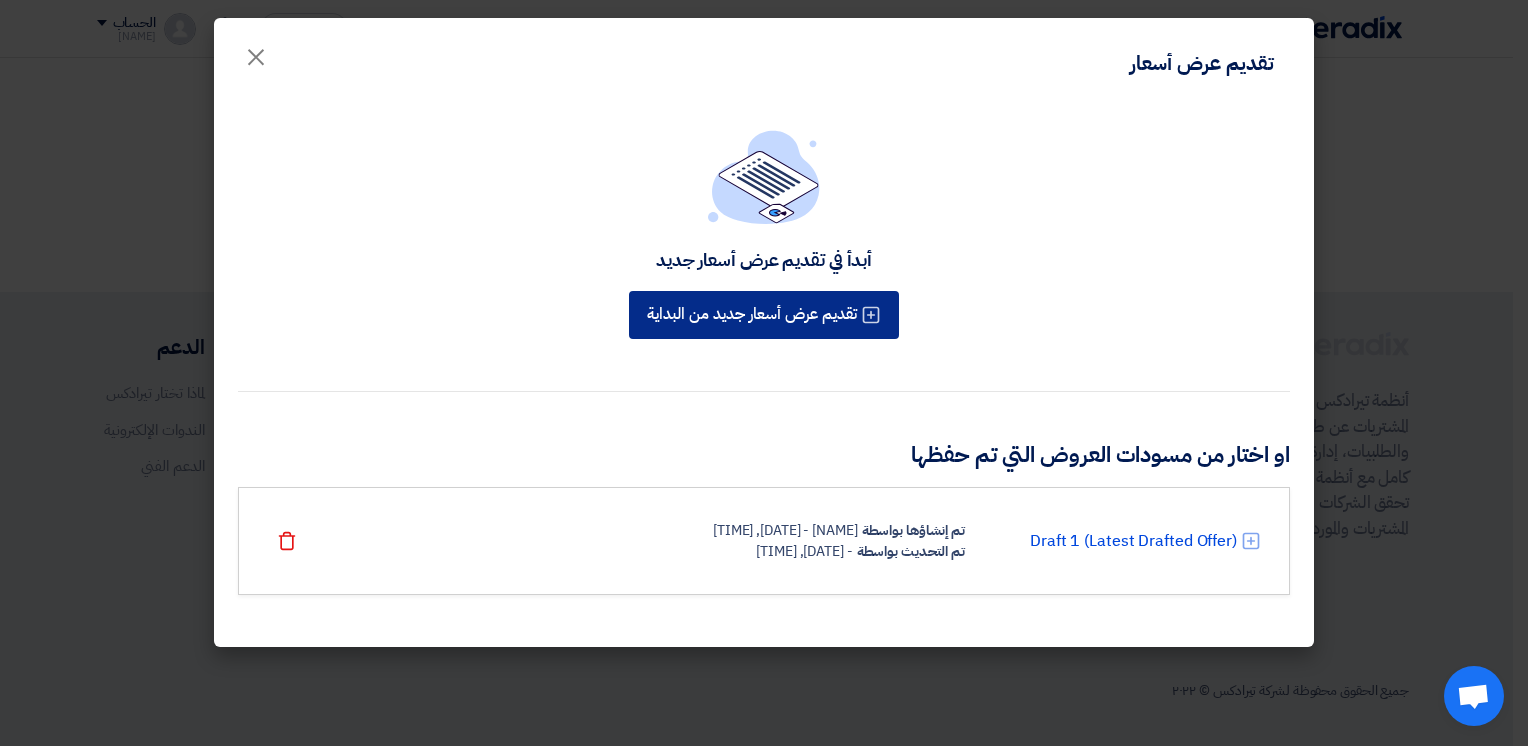 click on "تقديم عرض أسعار جديد من البداية" 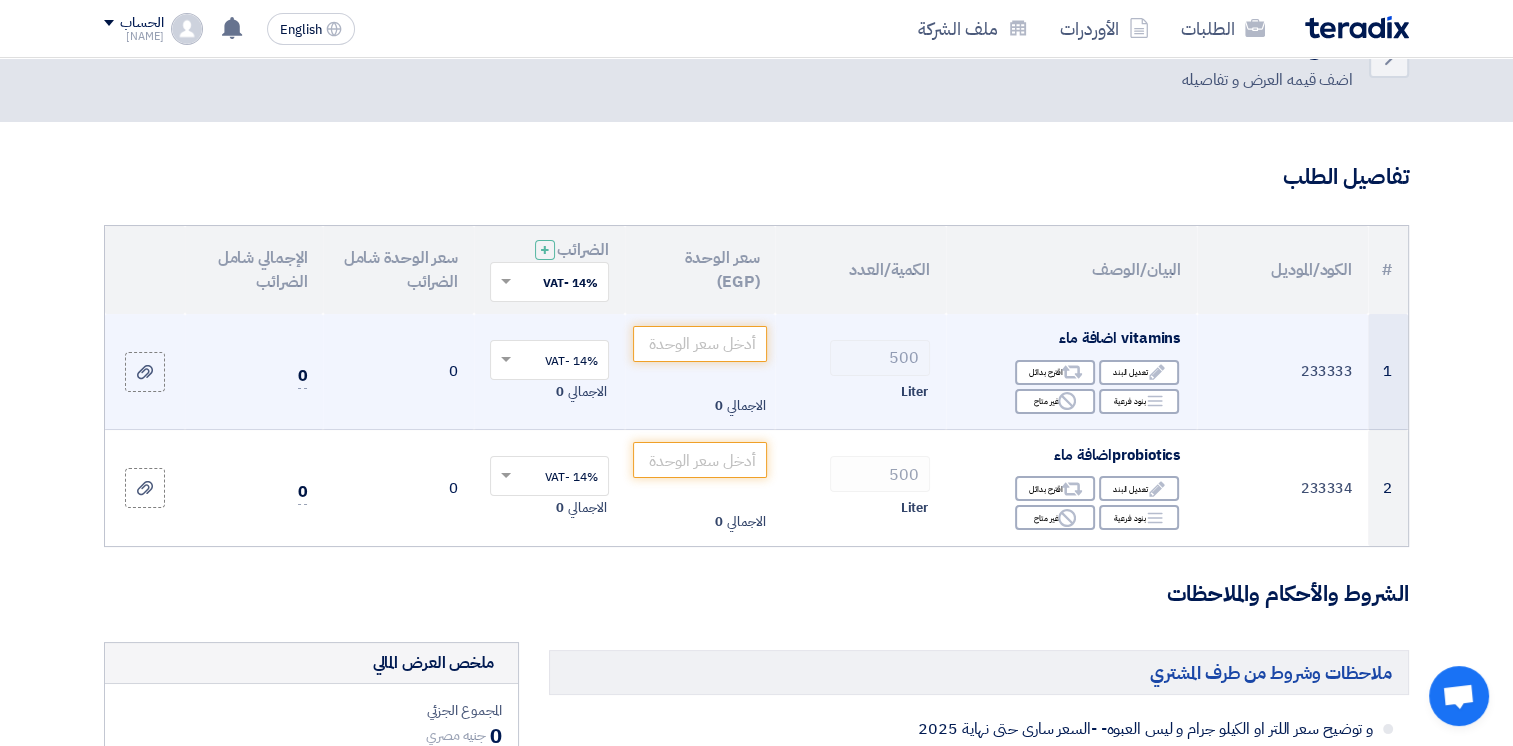 scroll, scrollTop: 0, scrollLeft: 0, axis: both 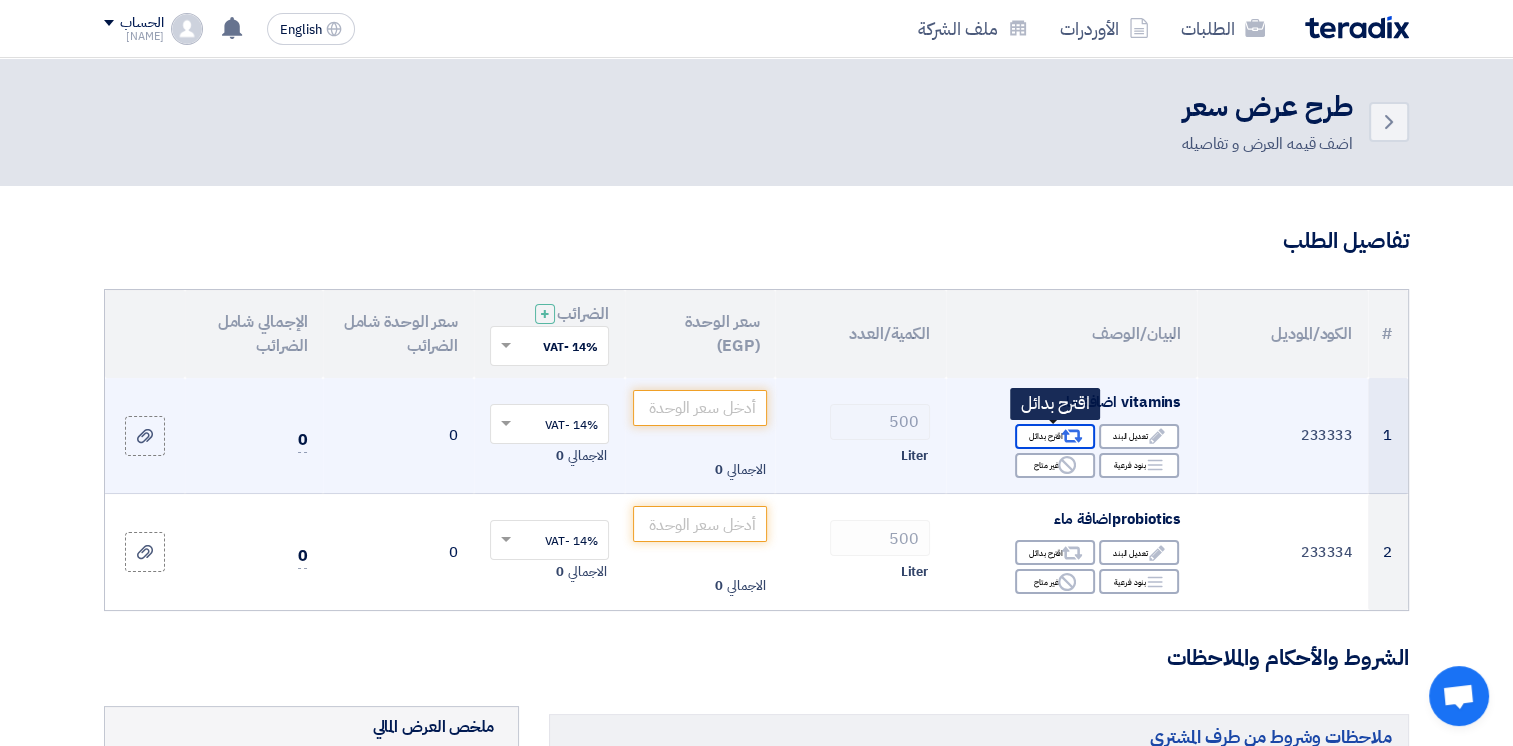 click on "Alternative" 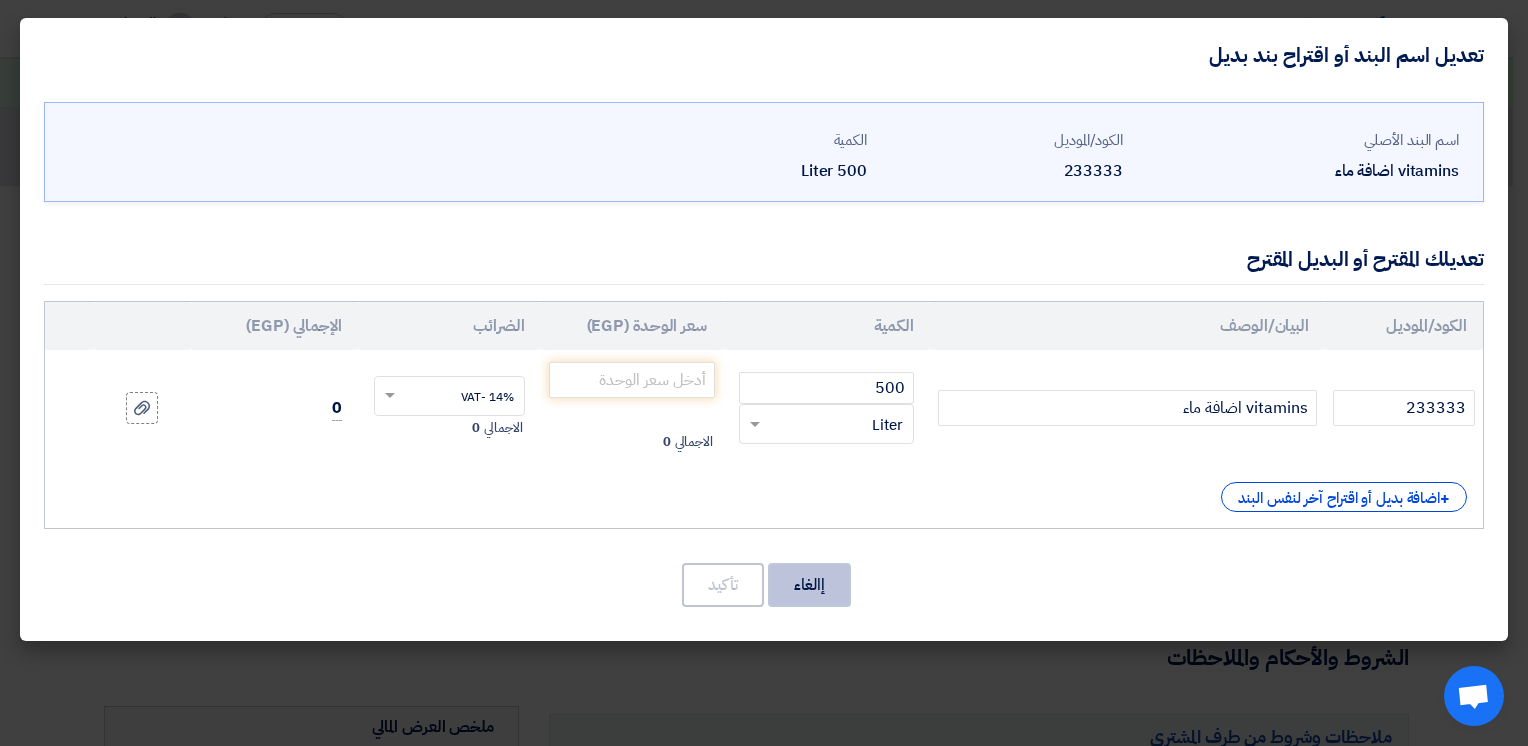 click on "إالغاء" 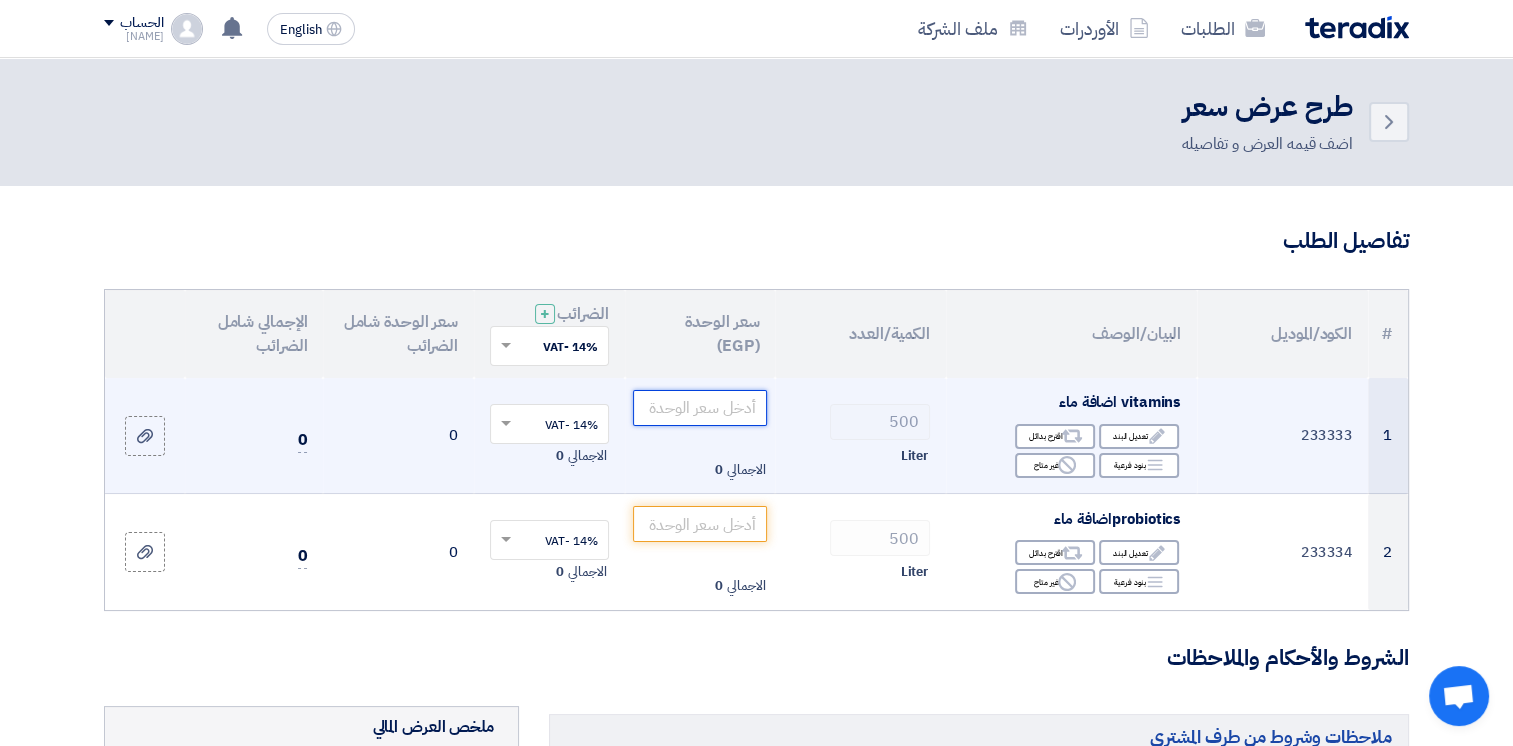 click 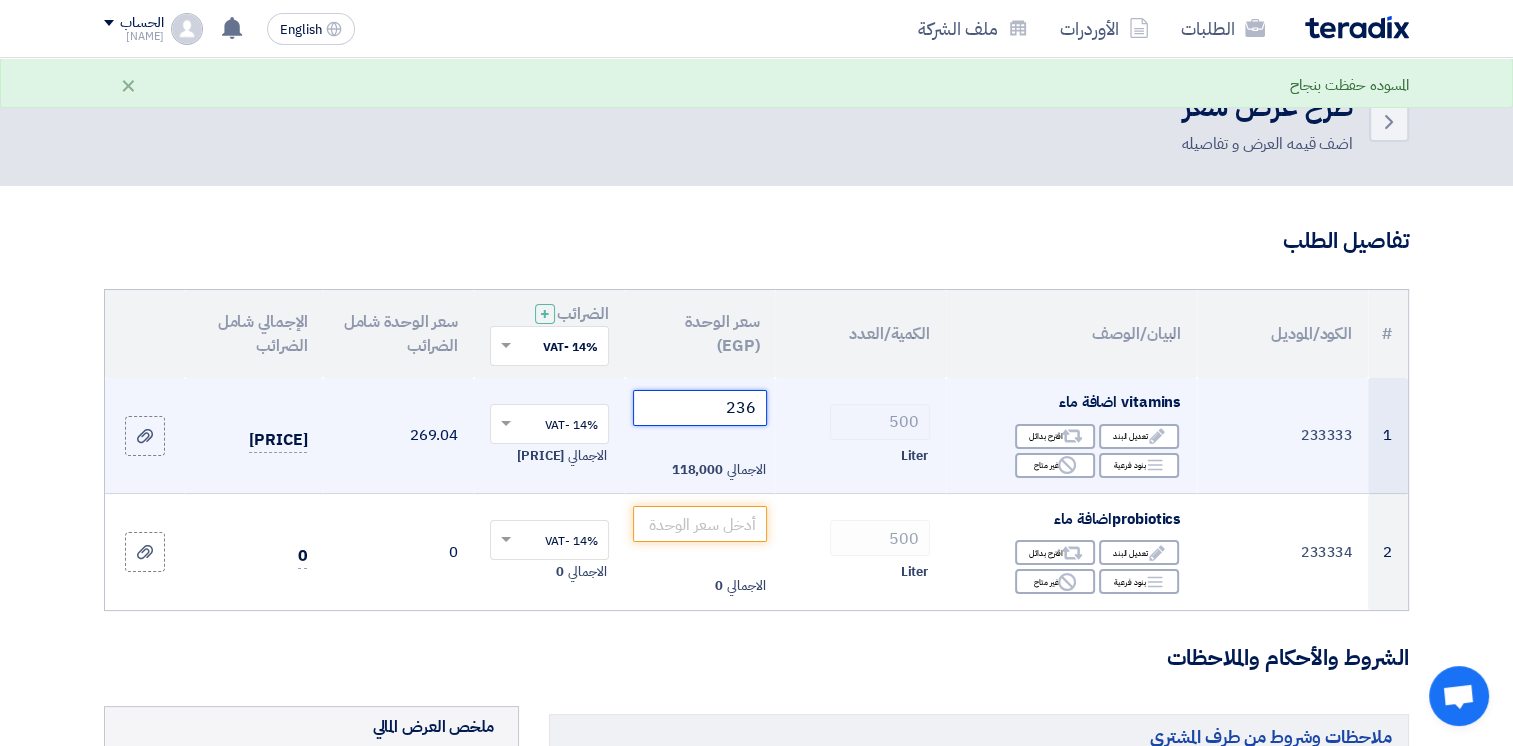 type on "236" 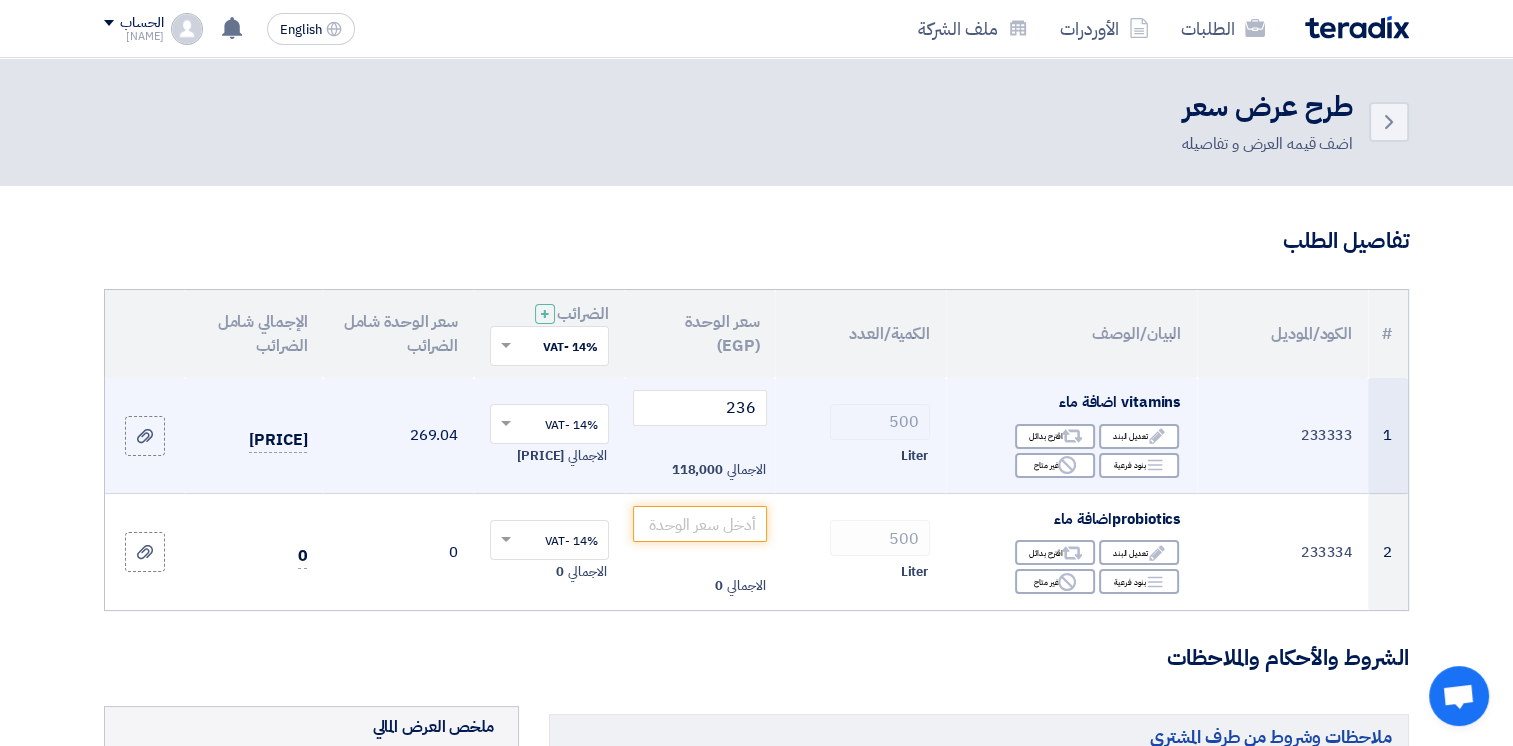 click on "Liter" 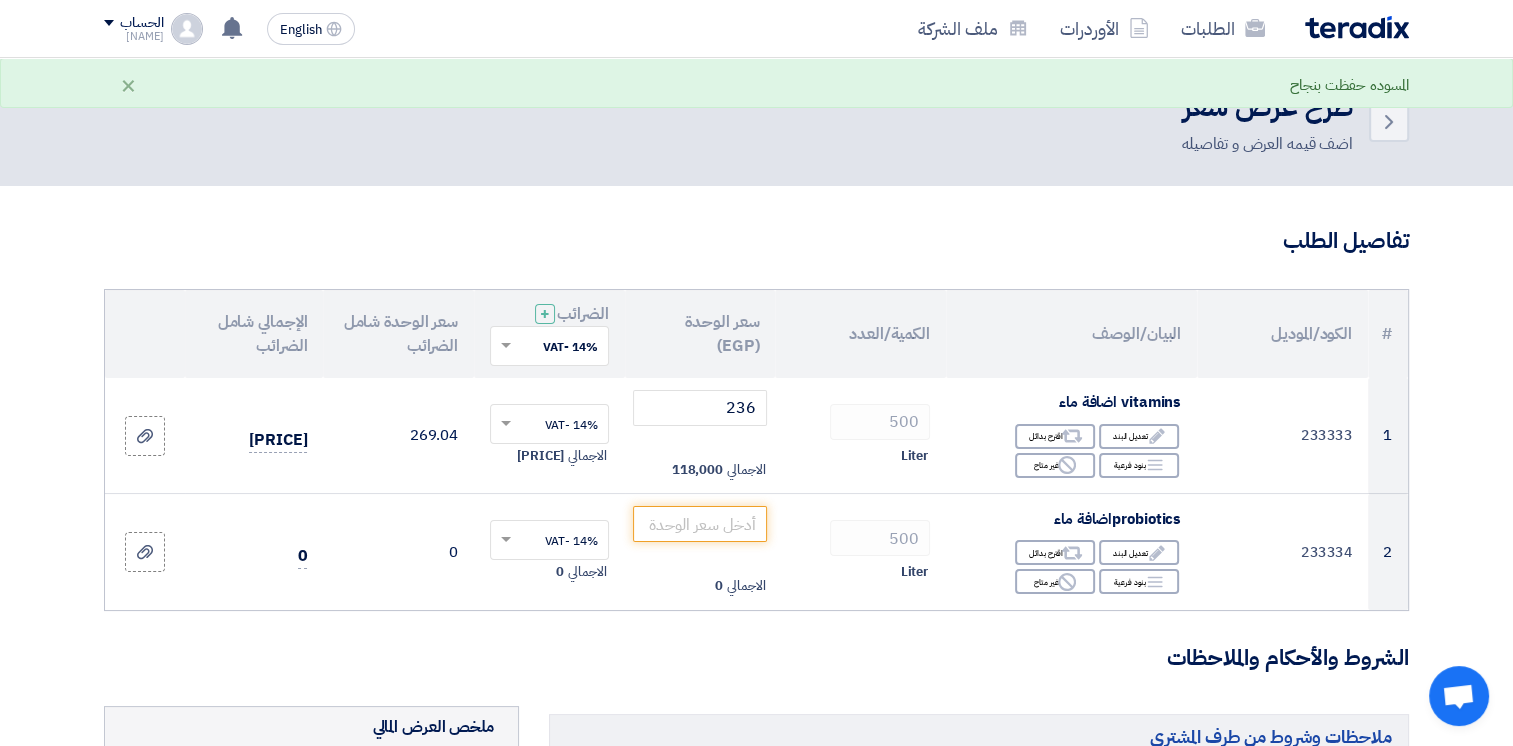 click 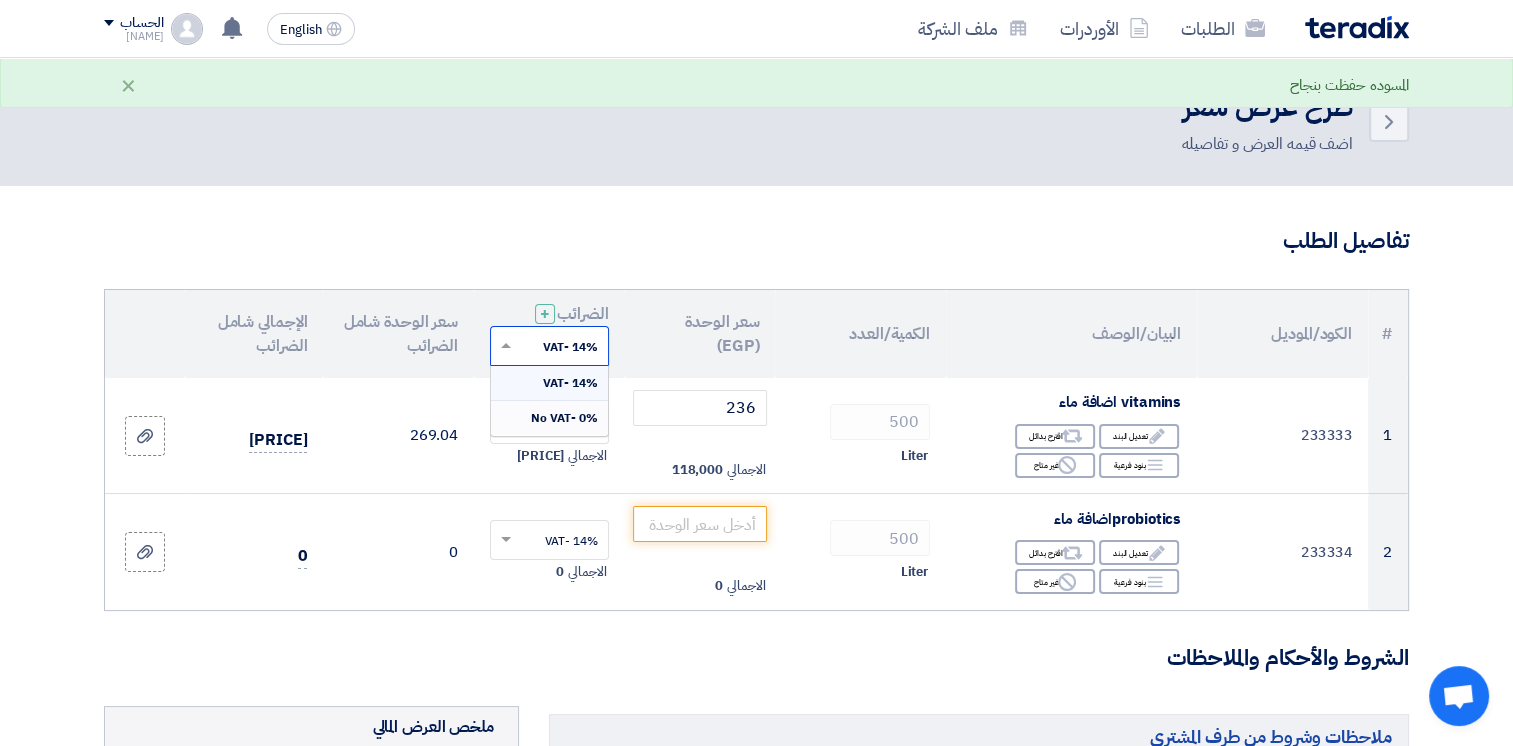 click on "0% -No VAT" at bounding box center [564, 418] 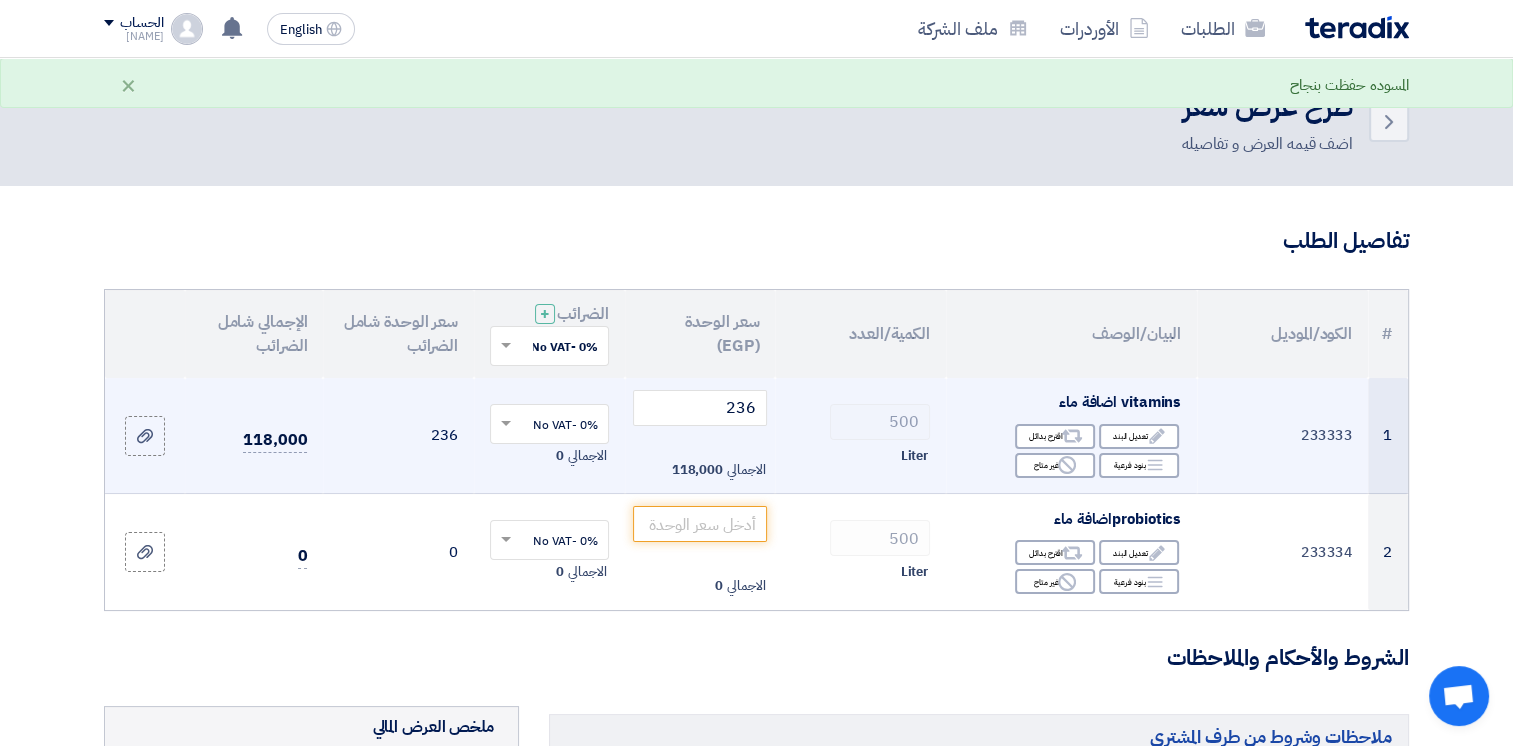 click on "[NUMBER]
Liter" 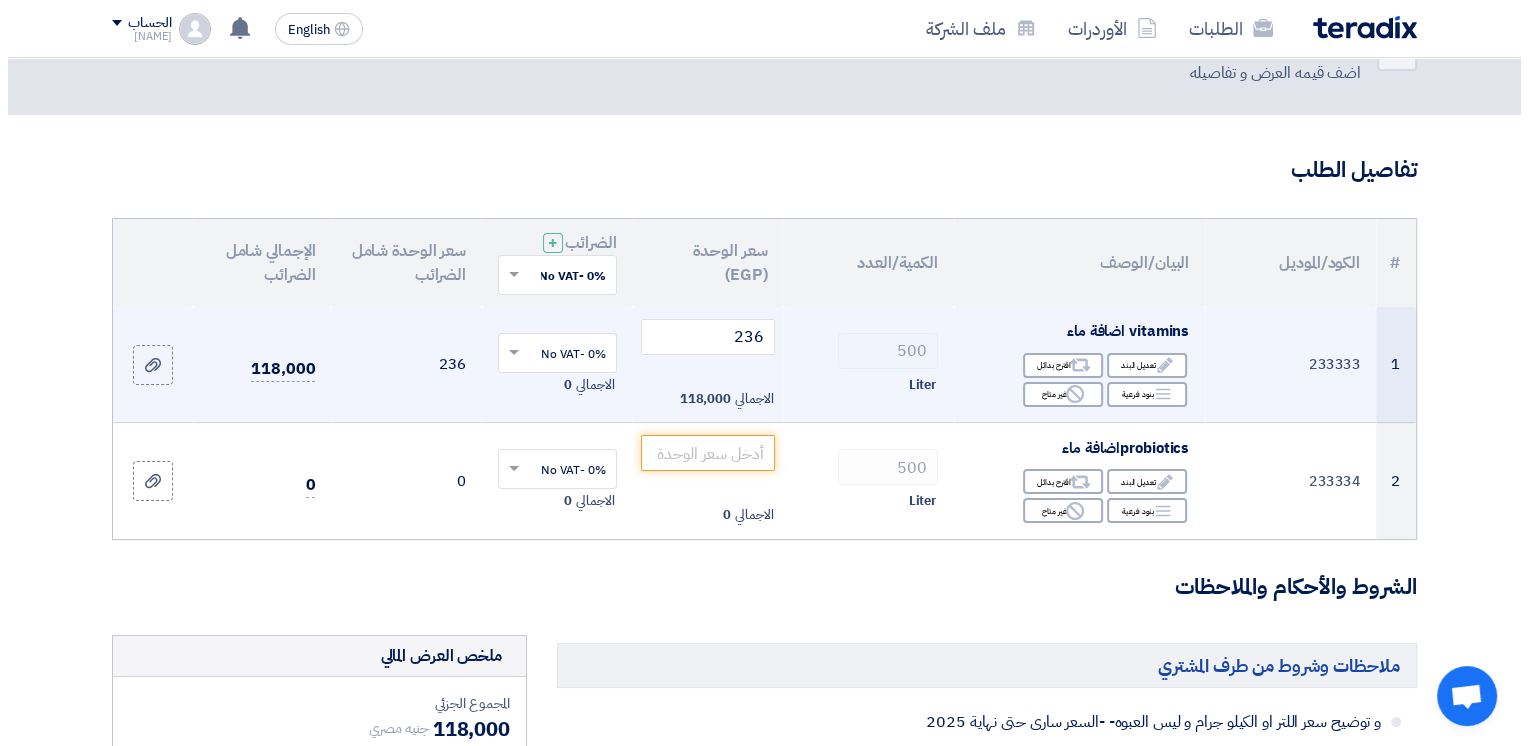 scroll, scrollTop: 72, scrollLeft: 0, axis: vertical 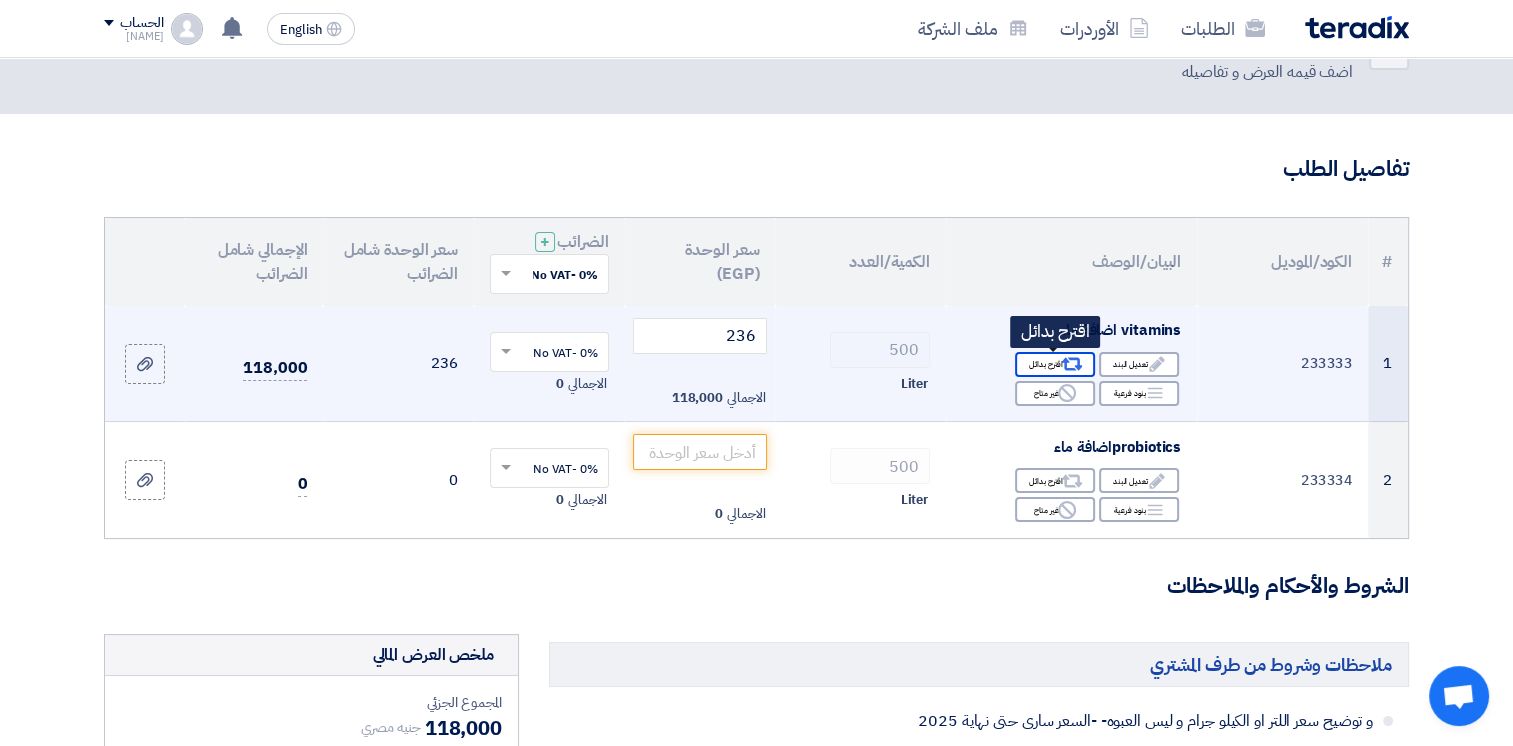 click 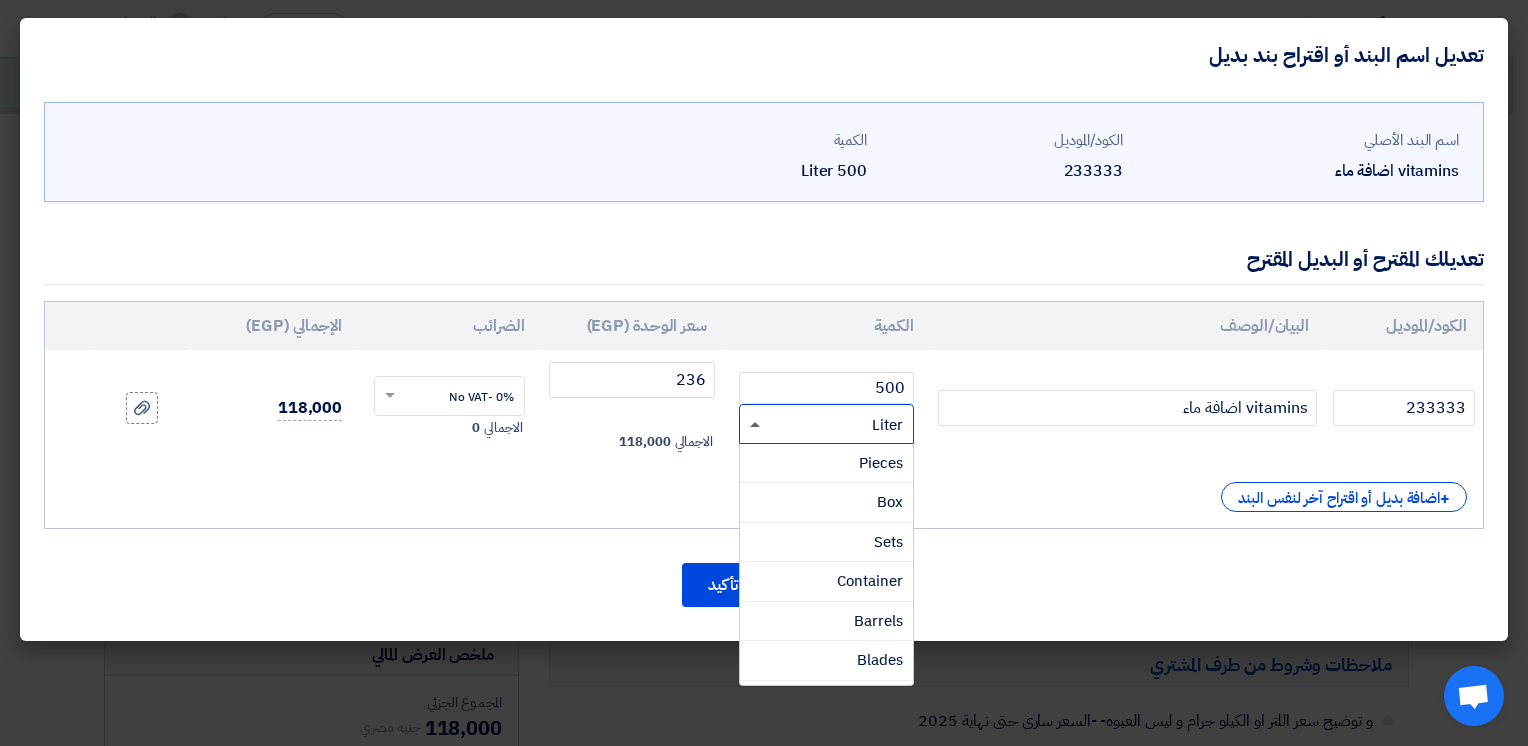 click 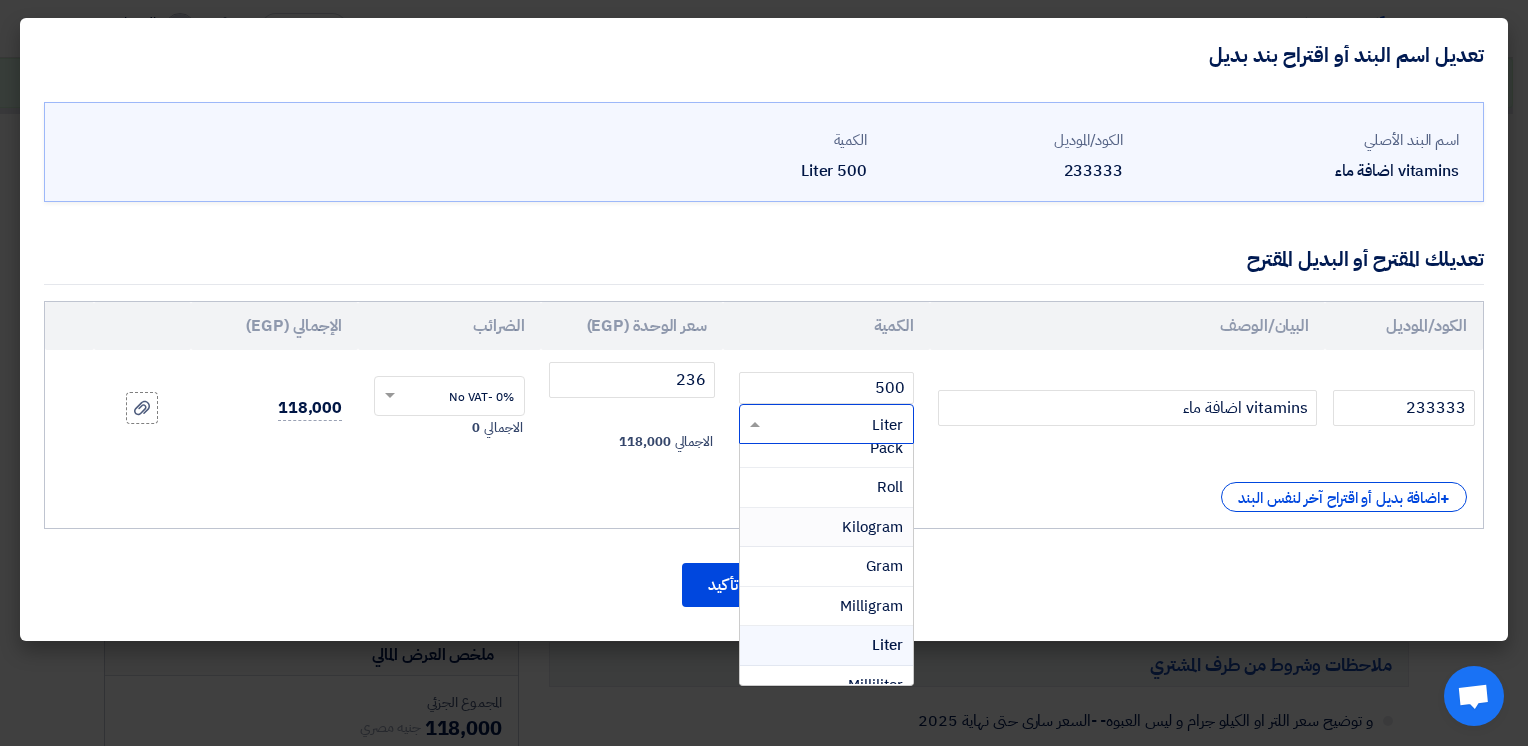 scroll, scrollTop: 330, scrollLeft: 0, axis: vertical 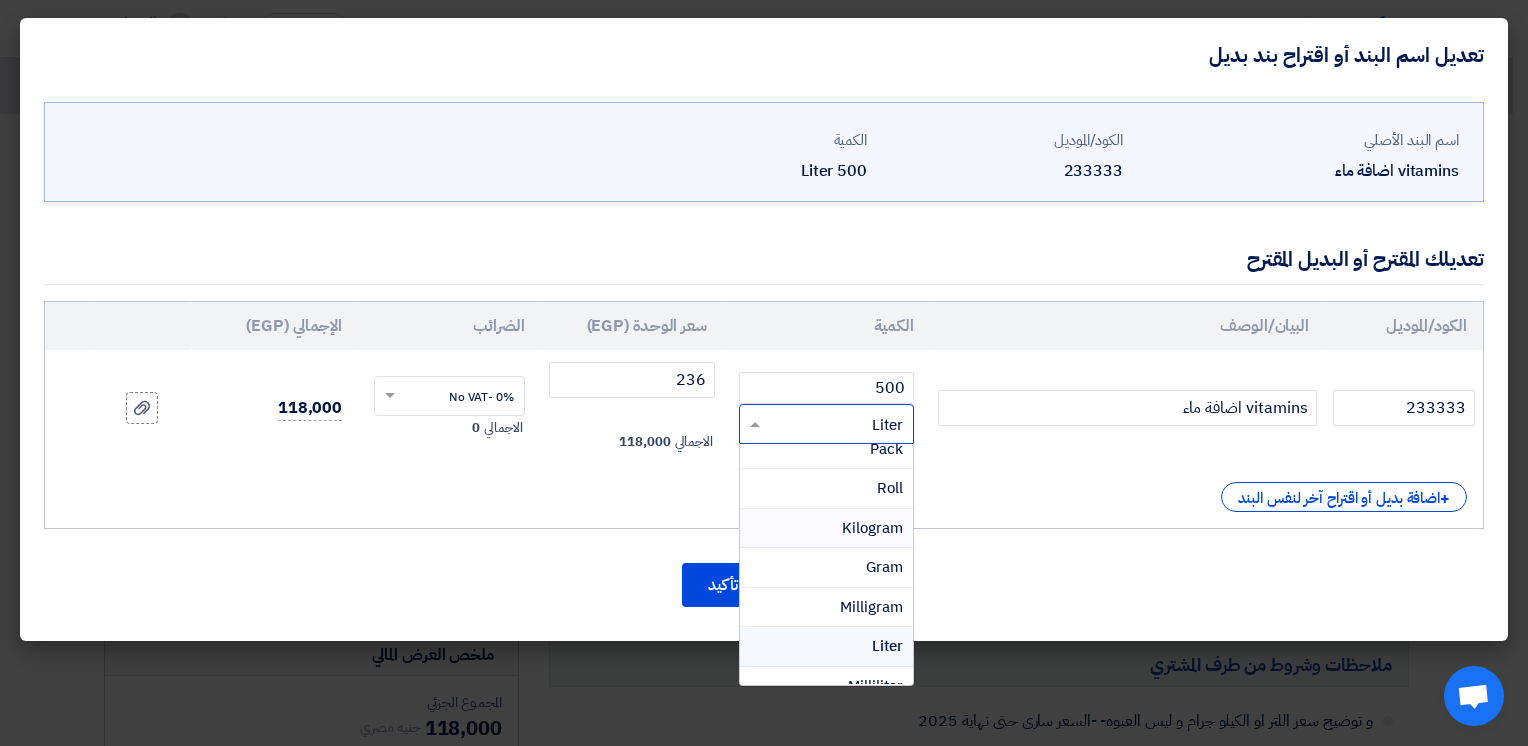 click on "Kilogram" at bounding box center [872, 528] 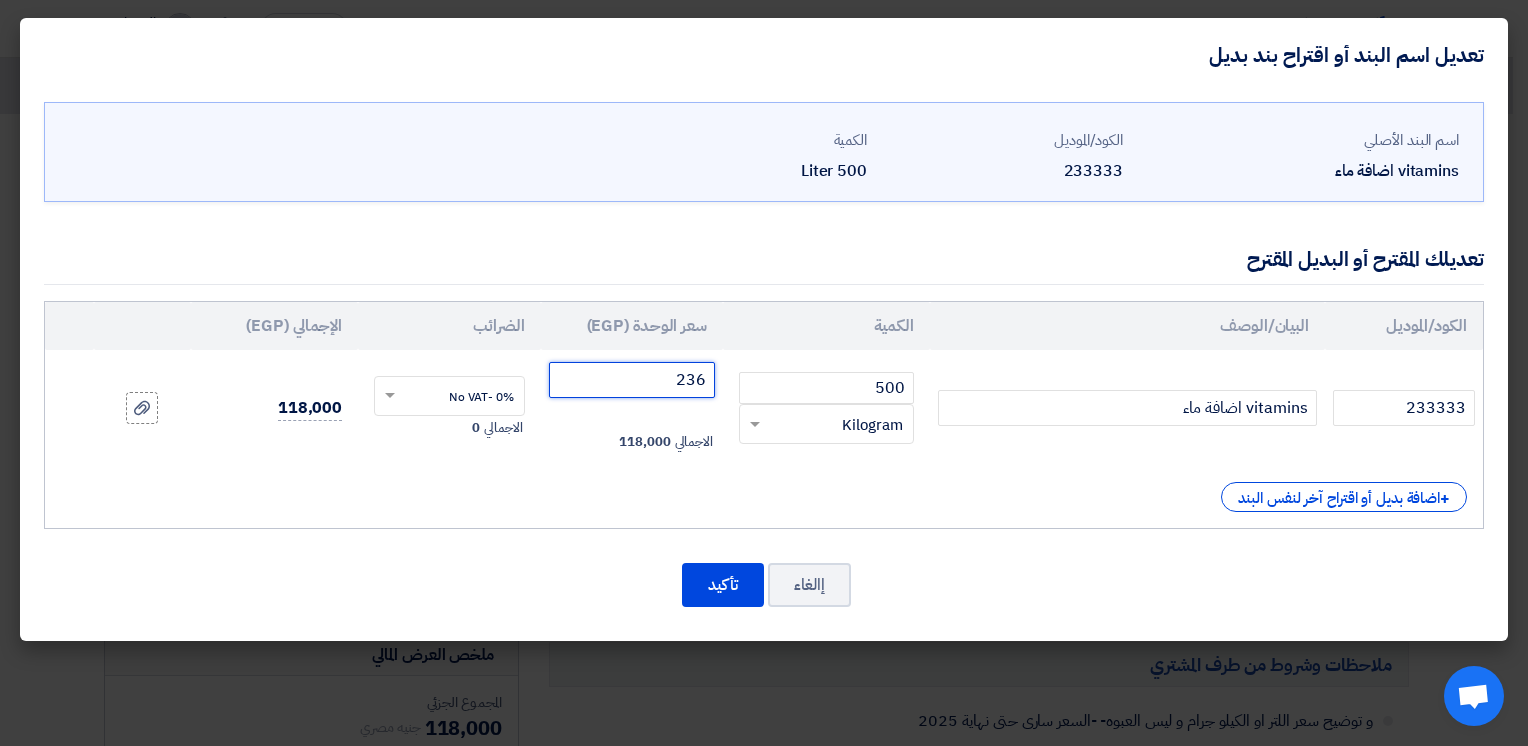 click on "236" 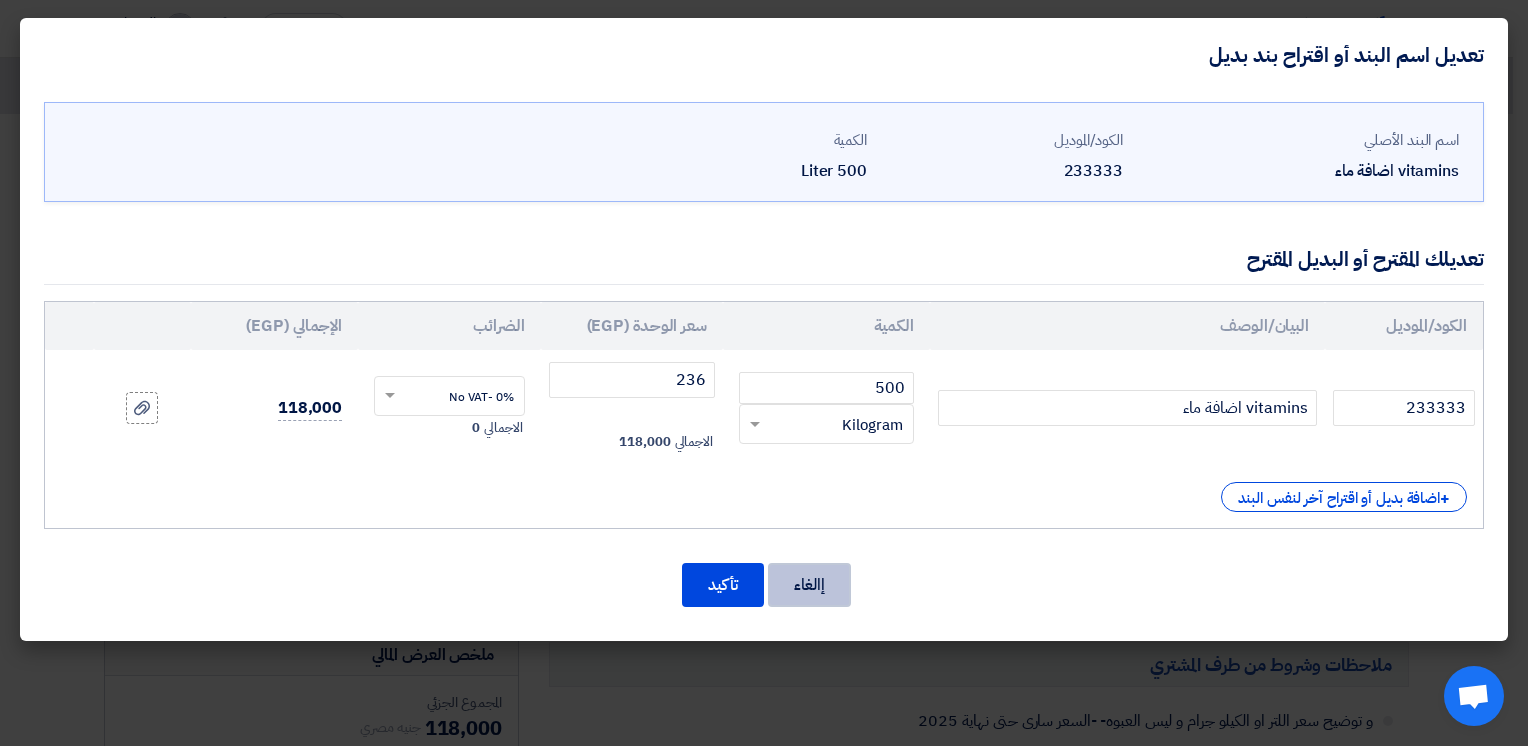 click on "إالغاء" 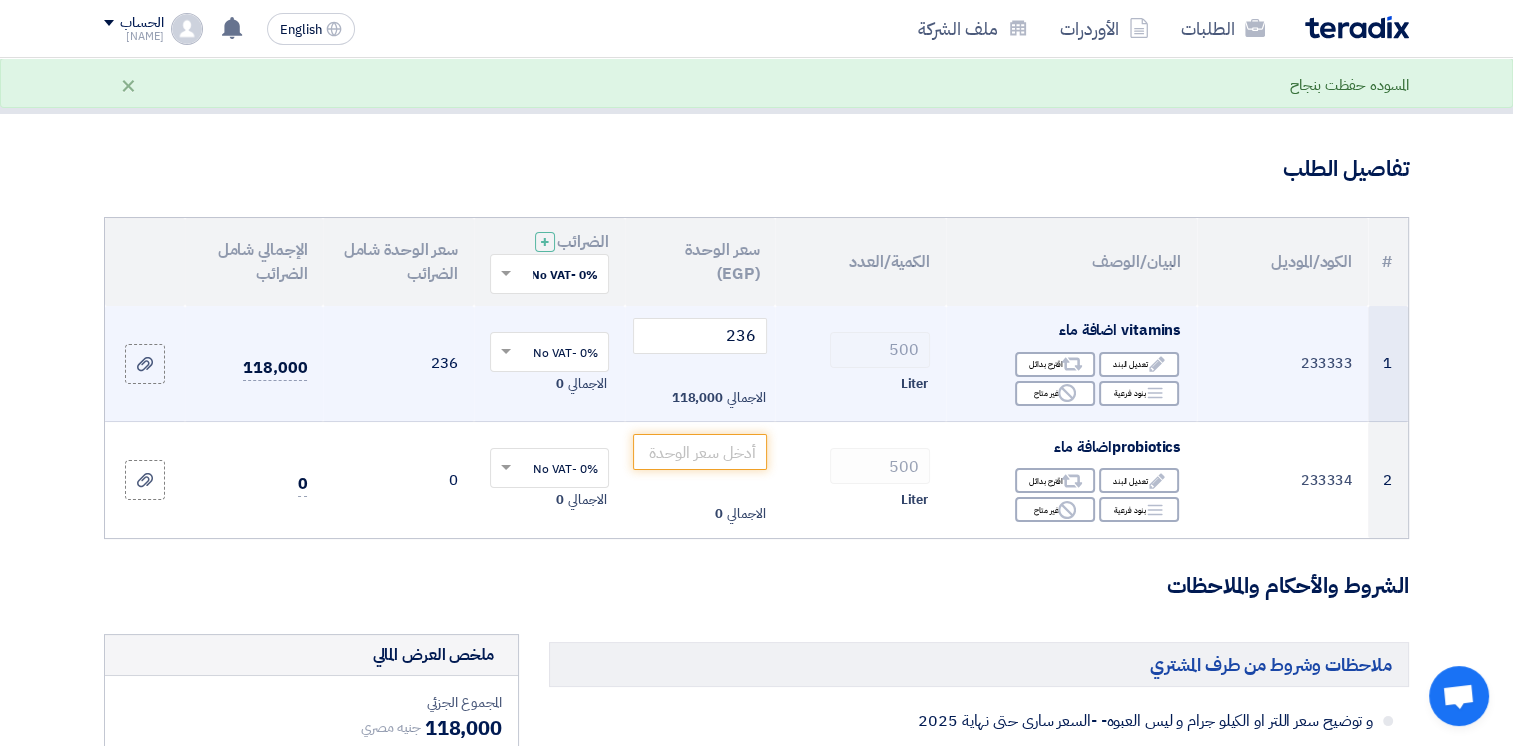 click on "Liter" 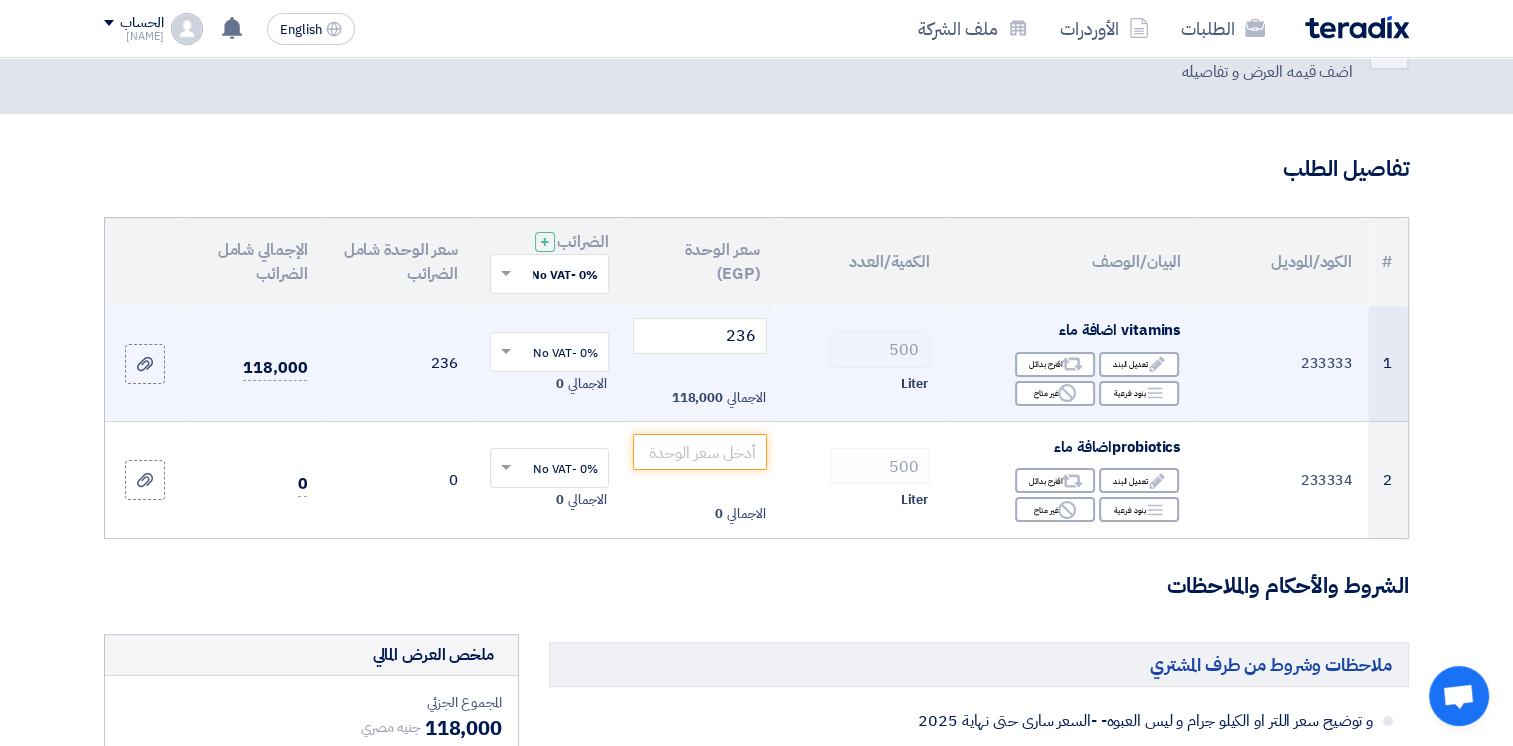 click on "Liter" 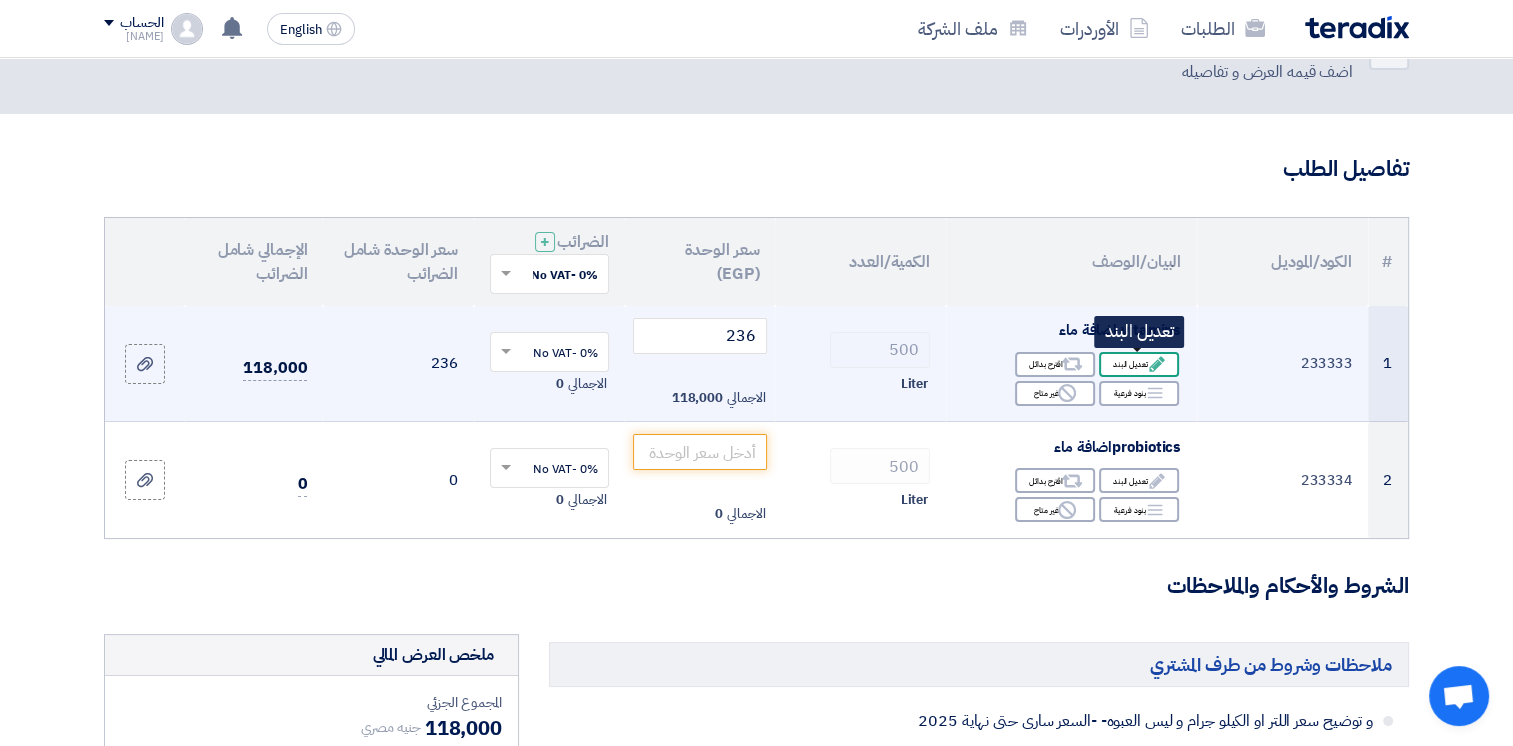 click on "Edit
تعديل البند" 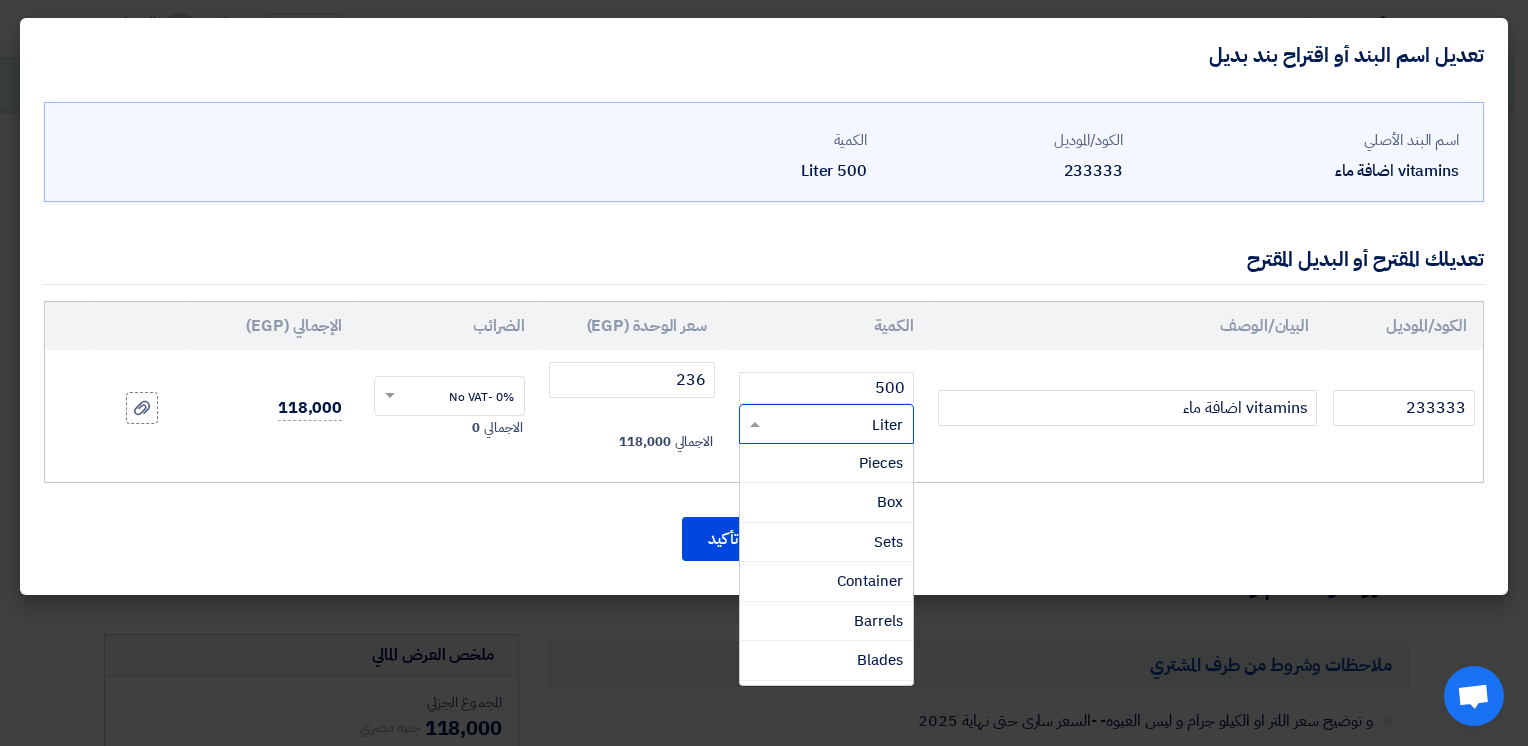 click 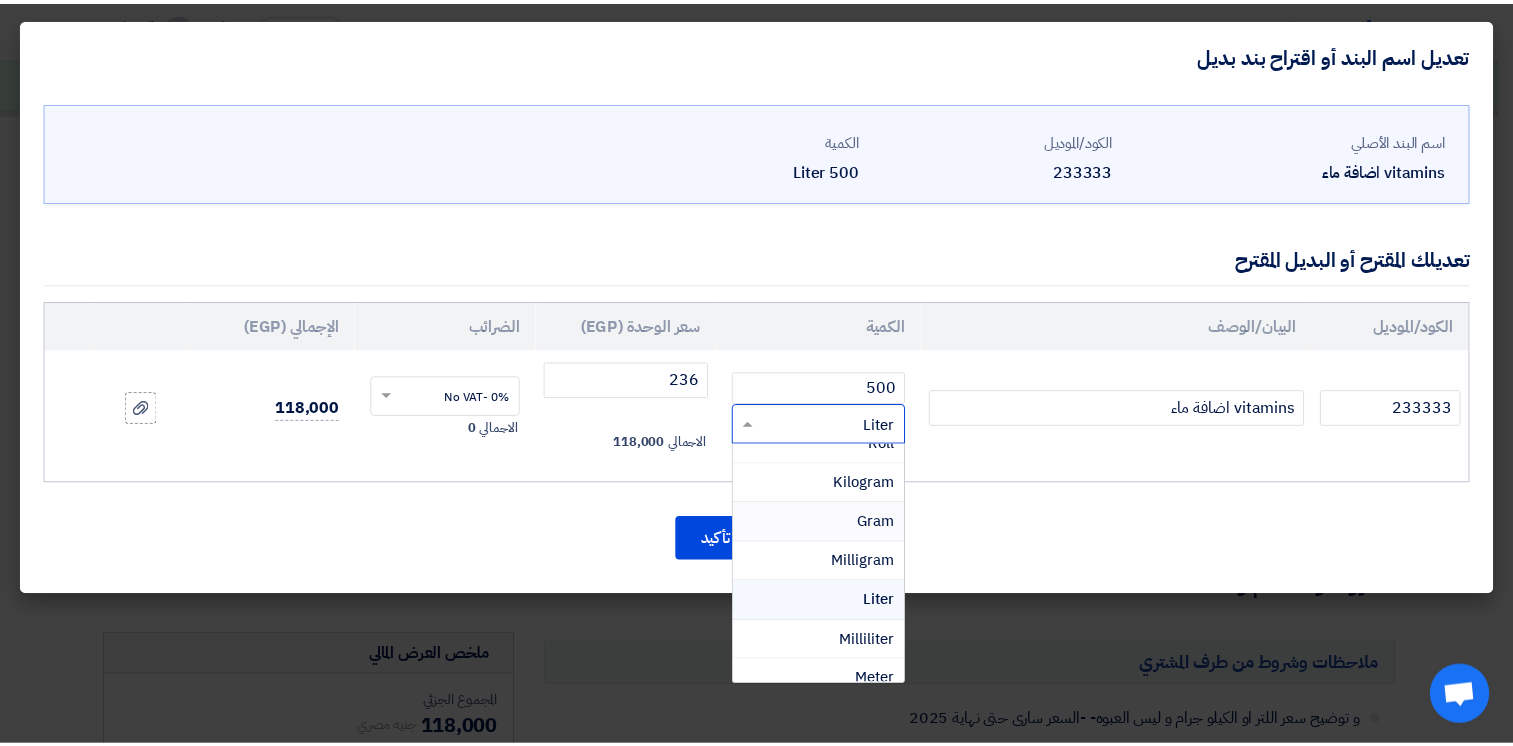 scroll, scrollTop: 374, scrollLeft: 0, axis: vertical 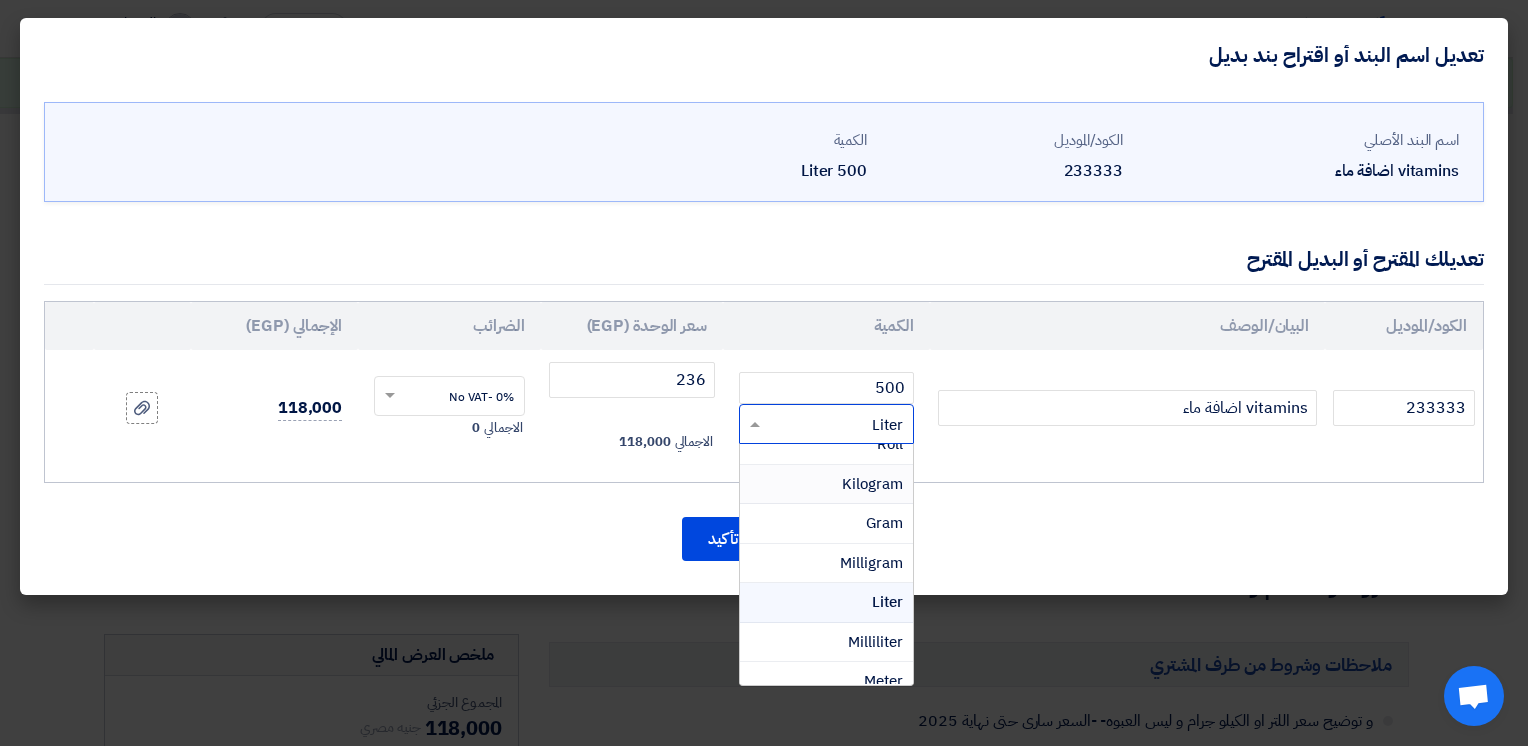 click on "Kilogram" at bounding box center [872, 484] 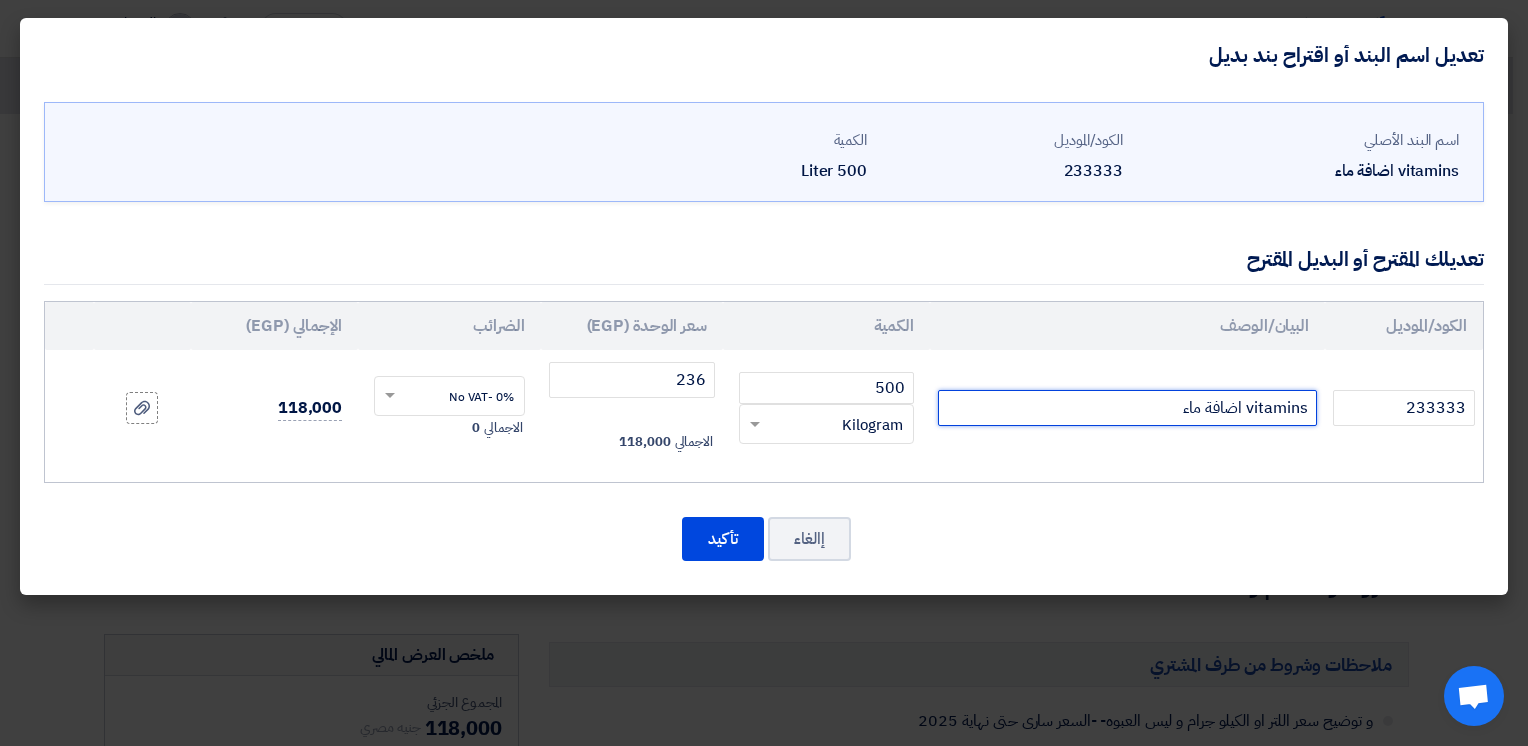 click on "vitamins اضافة ماء" 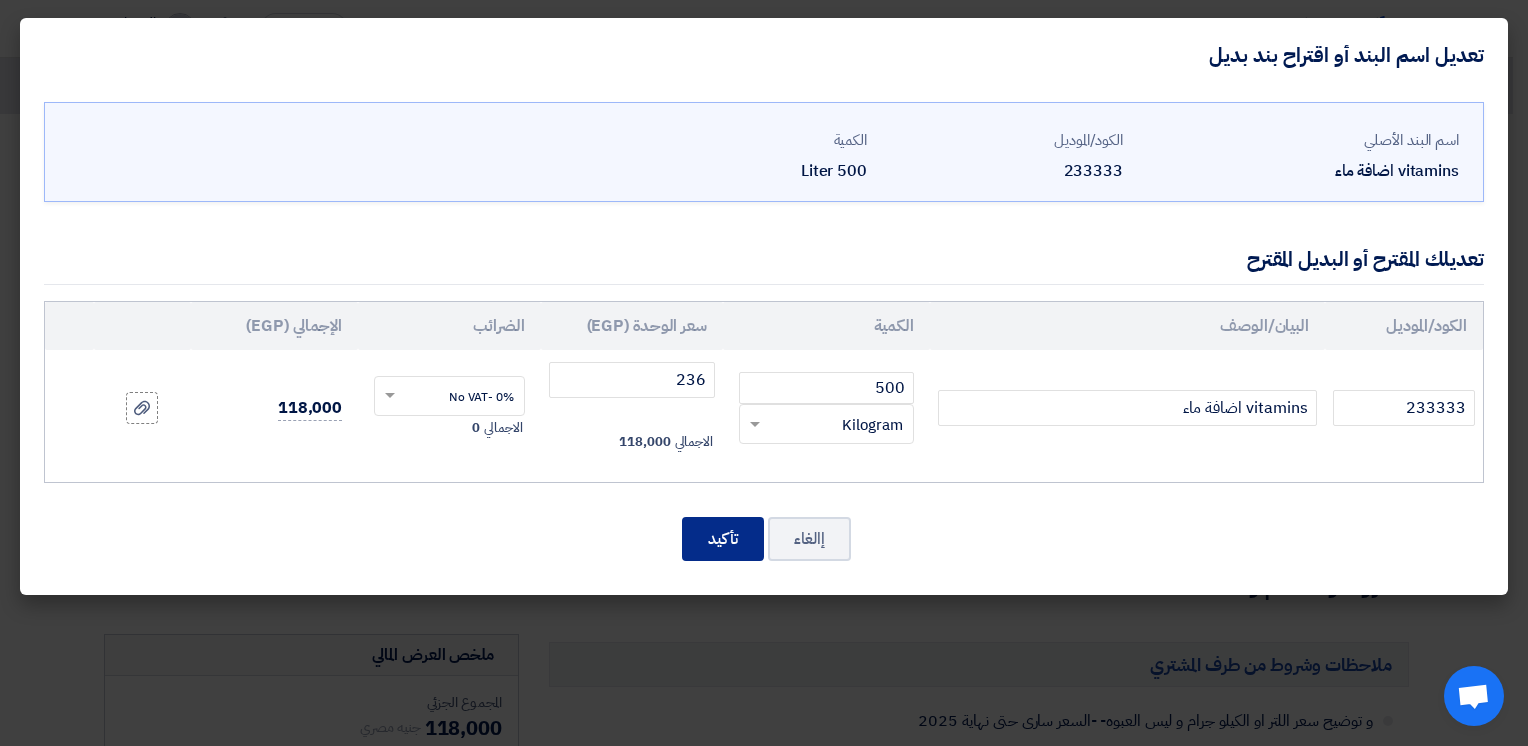 click on "تأكيد" 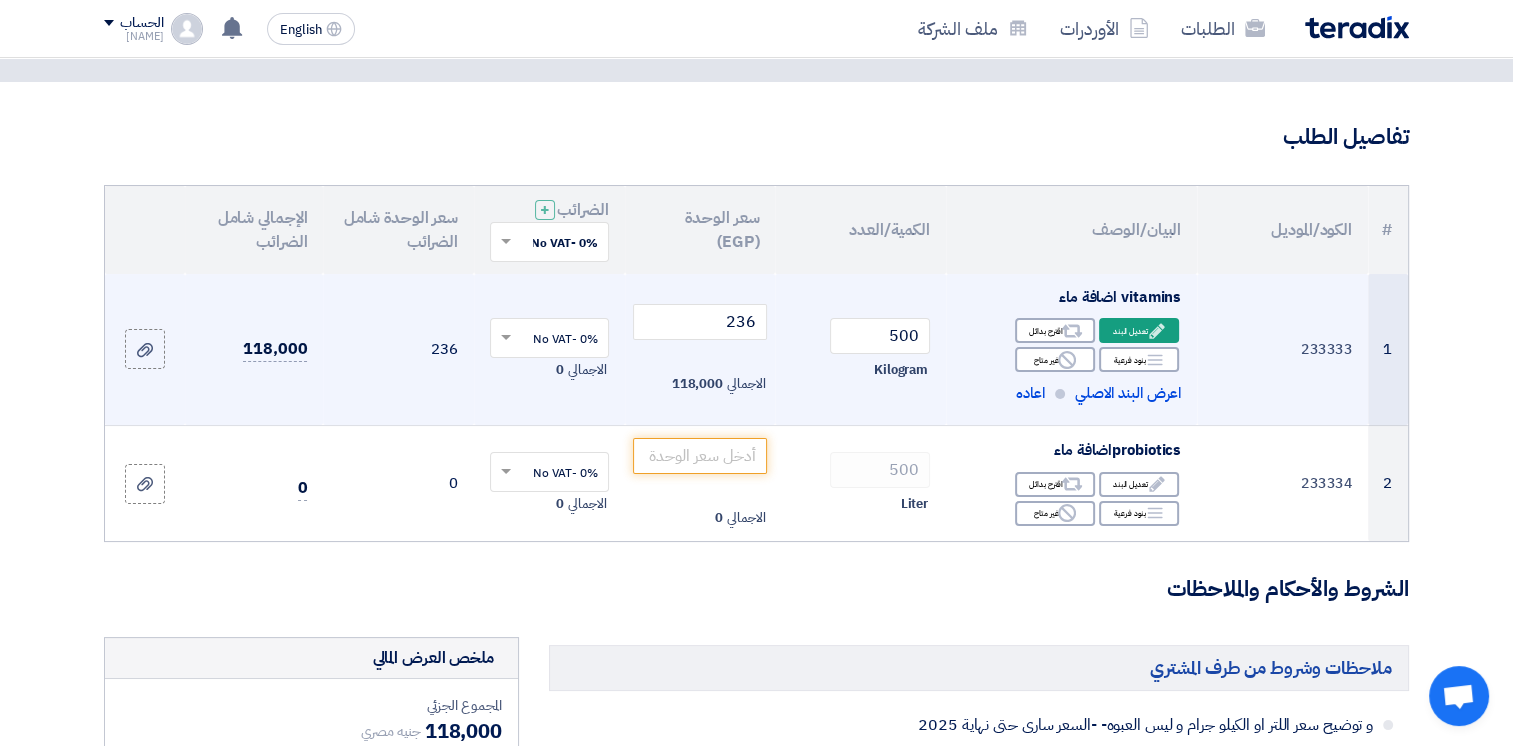 scroll, scrollTop: 72, scrollLeft: 0, axis: vertical 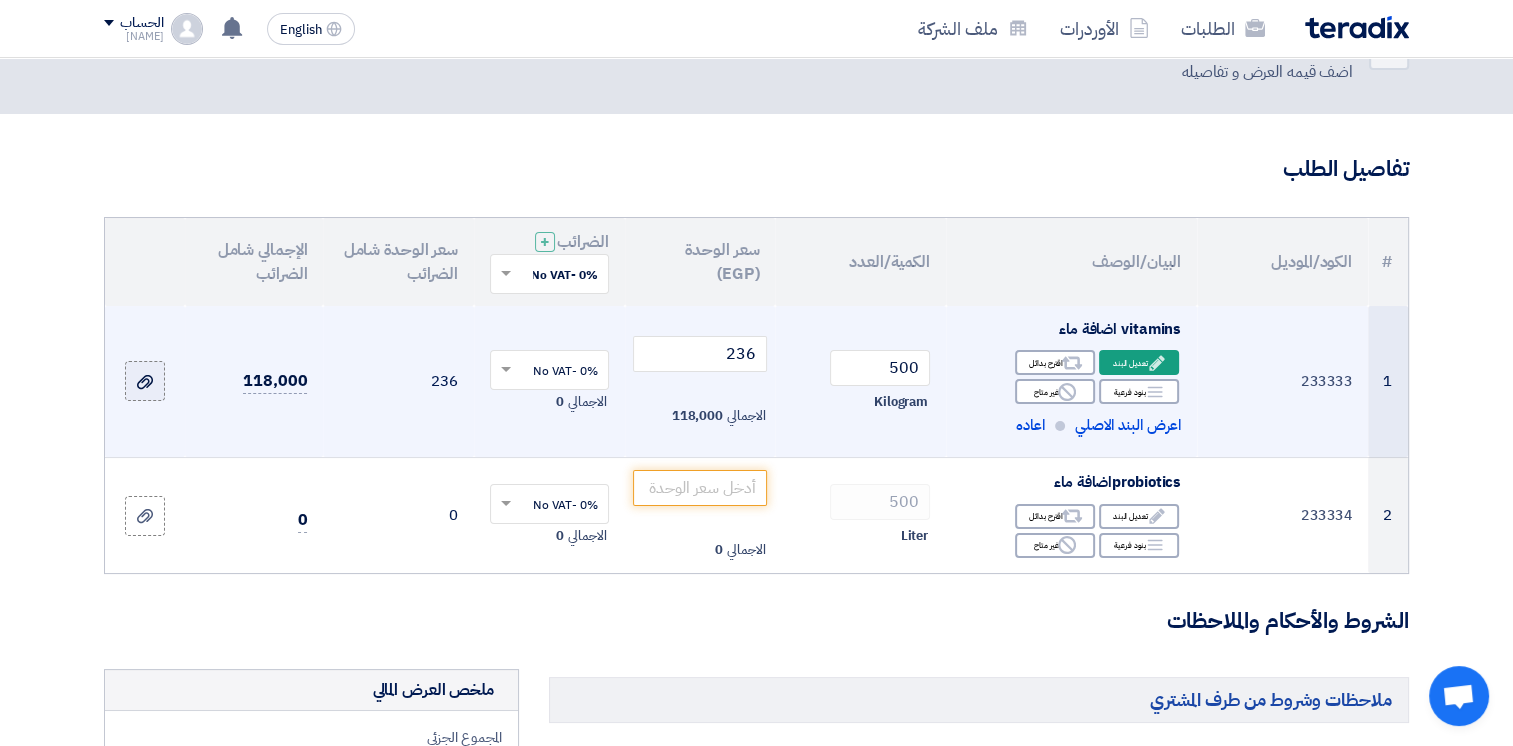 click 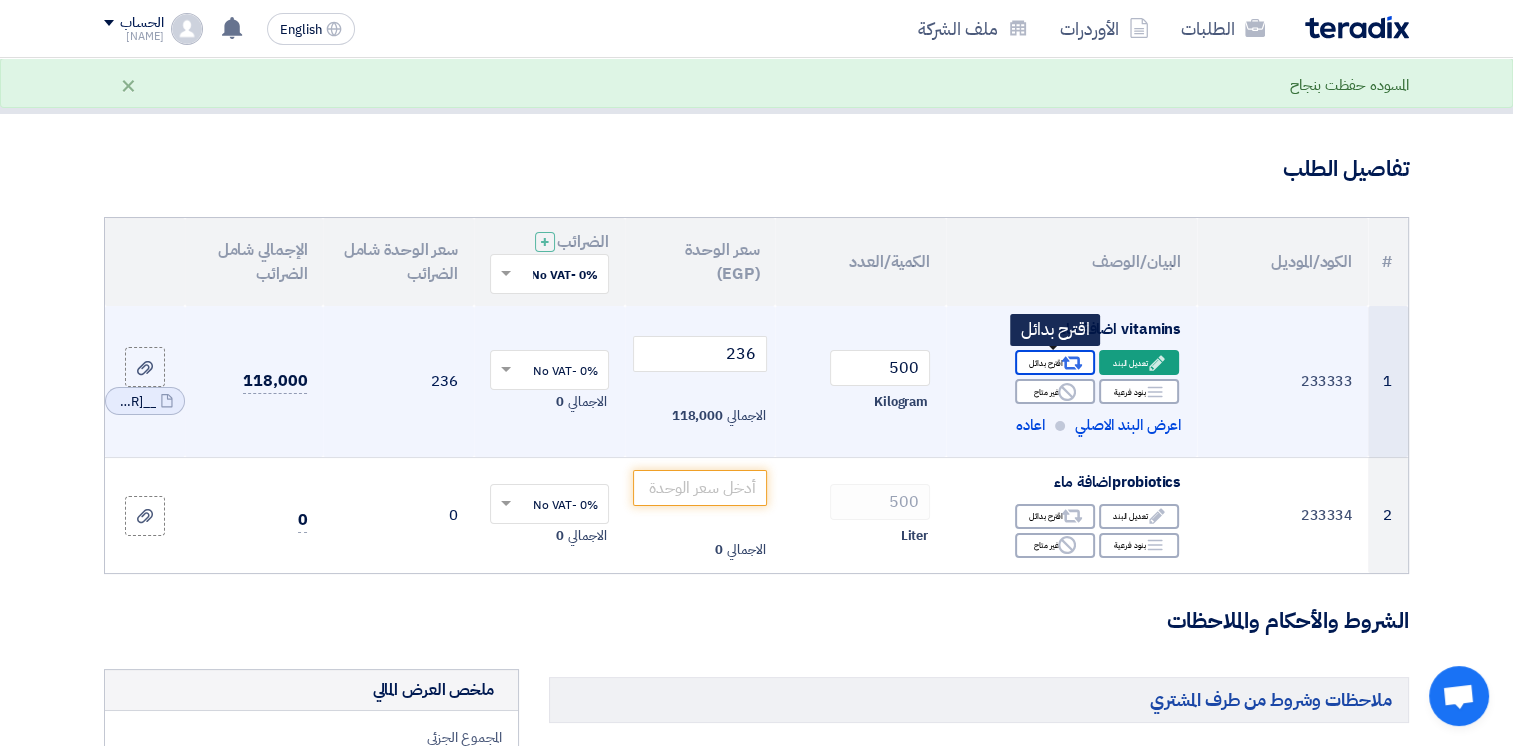 click 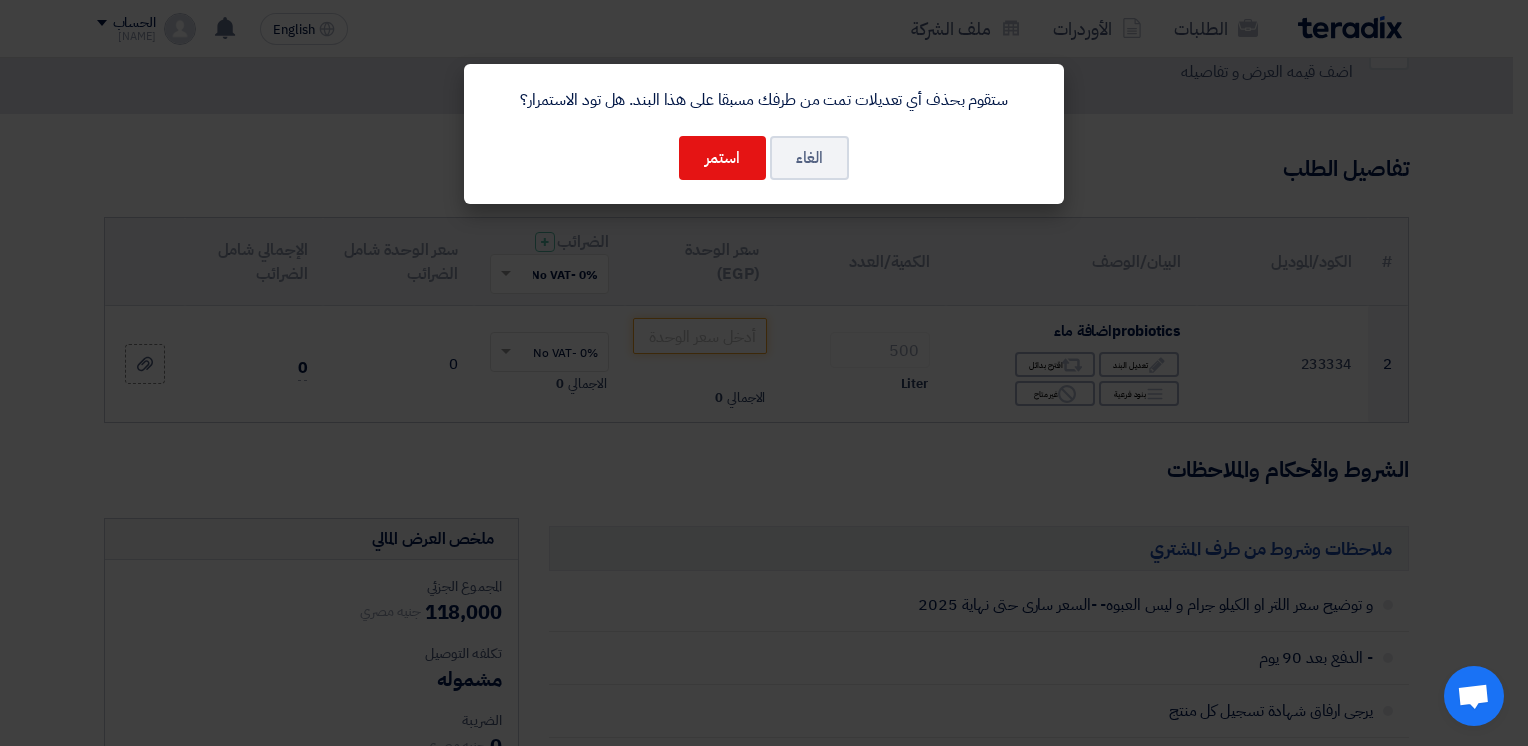 click on "ستقوم بحذف أي تعديلات تمت من طرفك مسبقا على هذا البند. هل تود الاستمرار؟
الغاء
استمر" 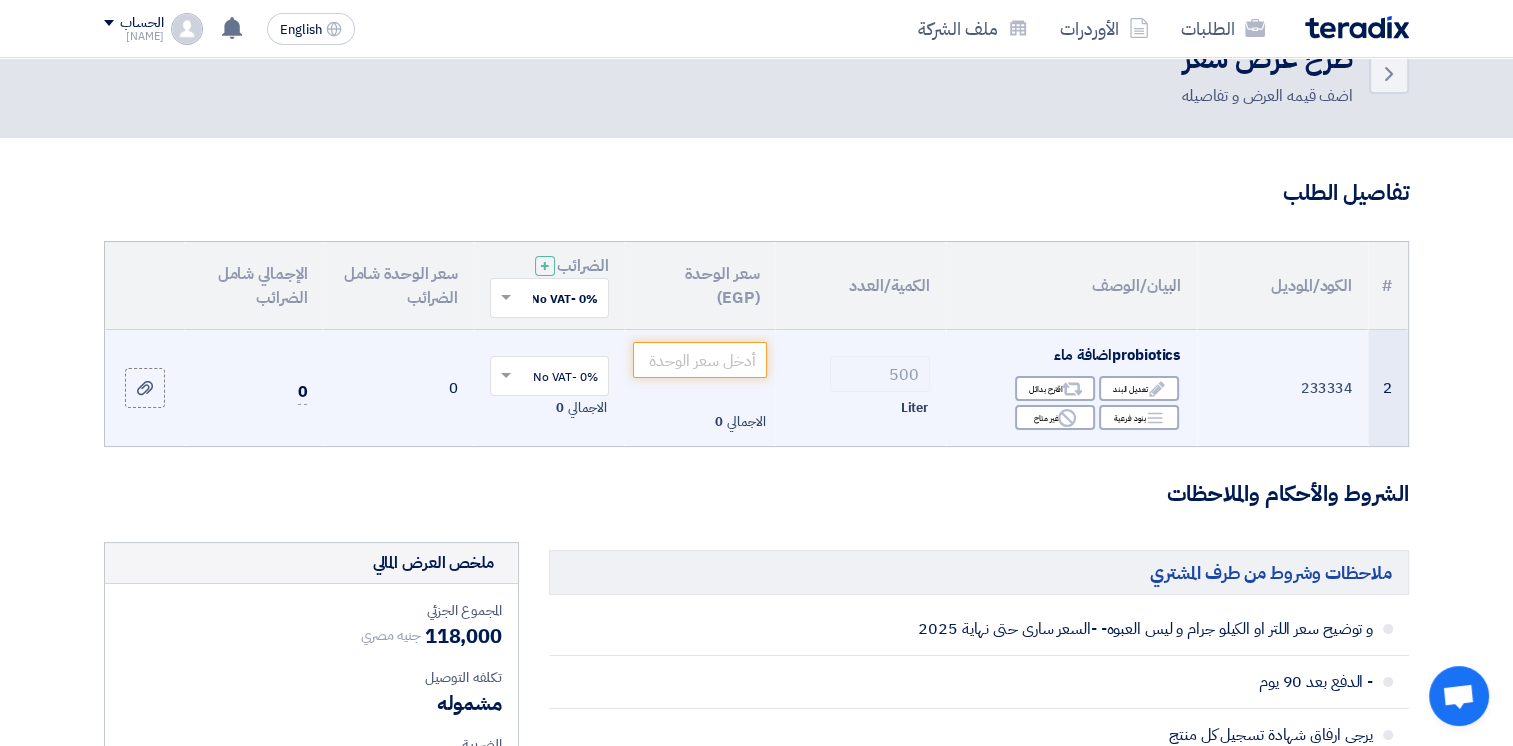 scroll, scrollTop: 0, scrollLeft: 0, axis: both 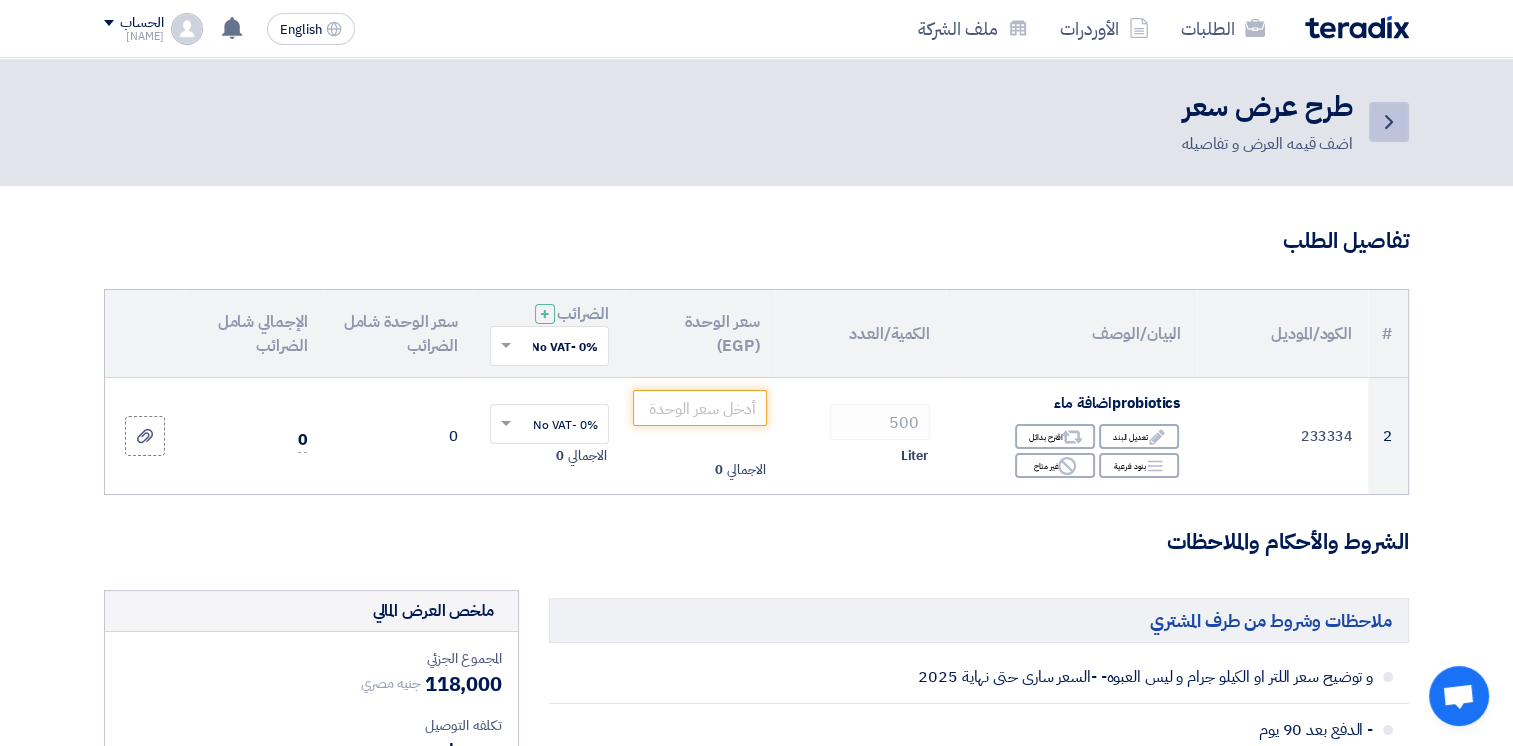 click on "Back" 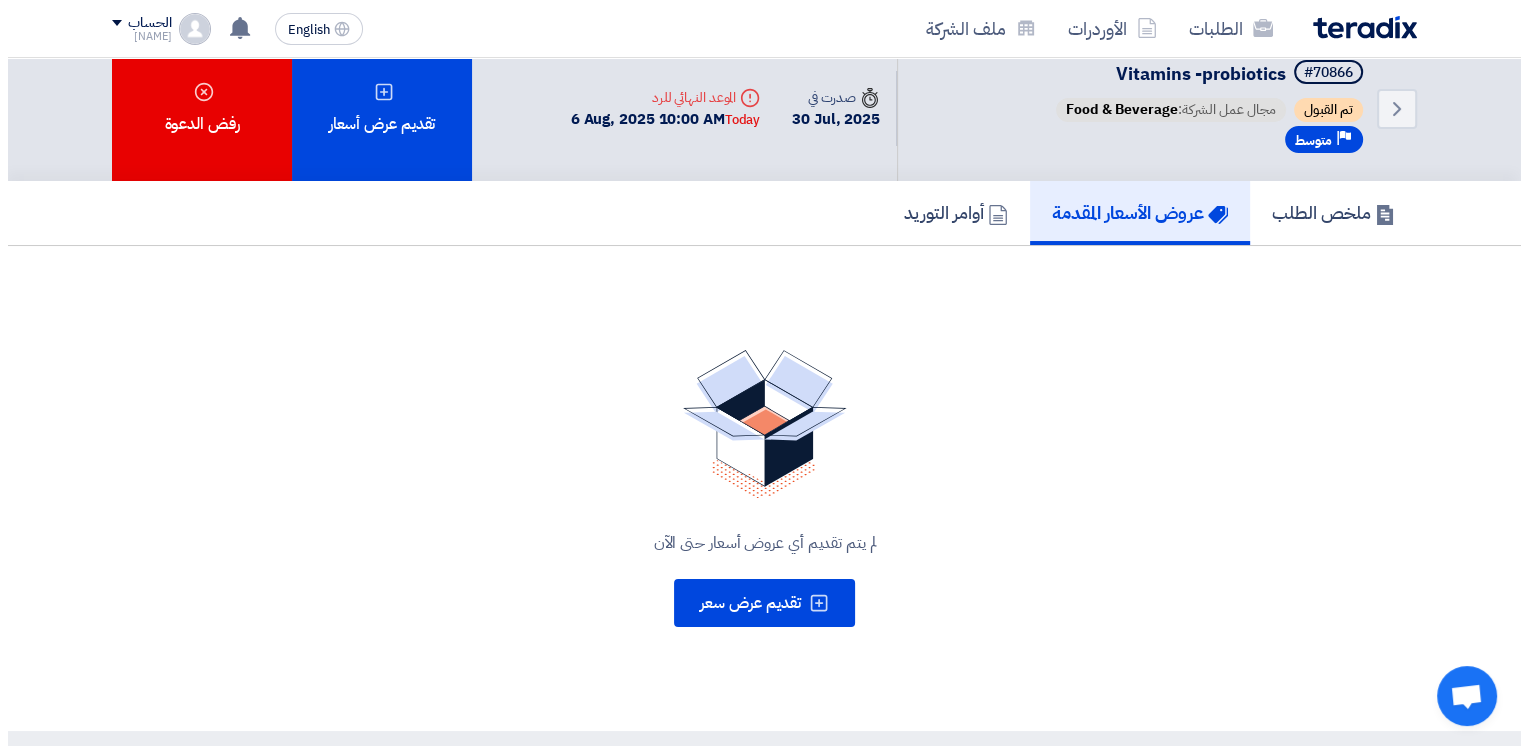 scroll, scrollTop: 0, scrollLeft: 0, axis: both 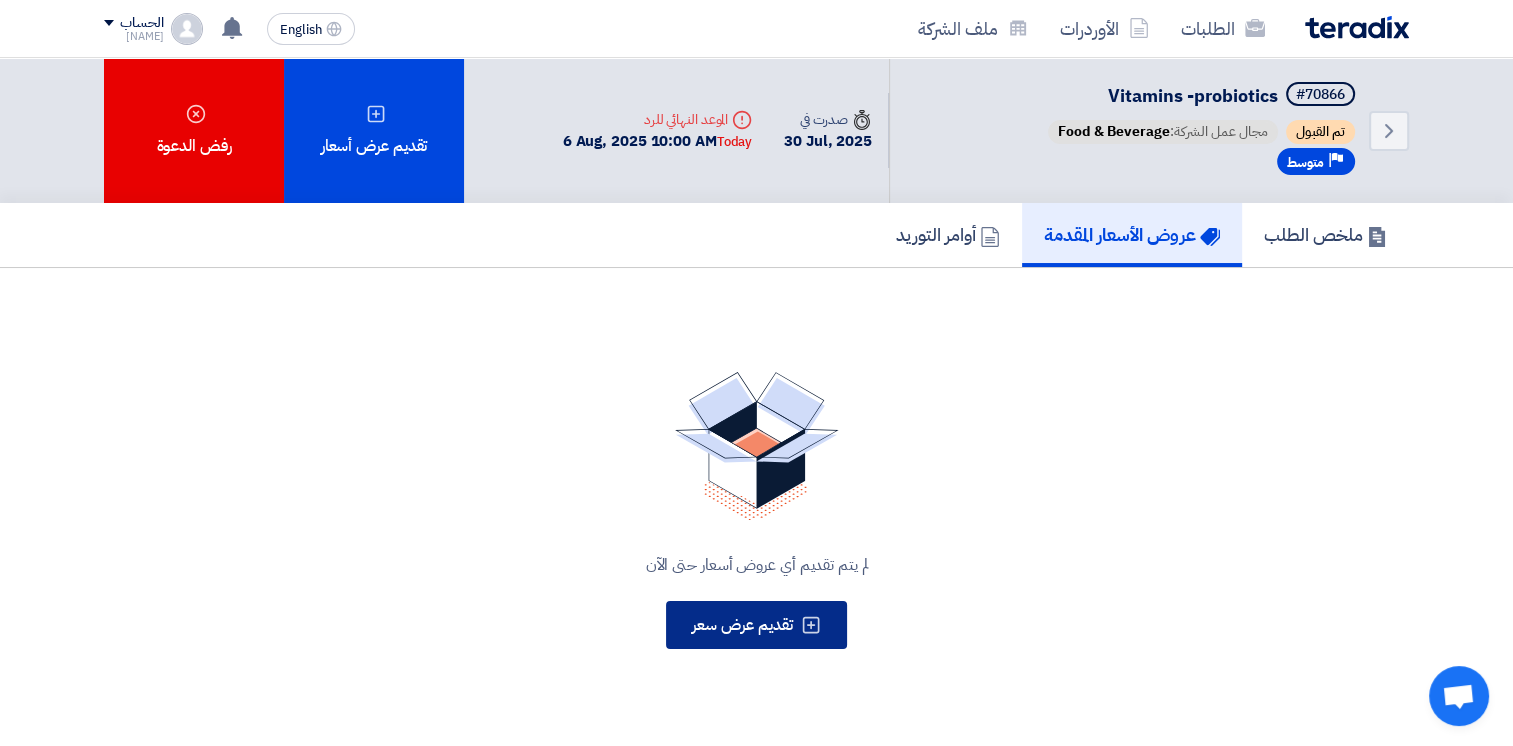 click on "تقديم عرض سعر" 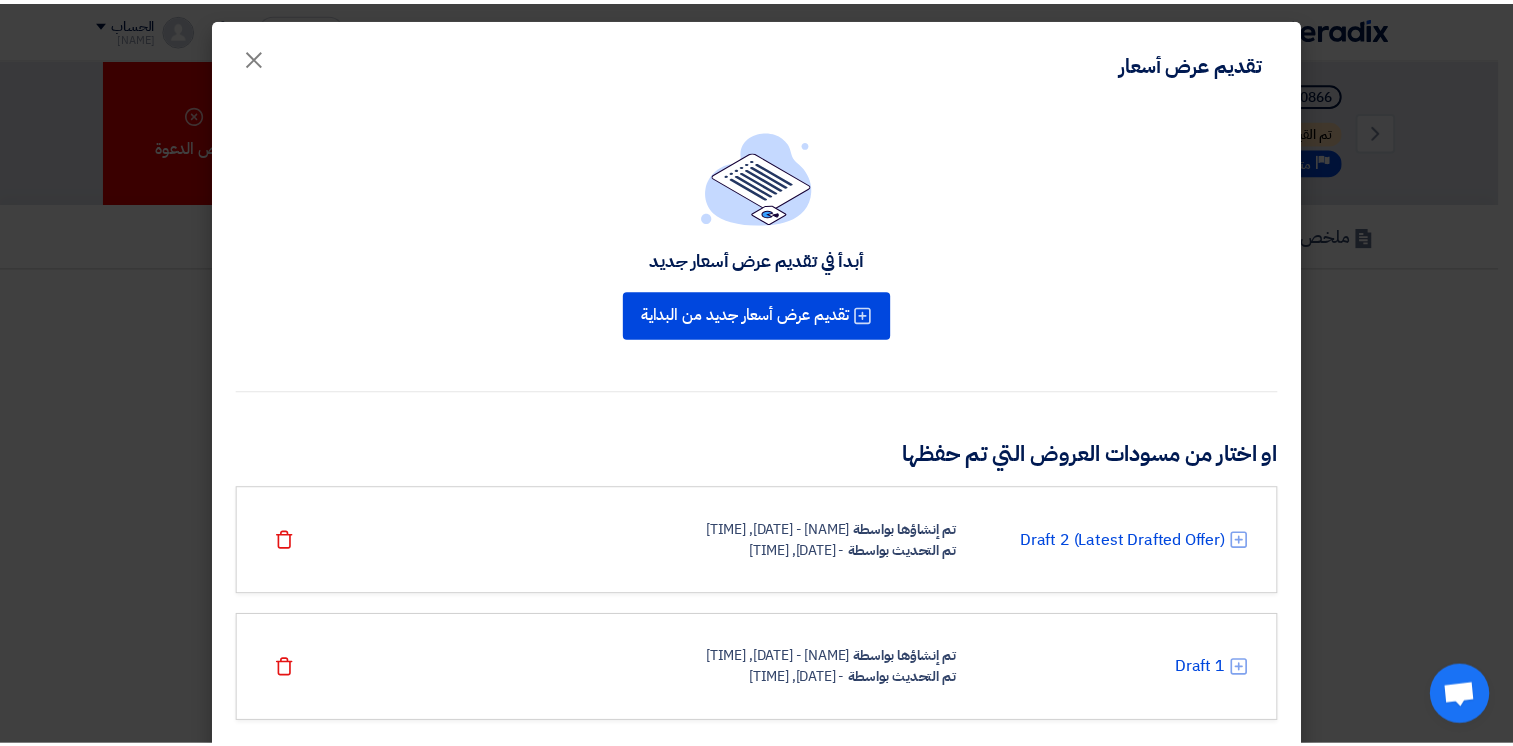 scroll, scrollTop: 44, scrollLeft: 0, axis: vertical 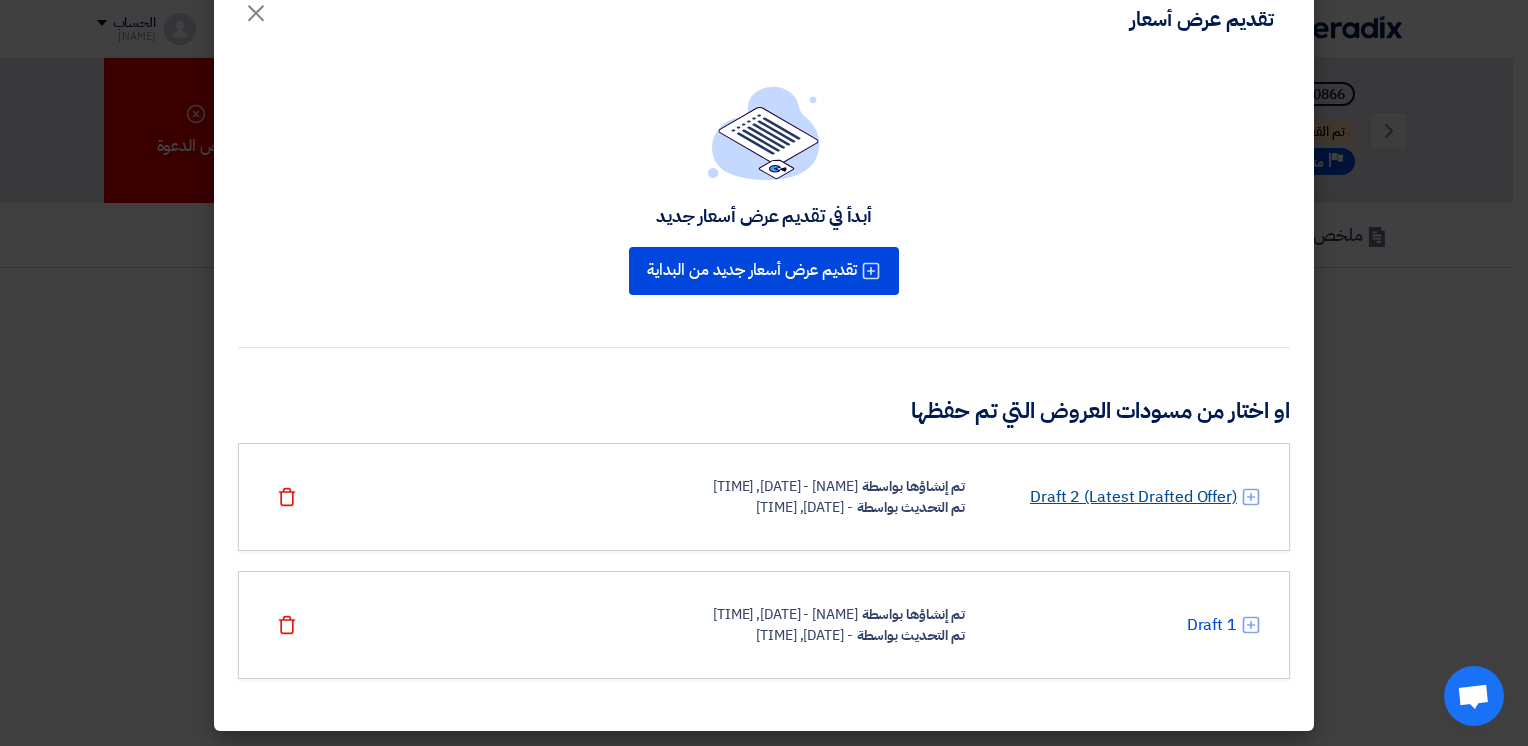 click on "Draft 2 (Latest Drafted Offer)" 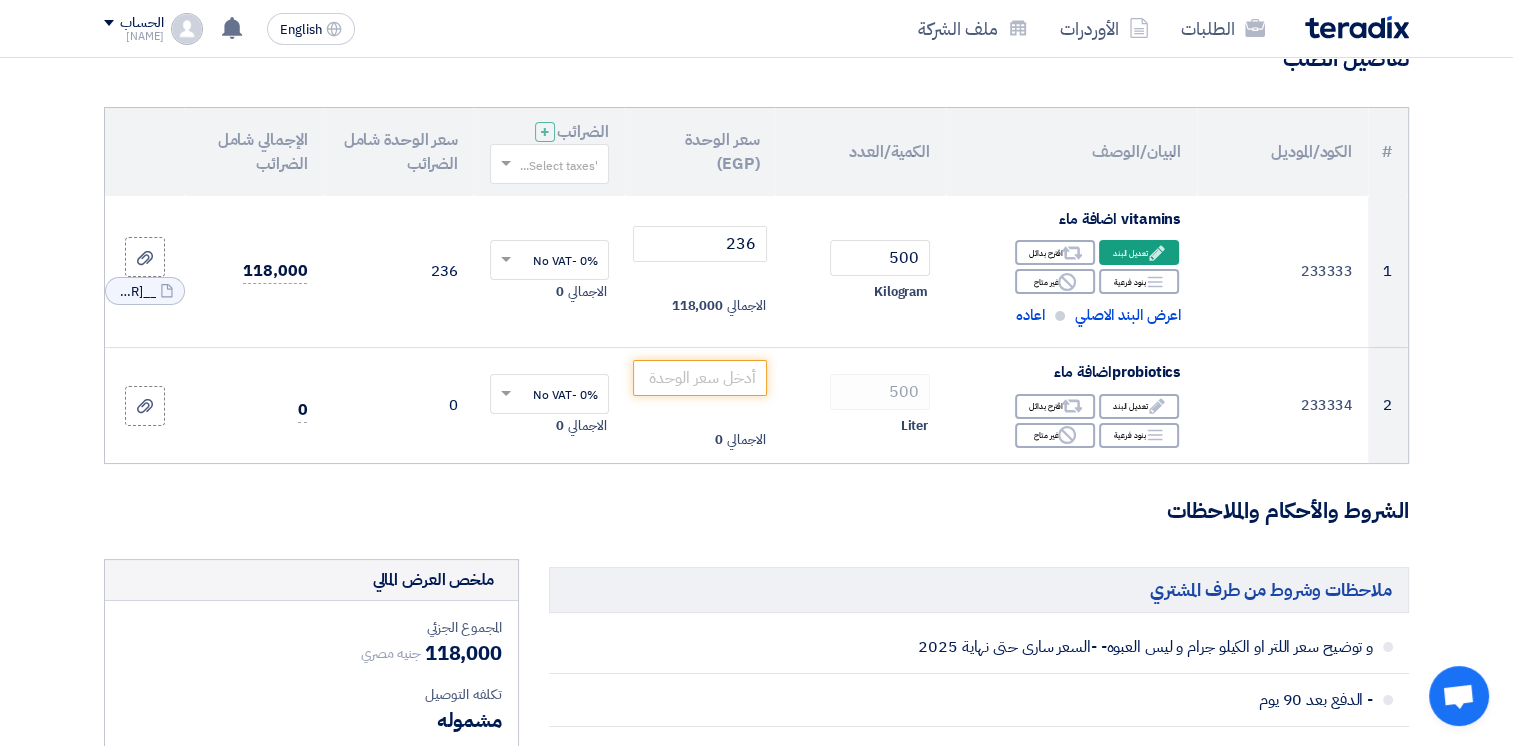 scroll, scrollTop: 22, scrollLeft: 0, axis: vertical 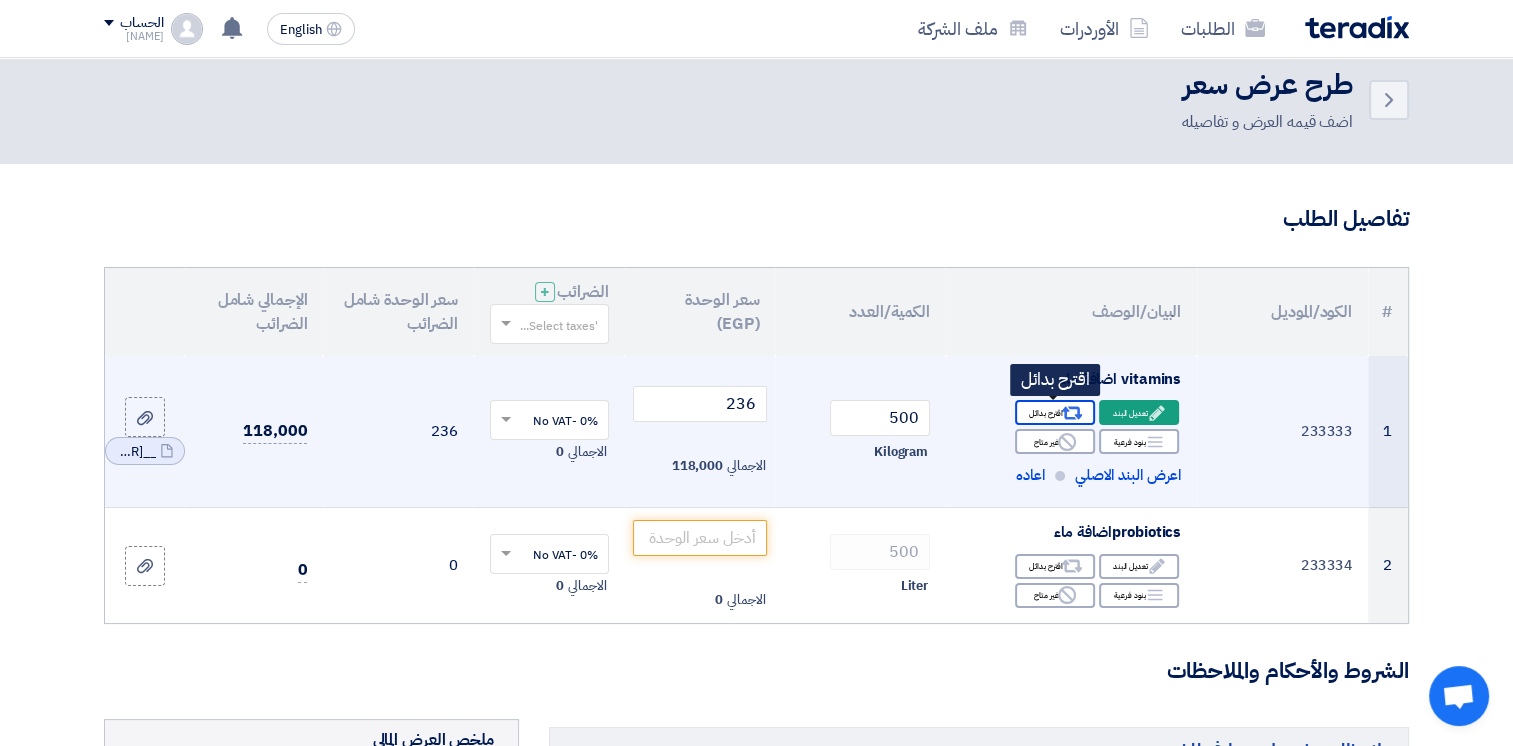 click on "Alternative
اقترح بدائل" 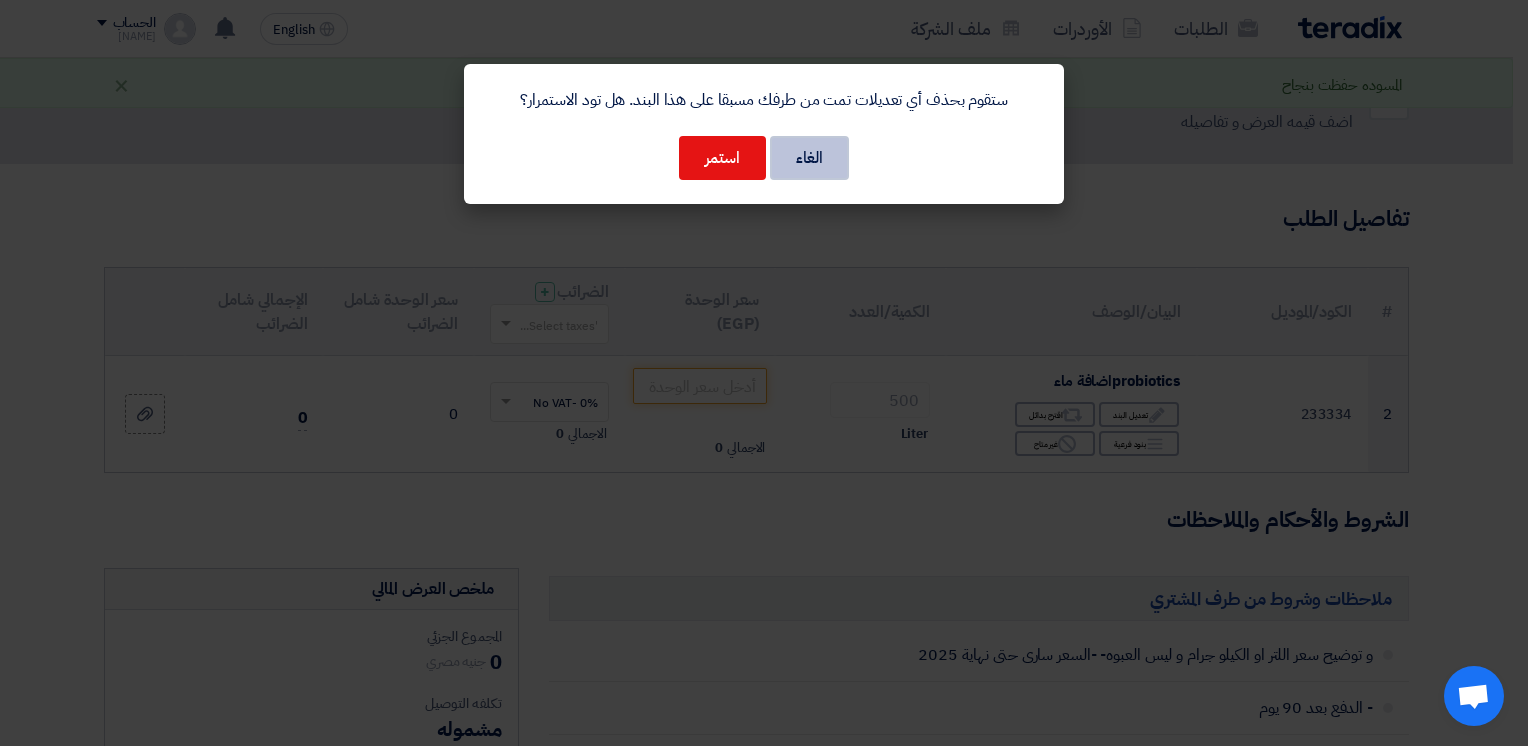 click on "الغاء" 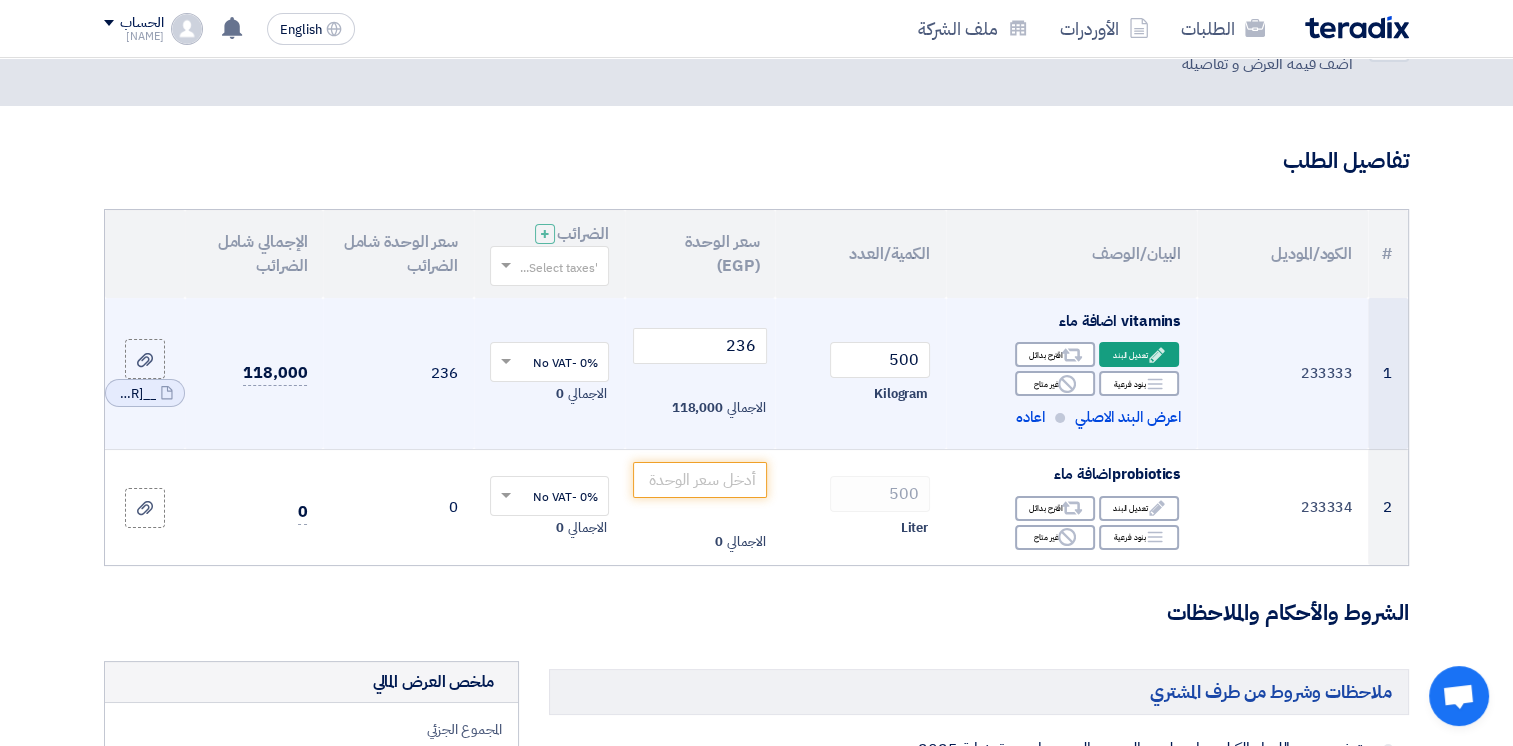 scroll, scrollTop: 74, scrollLeft: 0, axis: vertical 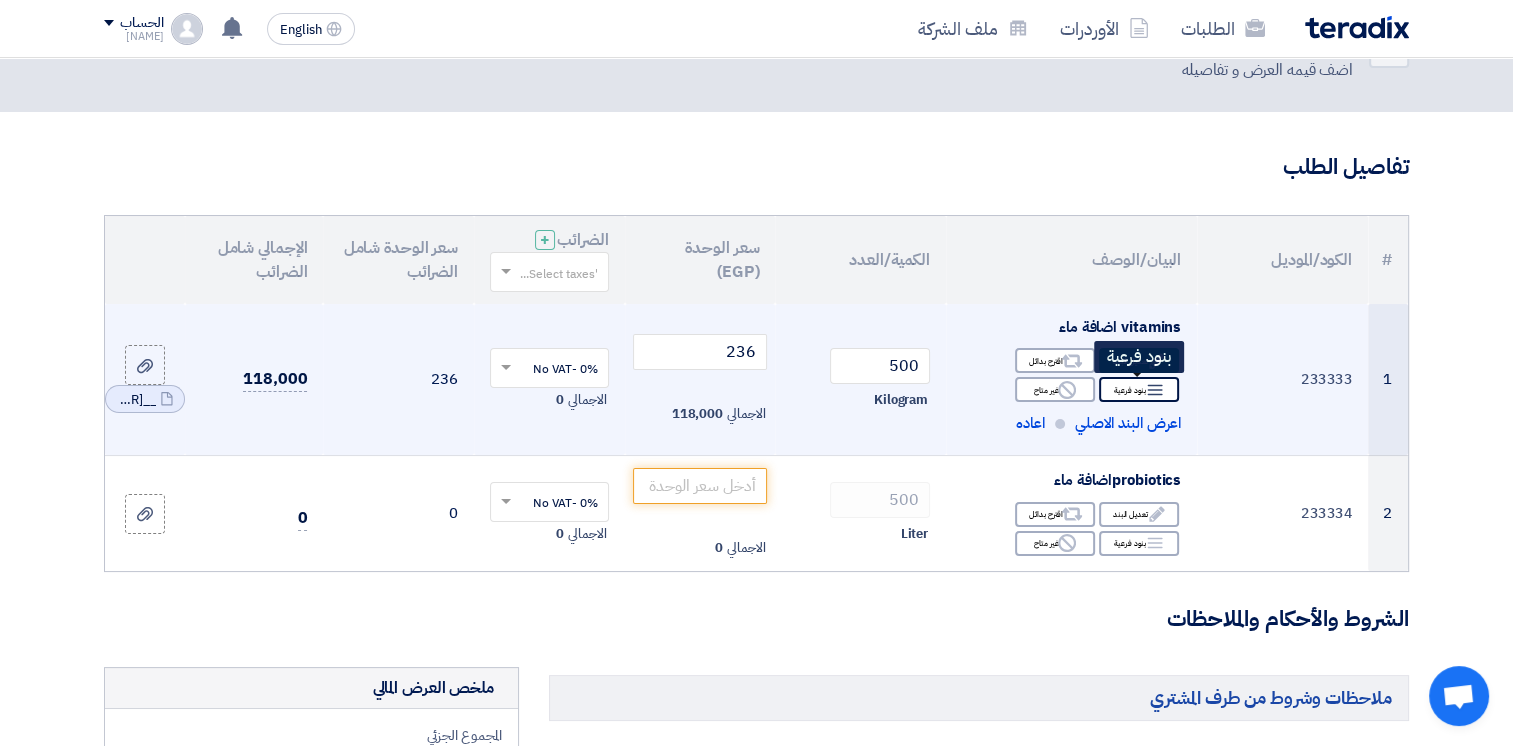 click 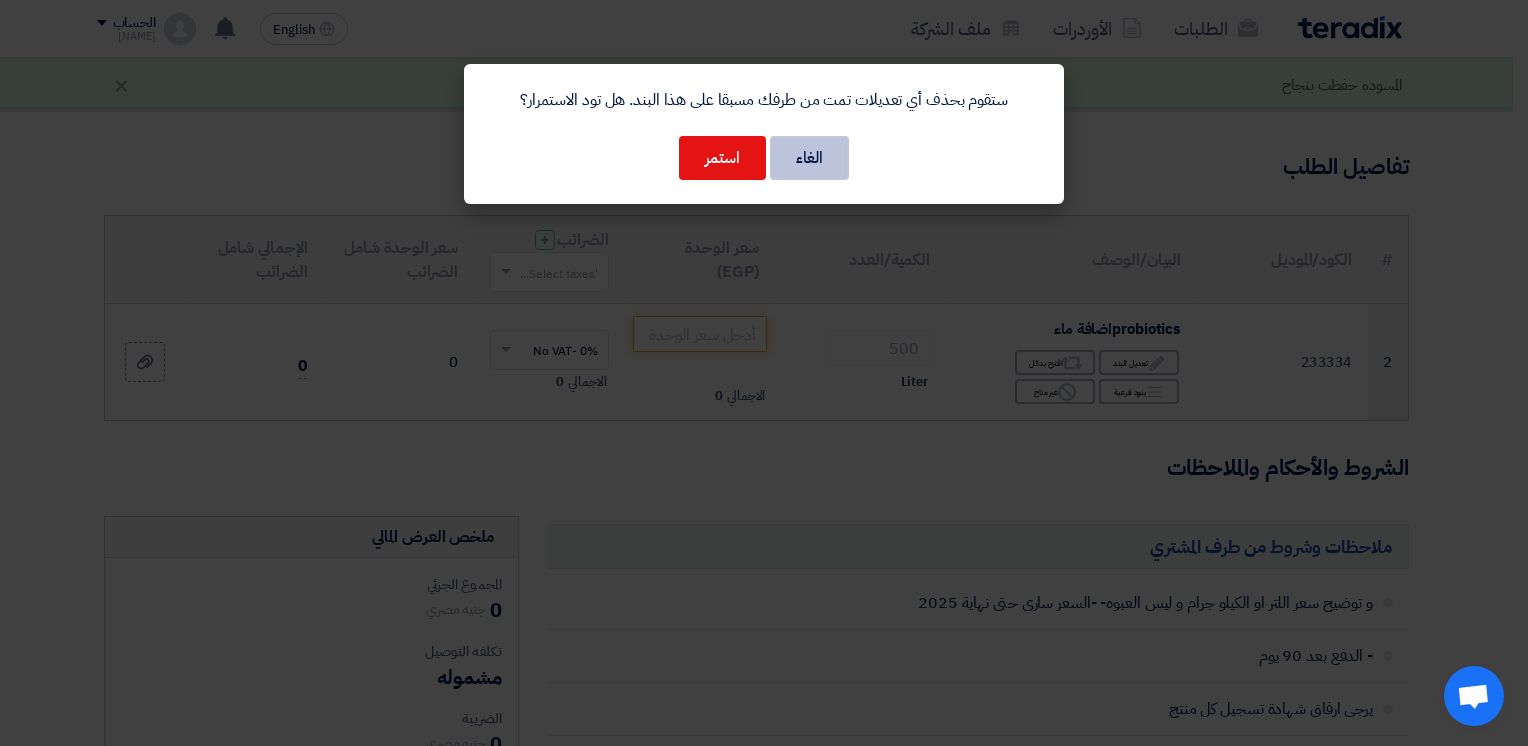 click on "الغاء" 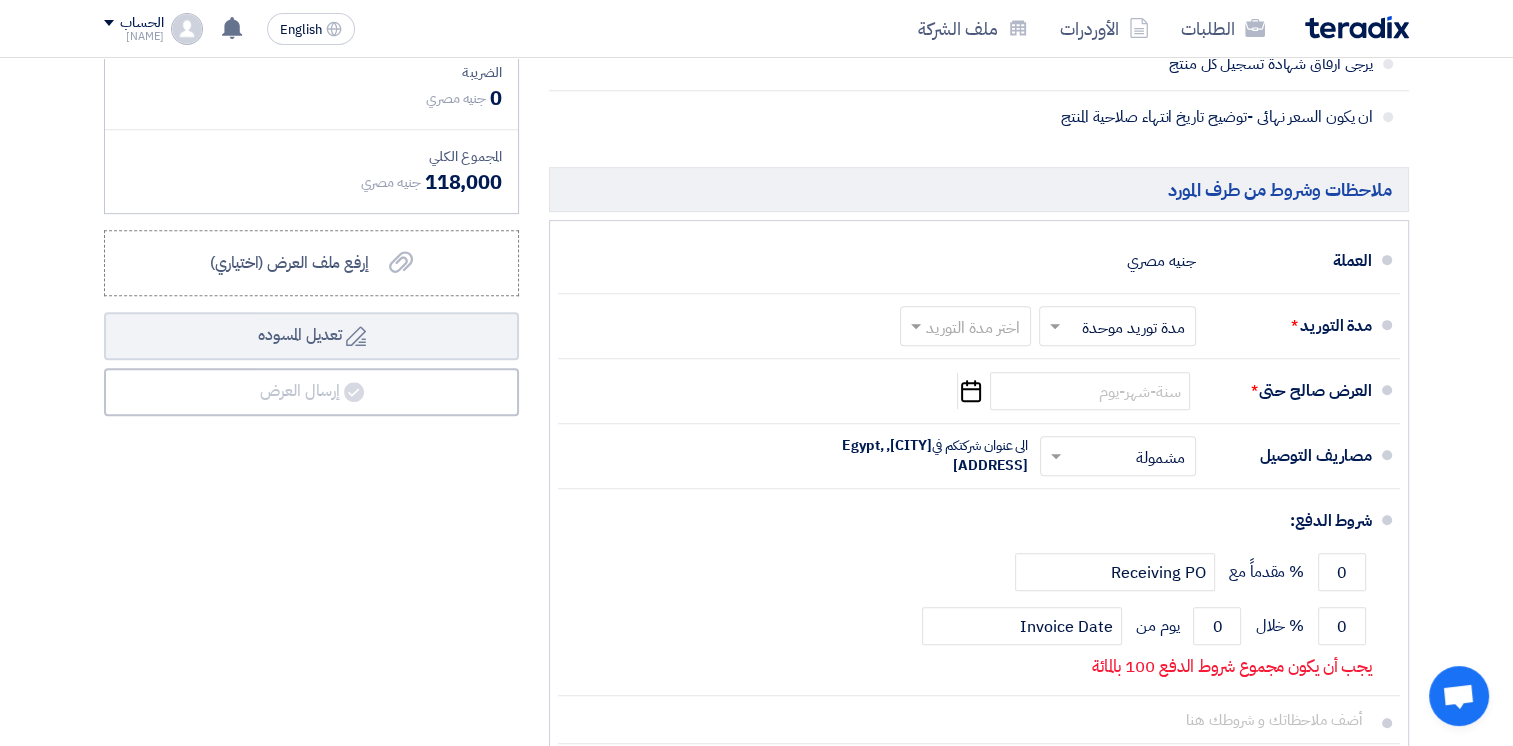 scroll, scrollTop: 887, scrollLeft: 0, axis: vertical 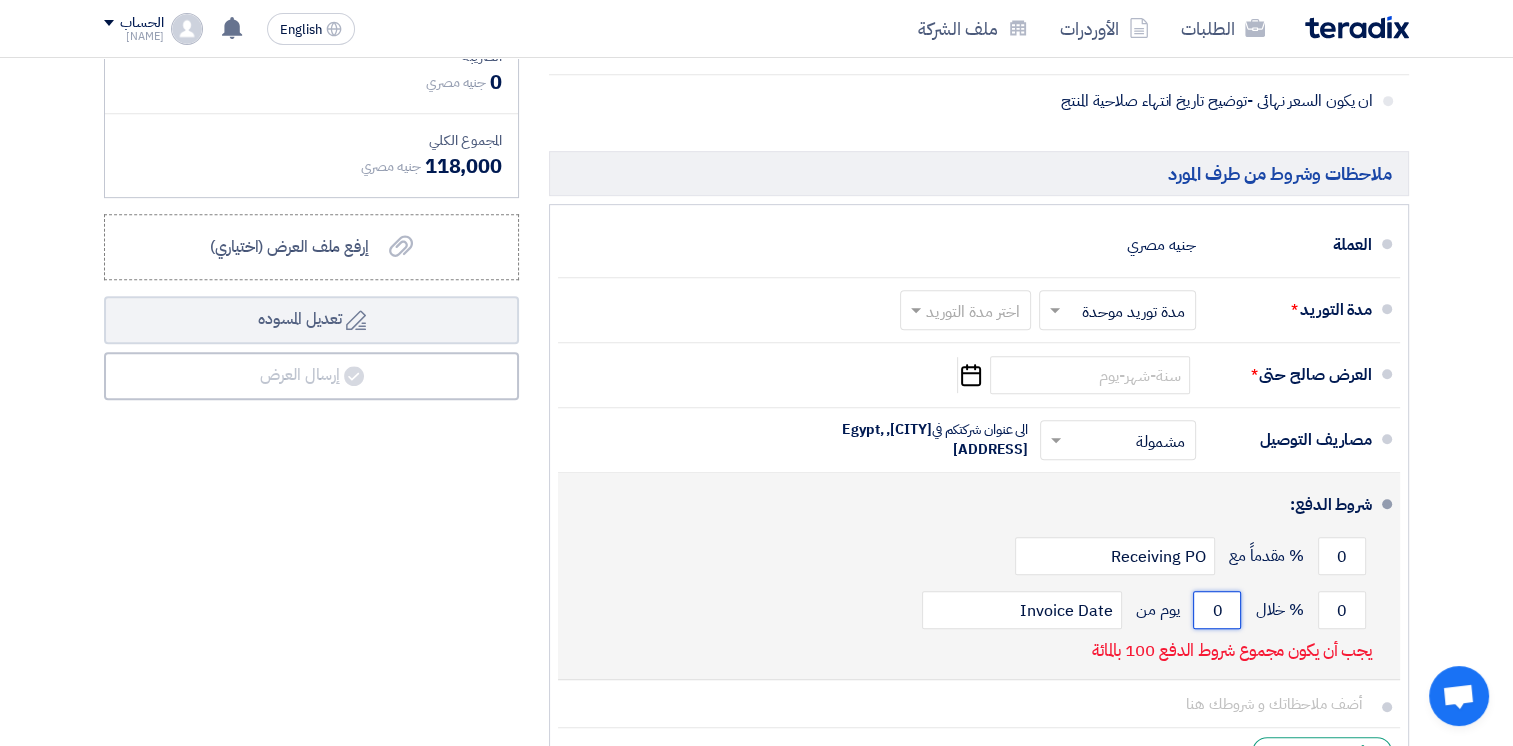 click on "0" 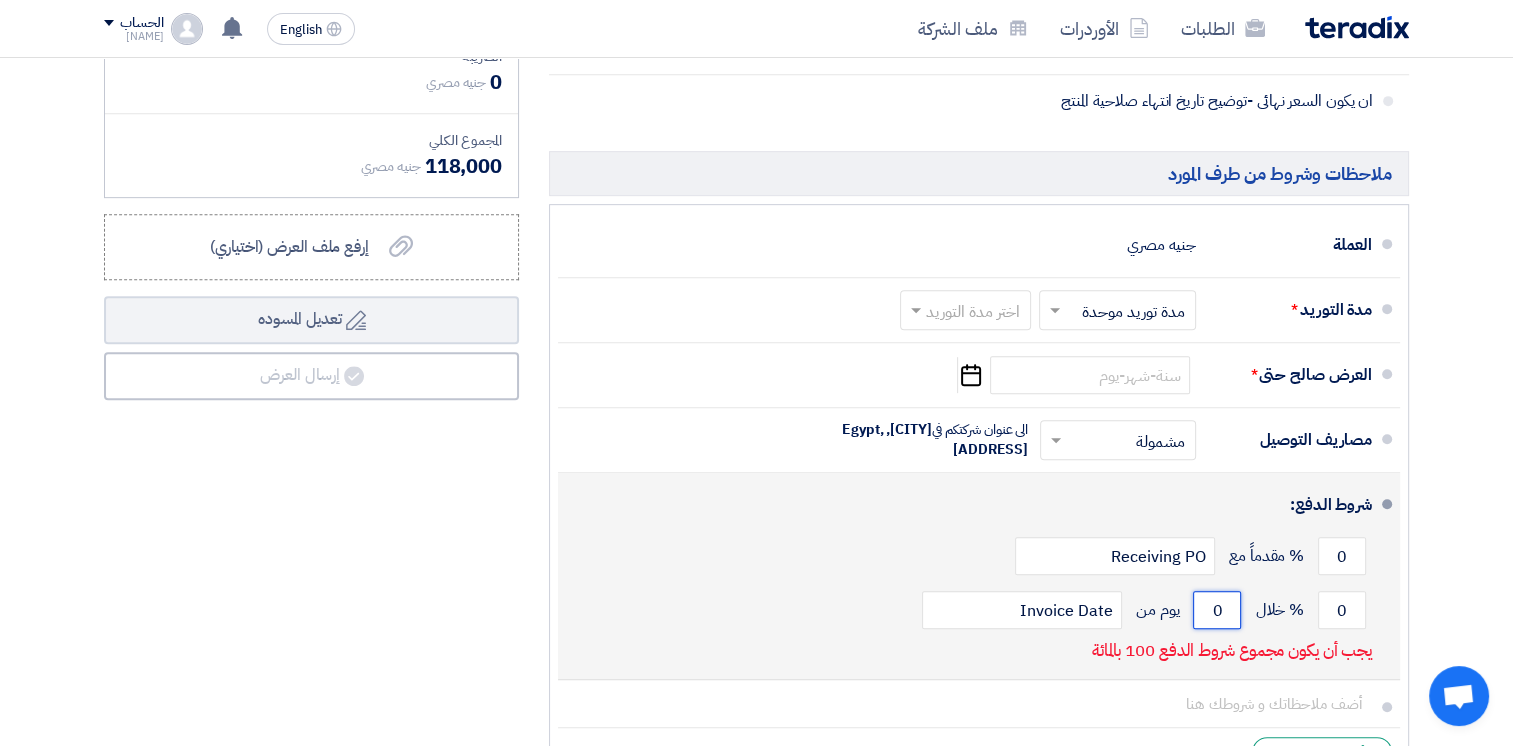 type on "5" 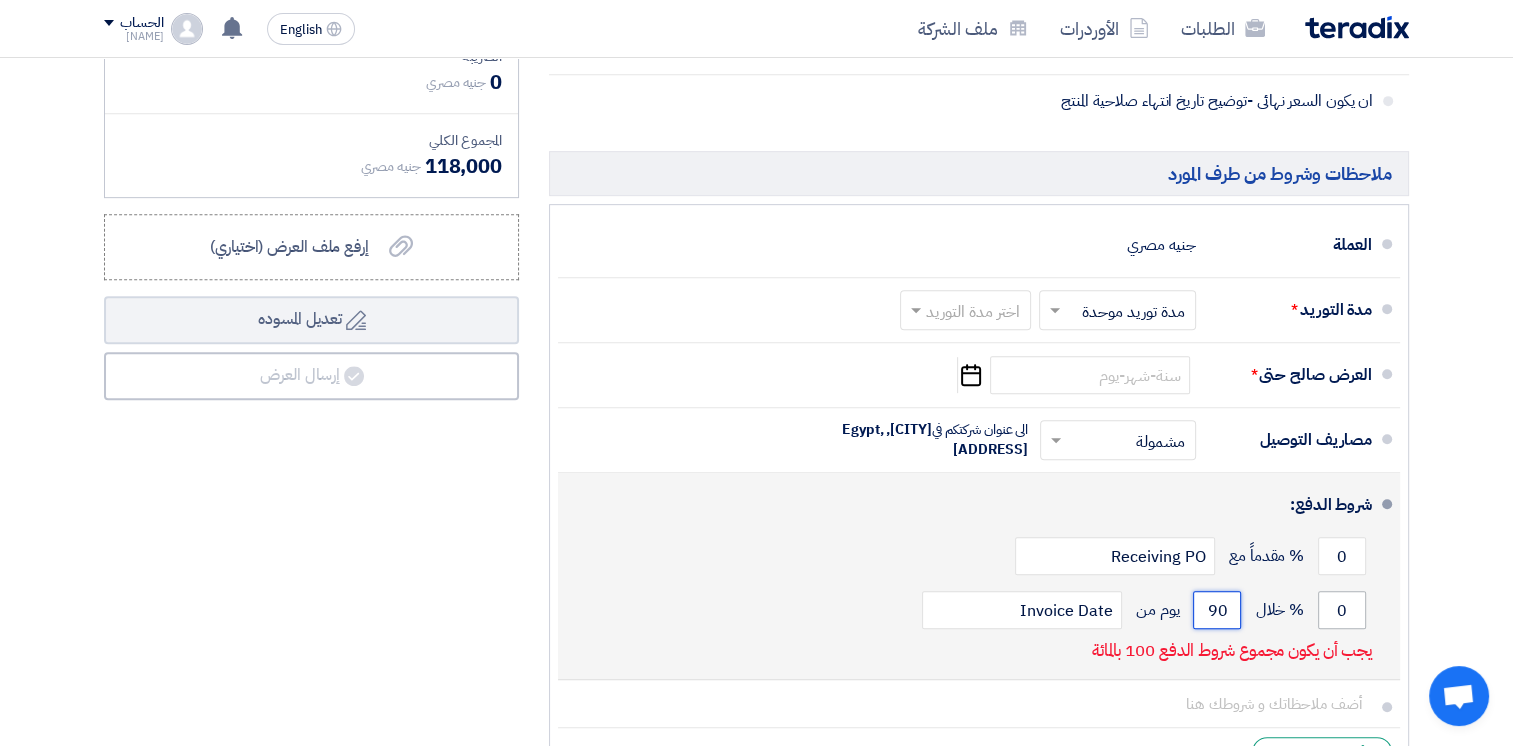 type on "90" 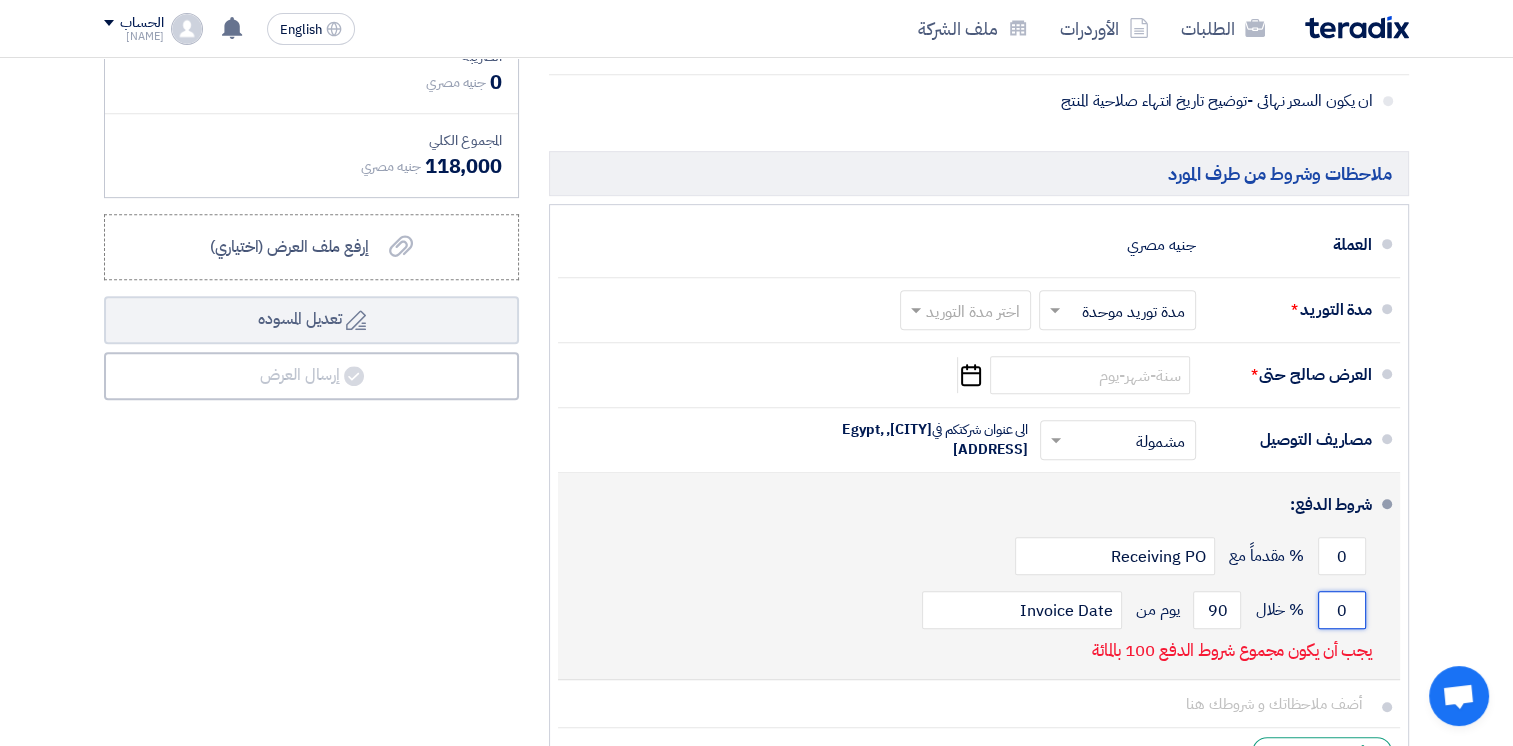 click on "0" 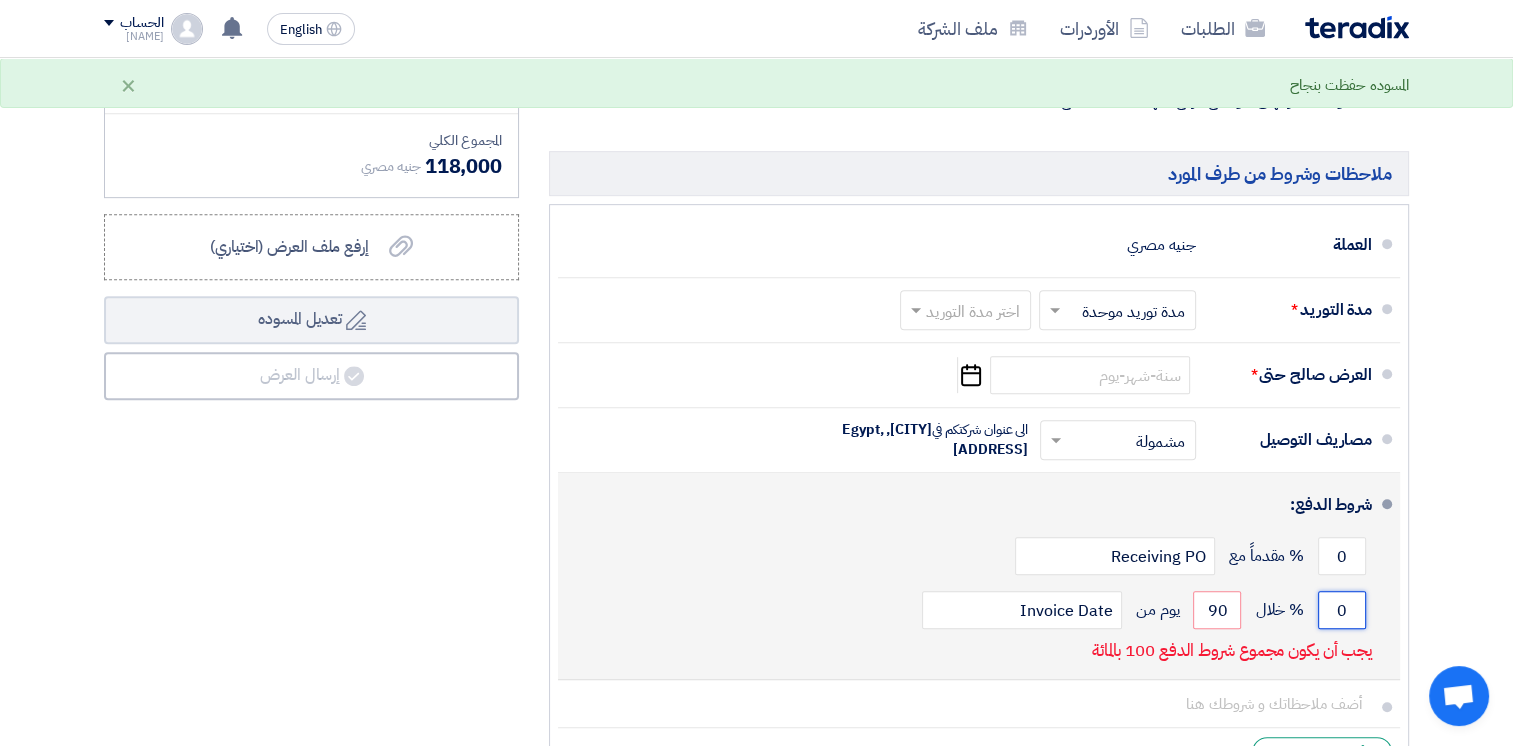click on "0" 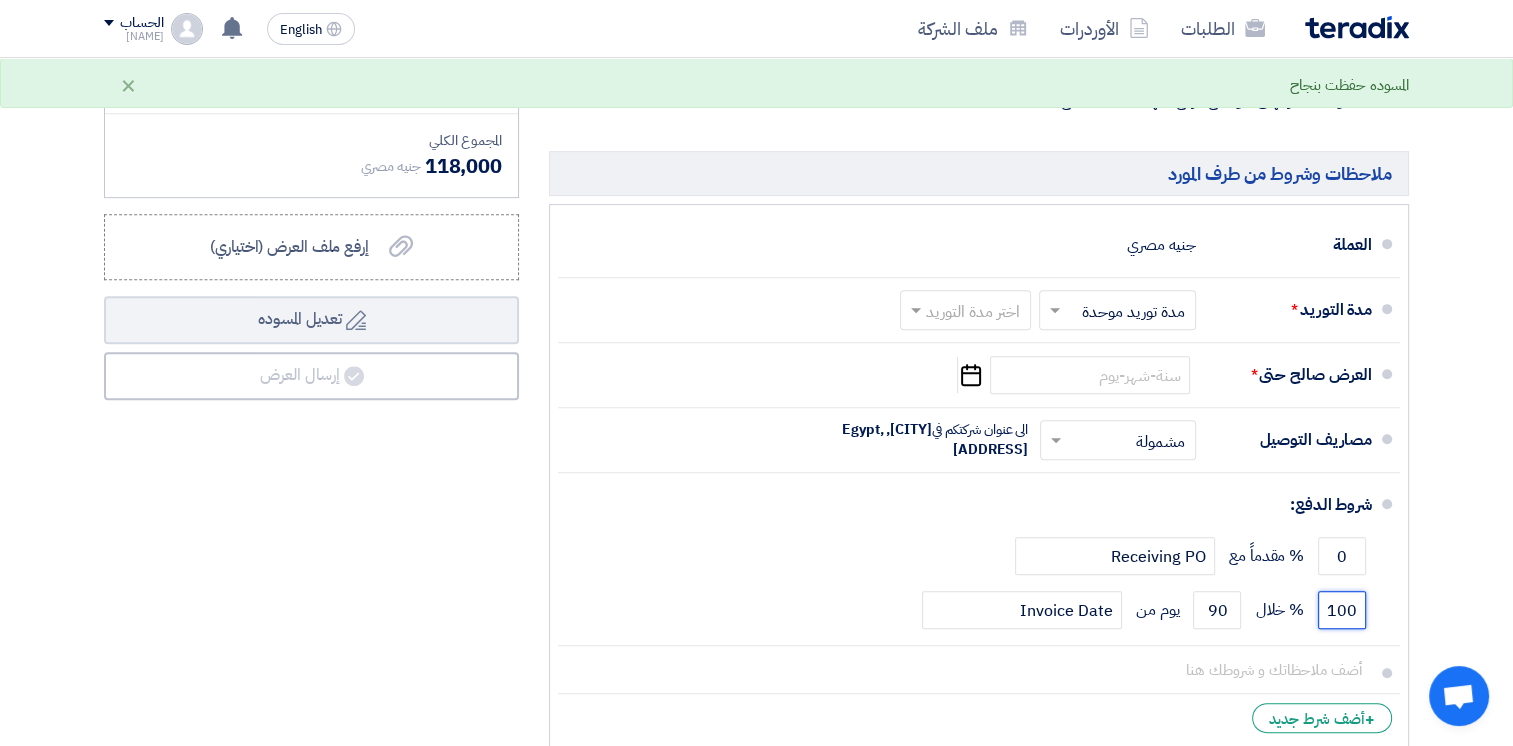 type on "100" 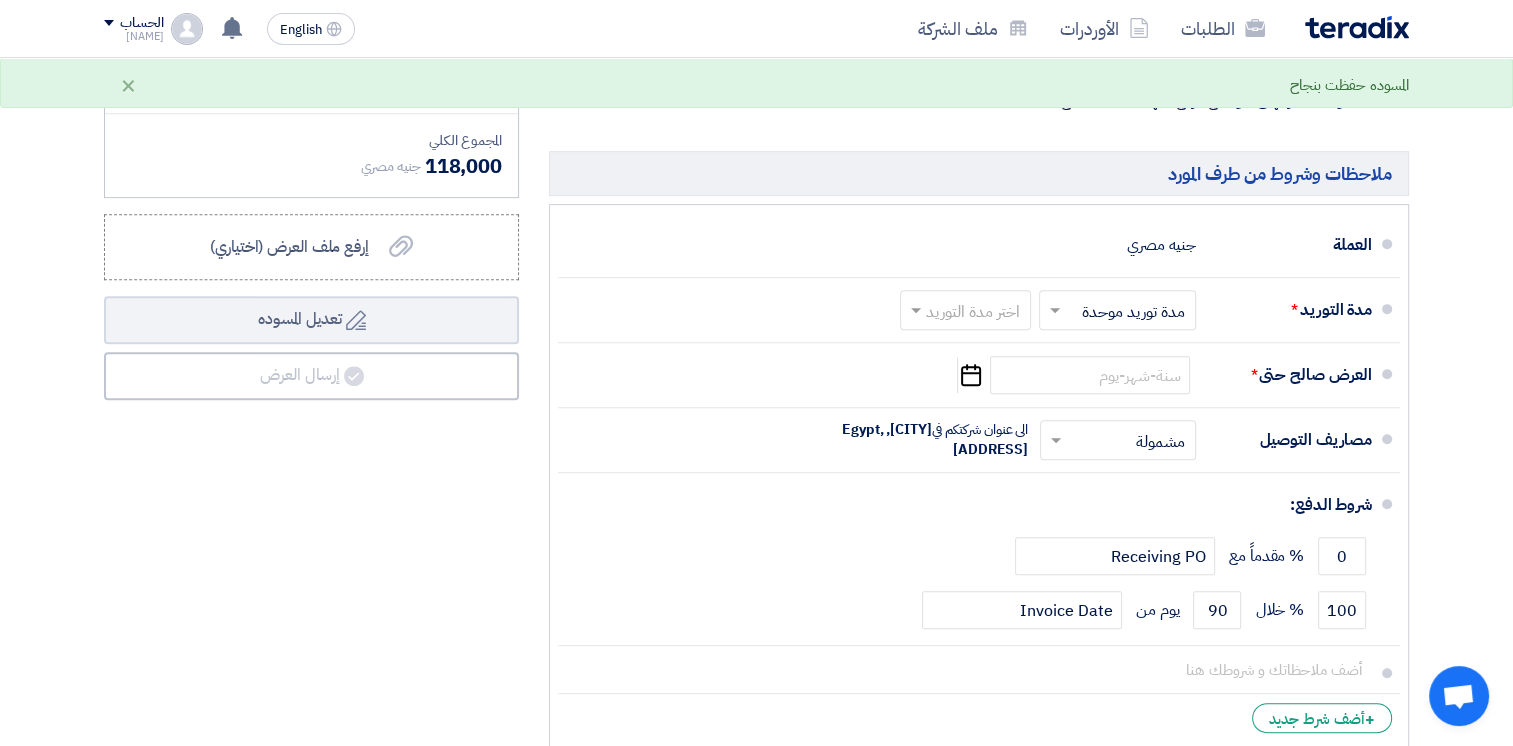 click on "العملة
جنيه مصري
مدة التوريد  *
اختر مدة التوريد
×
مدة توريد موحدة
×" 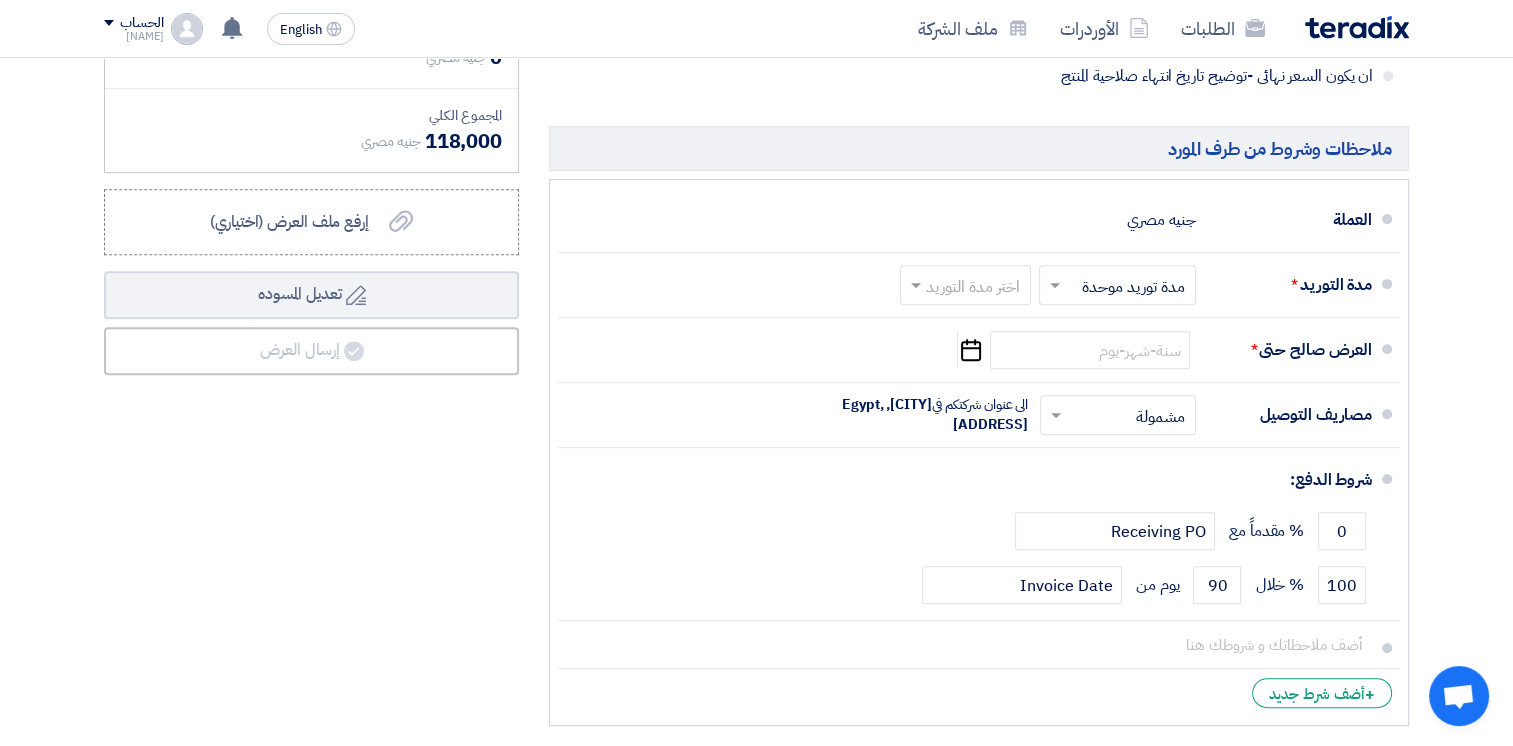 scroll, scrollTop: 911, scrollLeft: 0, axis: vertical 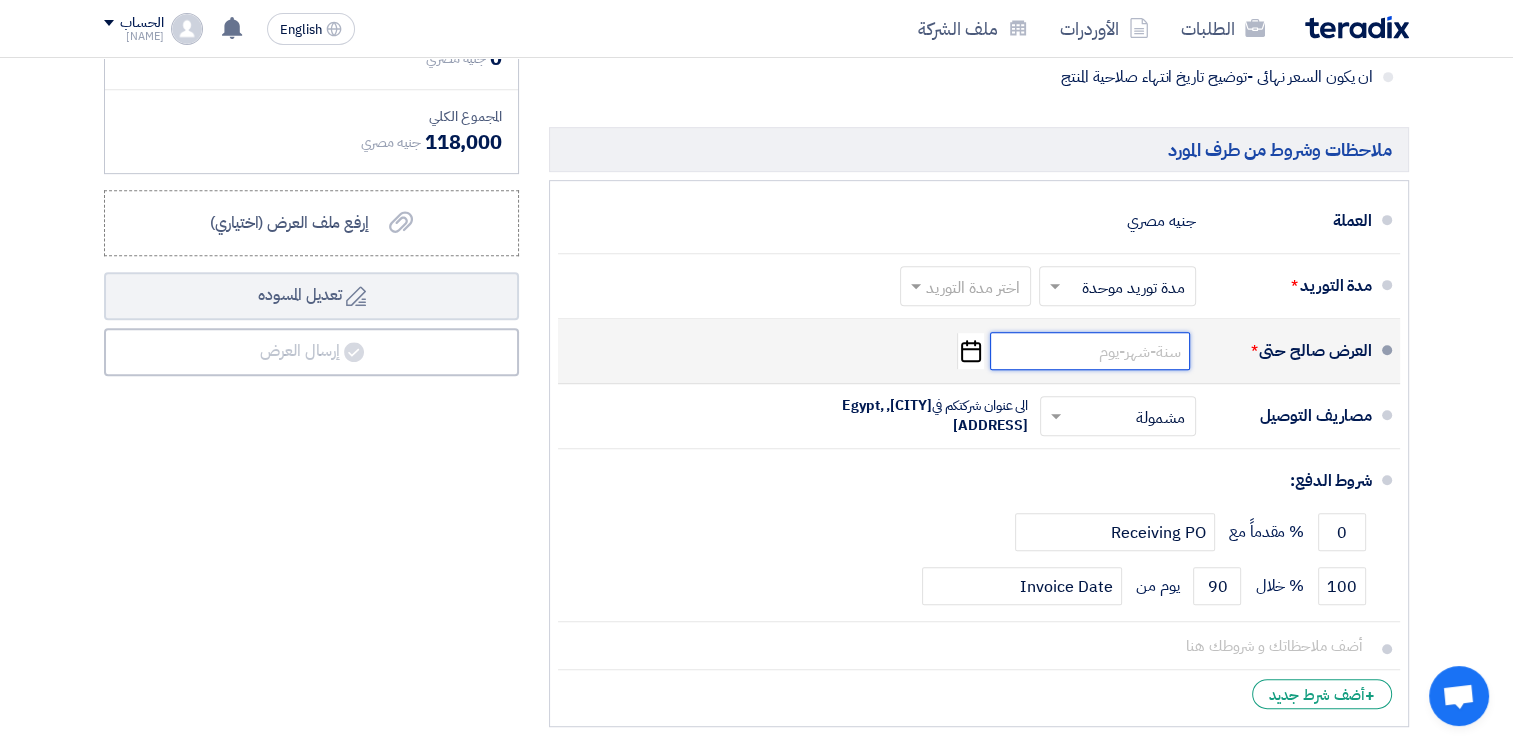 click 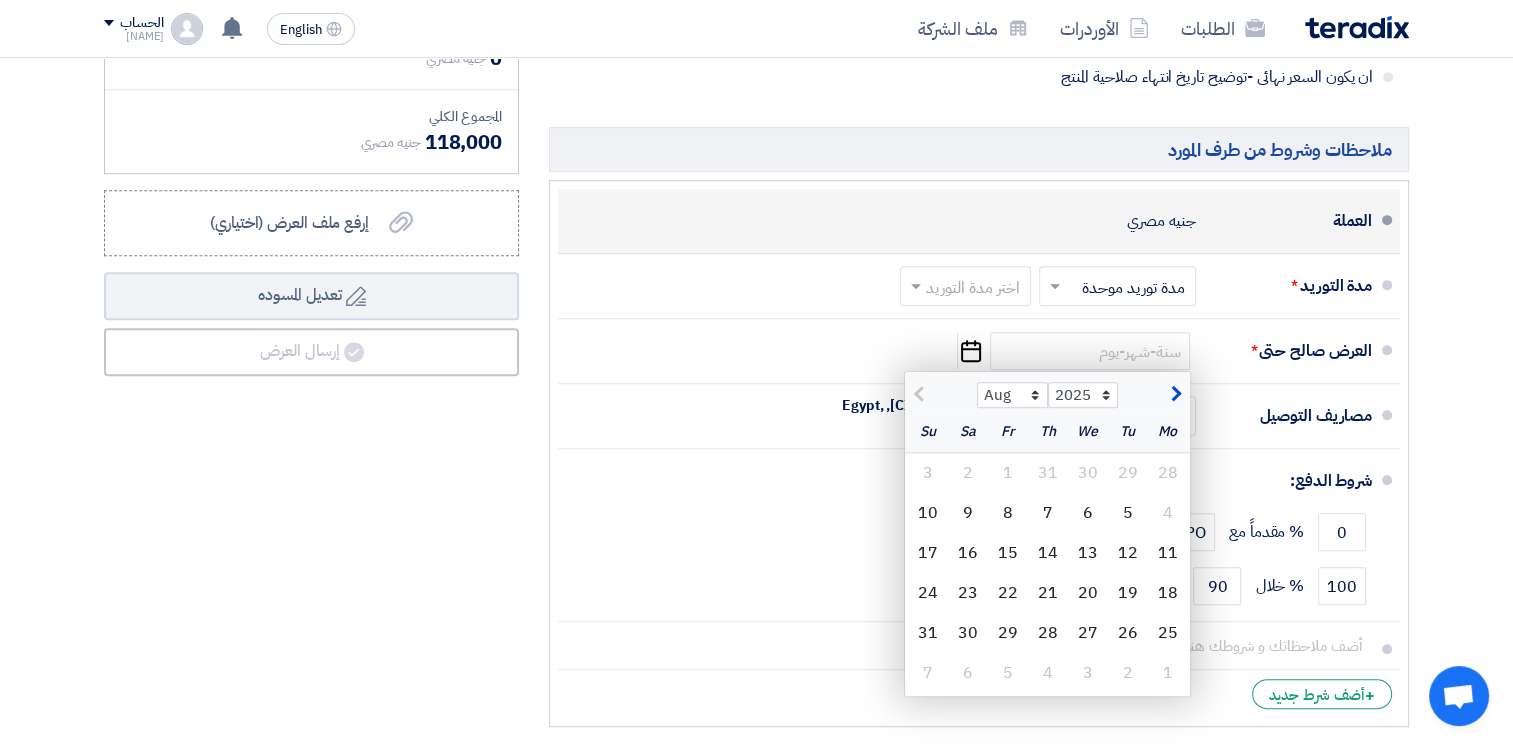 click on "العملة
جنيه مصري" 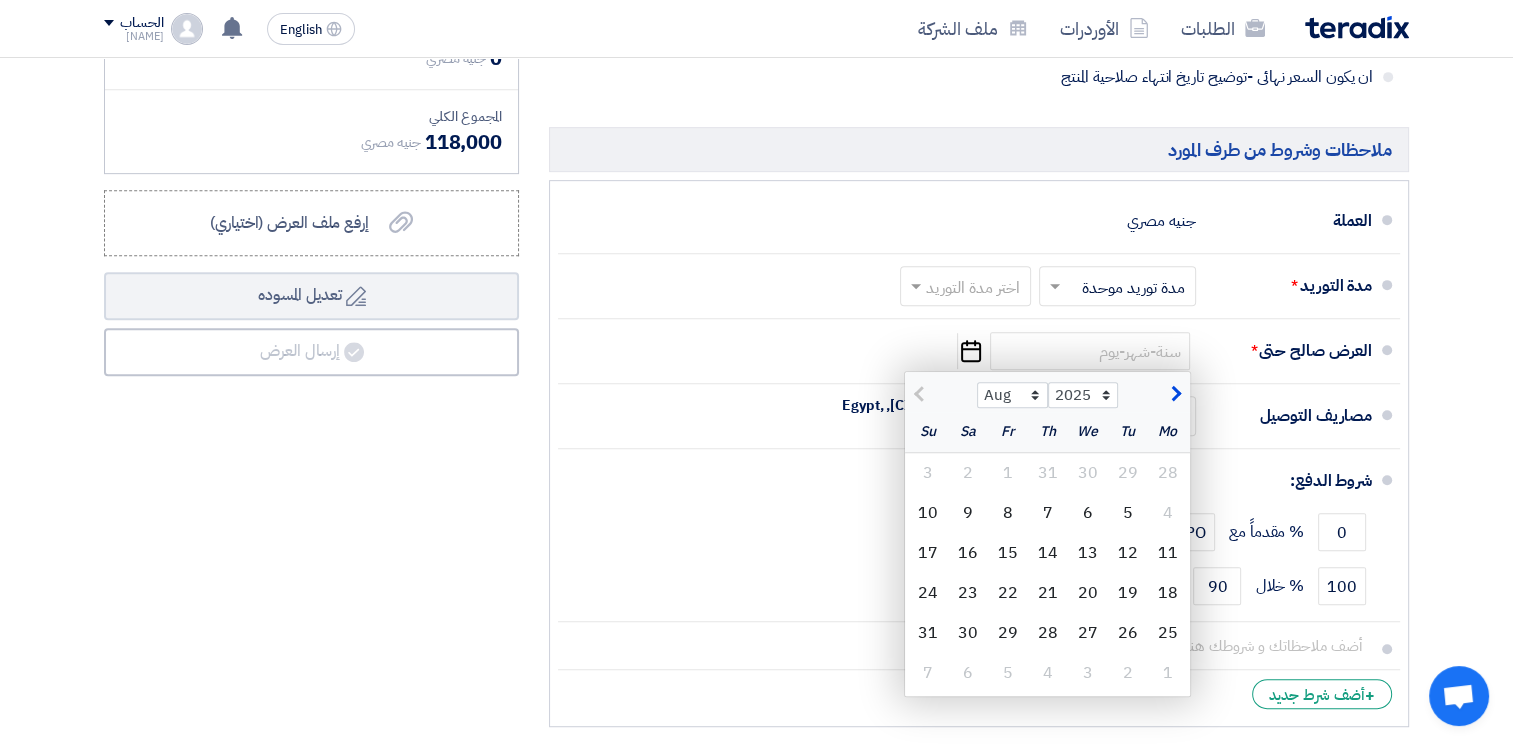 click on "تفاصيل الطلب
#
الكود/الموديل
البيان/الوصف
الكمية/العدد
سعر الوحدة (EGP)
الضرائب
+
'Select taxes...
1 Edit Reject" 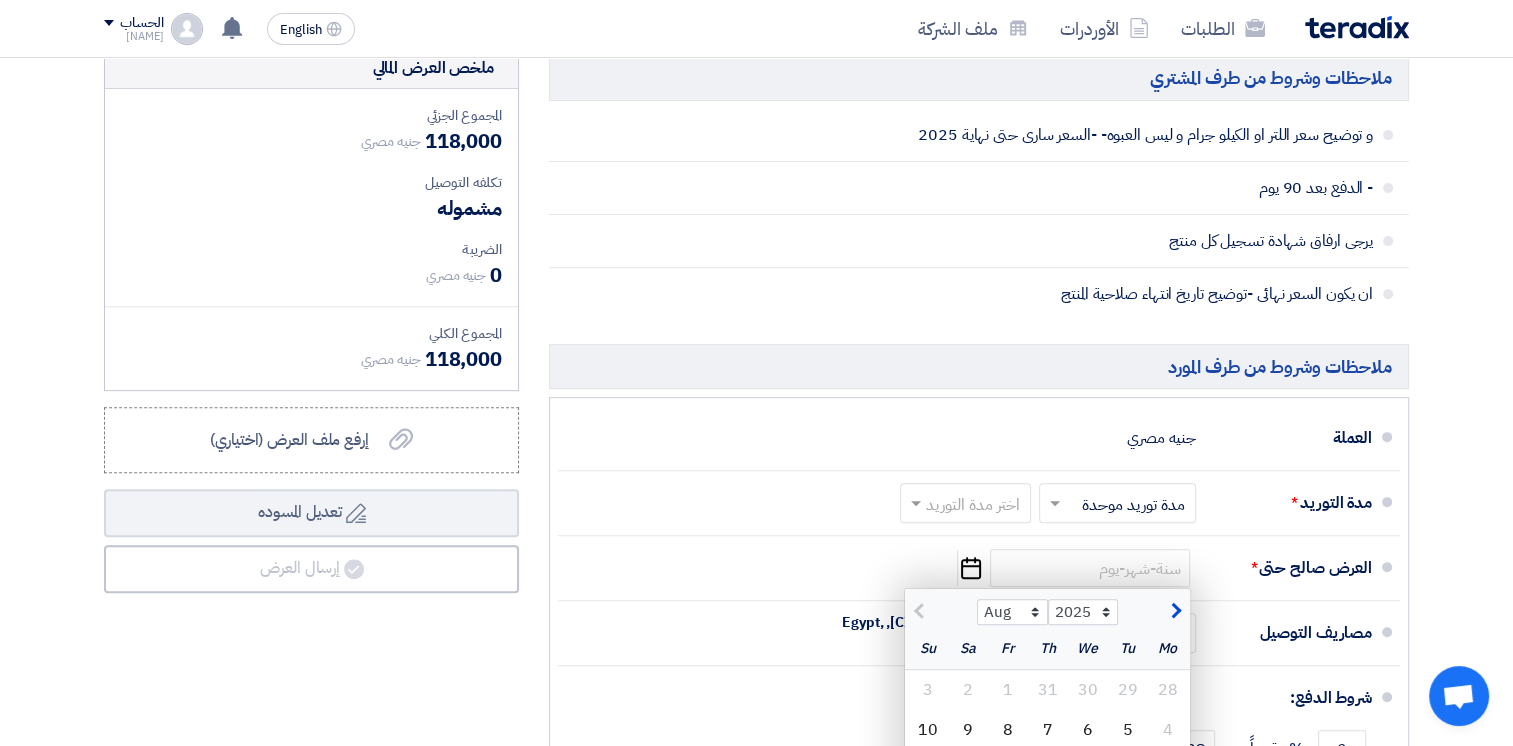 scroll, scrollTop: 698, scrollLeft: 0, axis: vertical 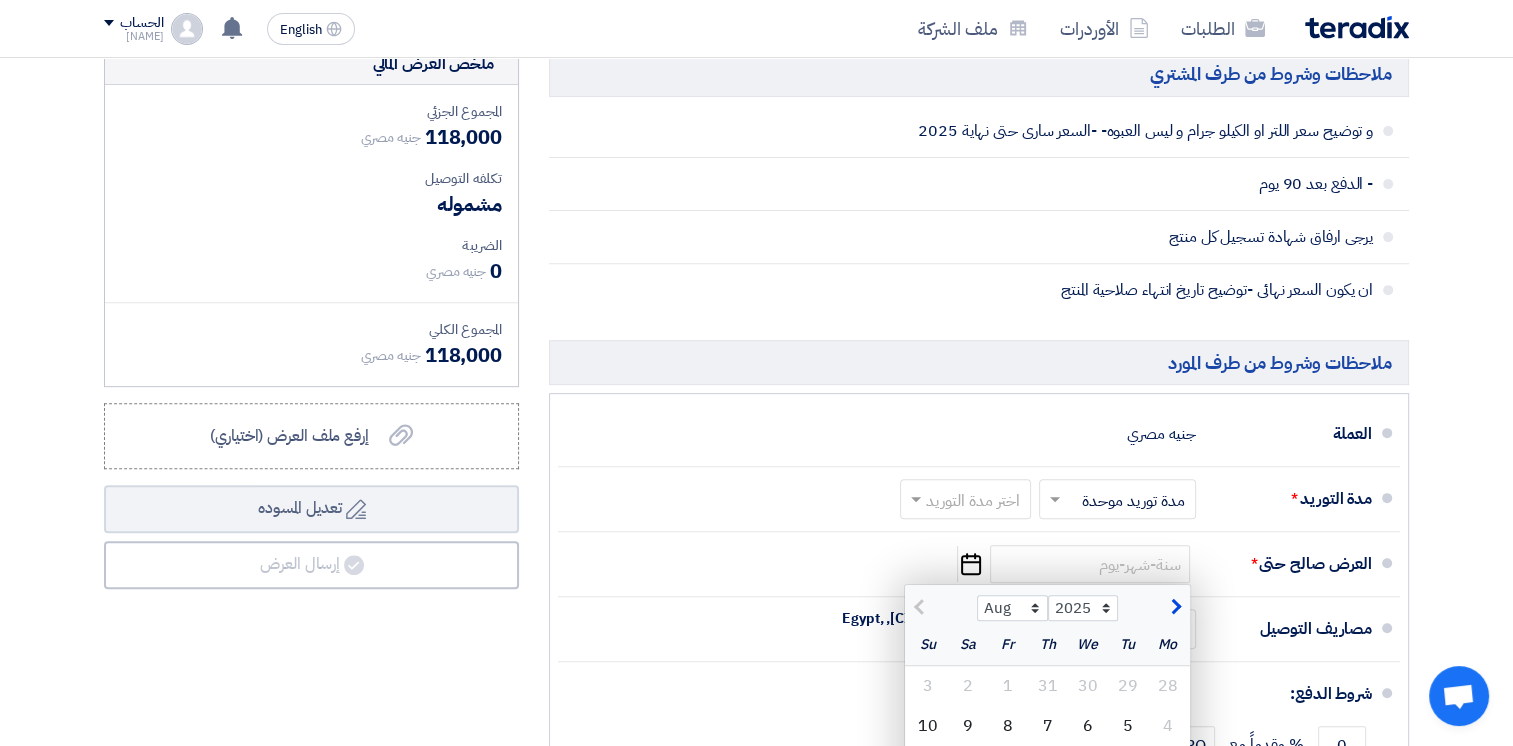 click on "تفاصيل الطلب
#
الكود/الموديل
البيان/الوصف
الكمية/العدد
سعر الوحدة (EGP)
الضرائب
+
'Select taxes...
1 Edit Reject" 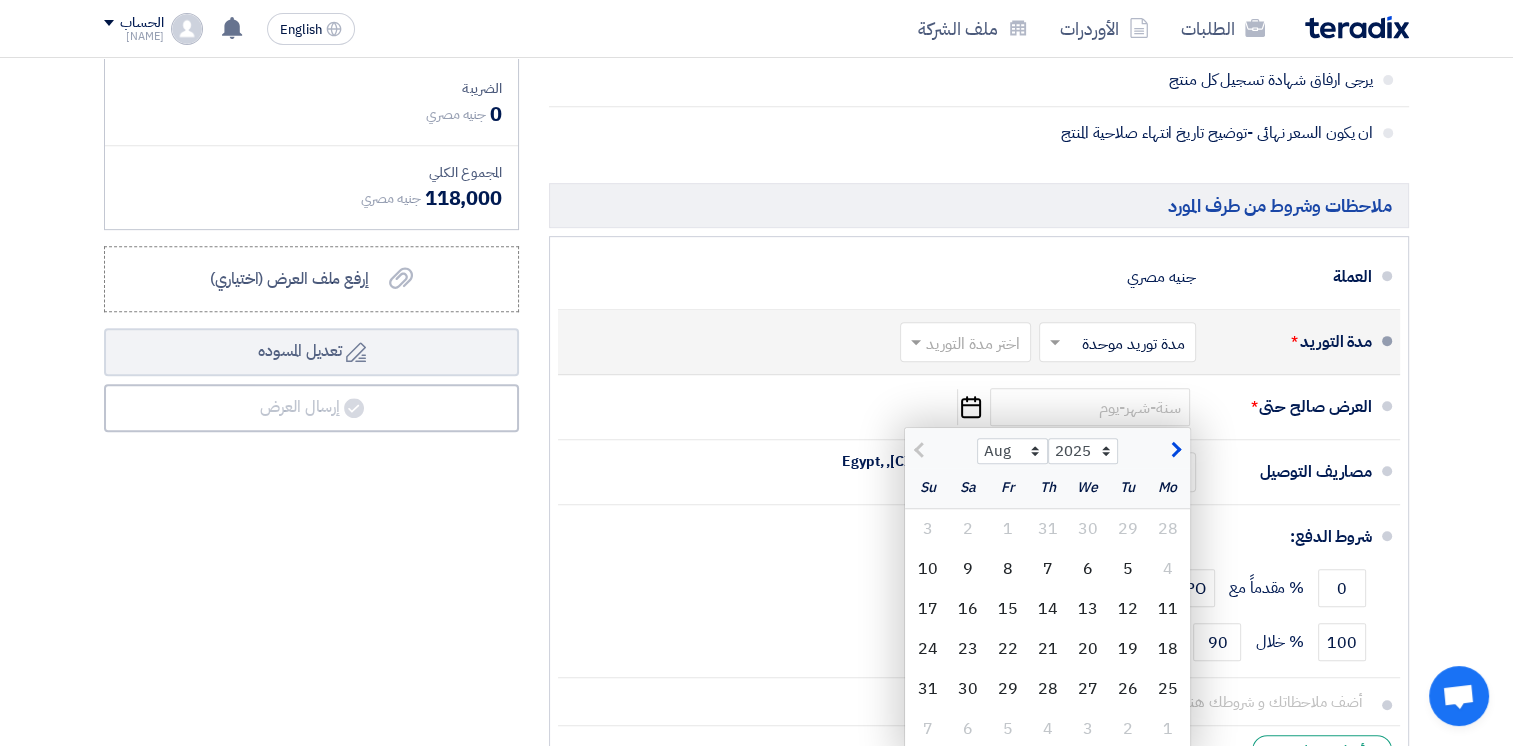 scroll, scrollTop: 878, scrollLeft: 0, axis: vertical 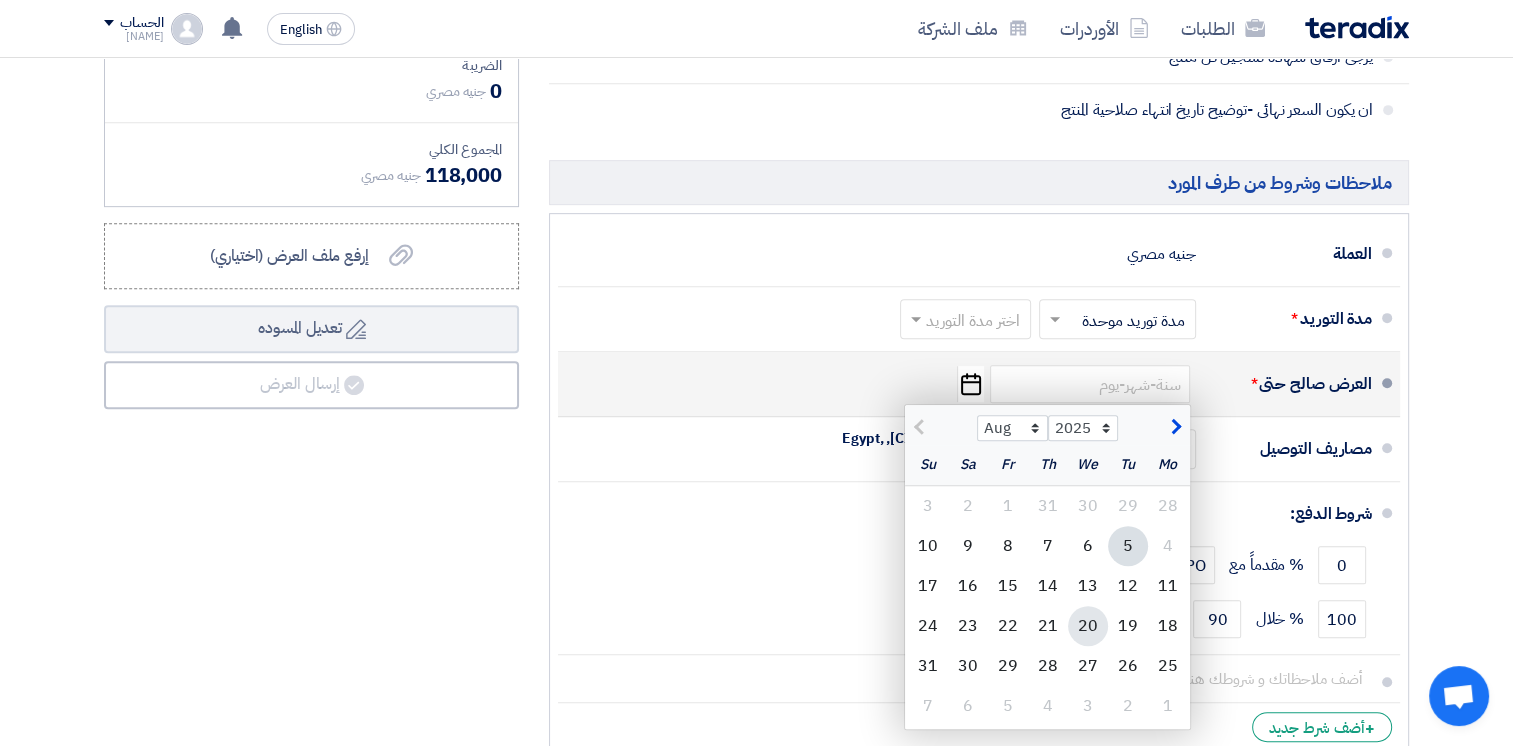 click on "20" 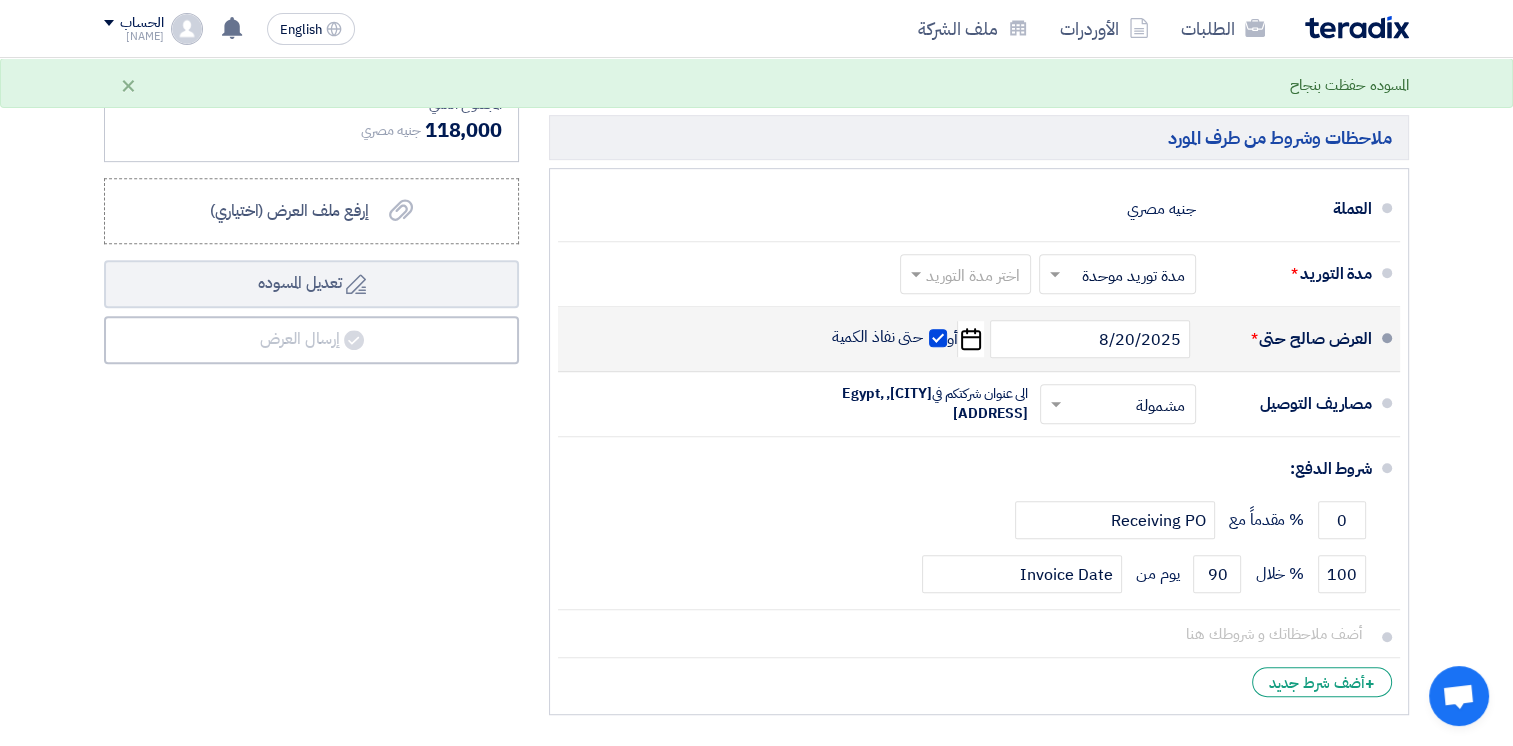 scroll, scrollTop: 922, scrollLeft: 0, axis: vertical 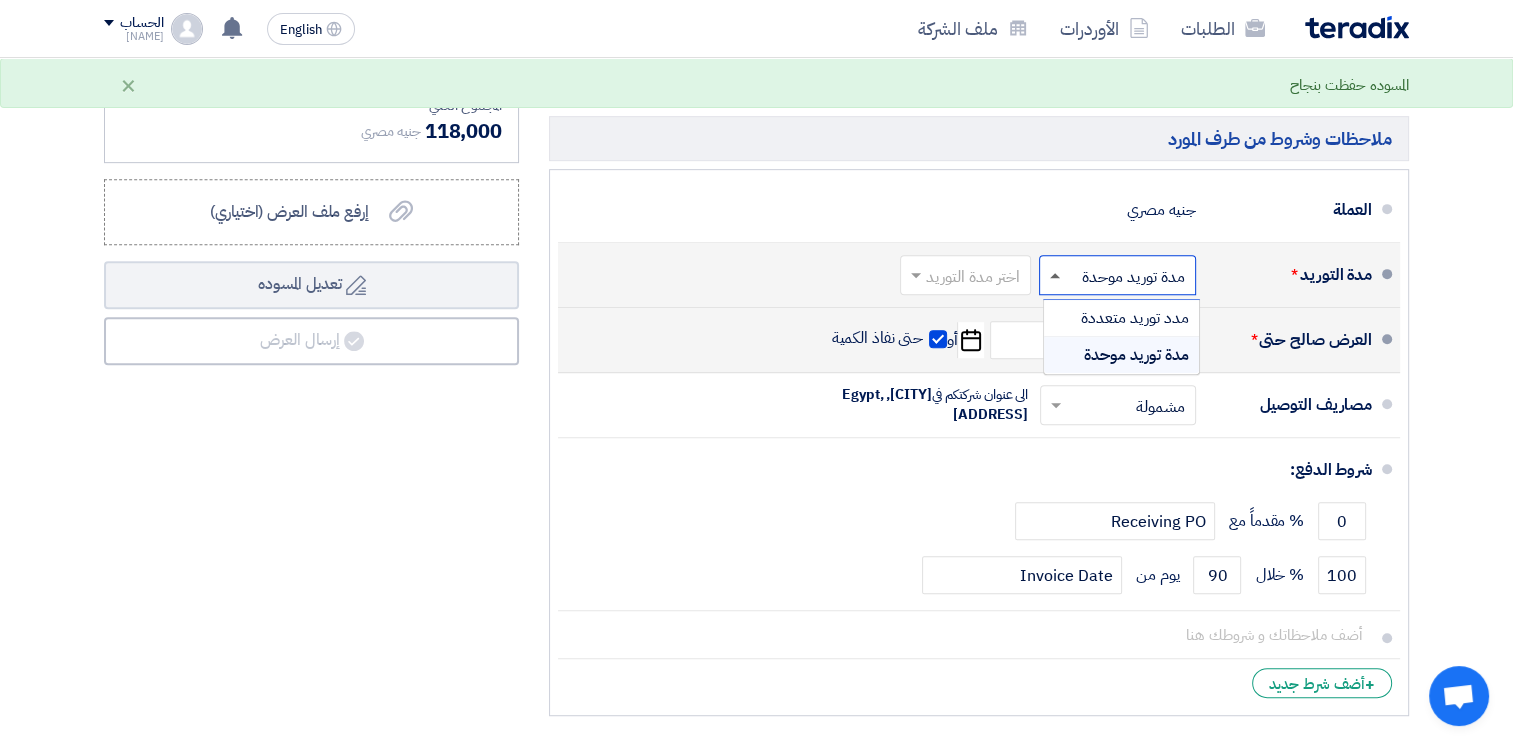 click 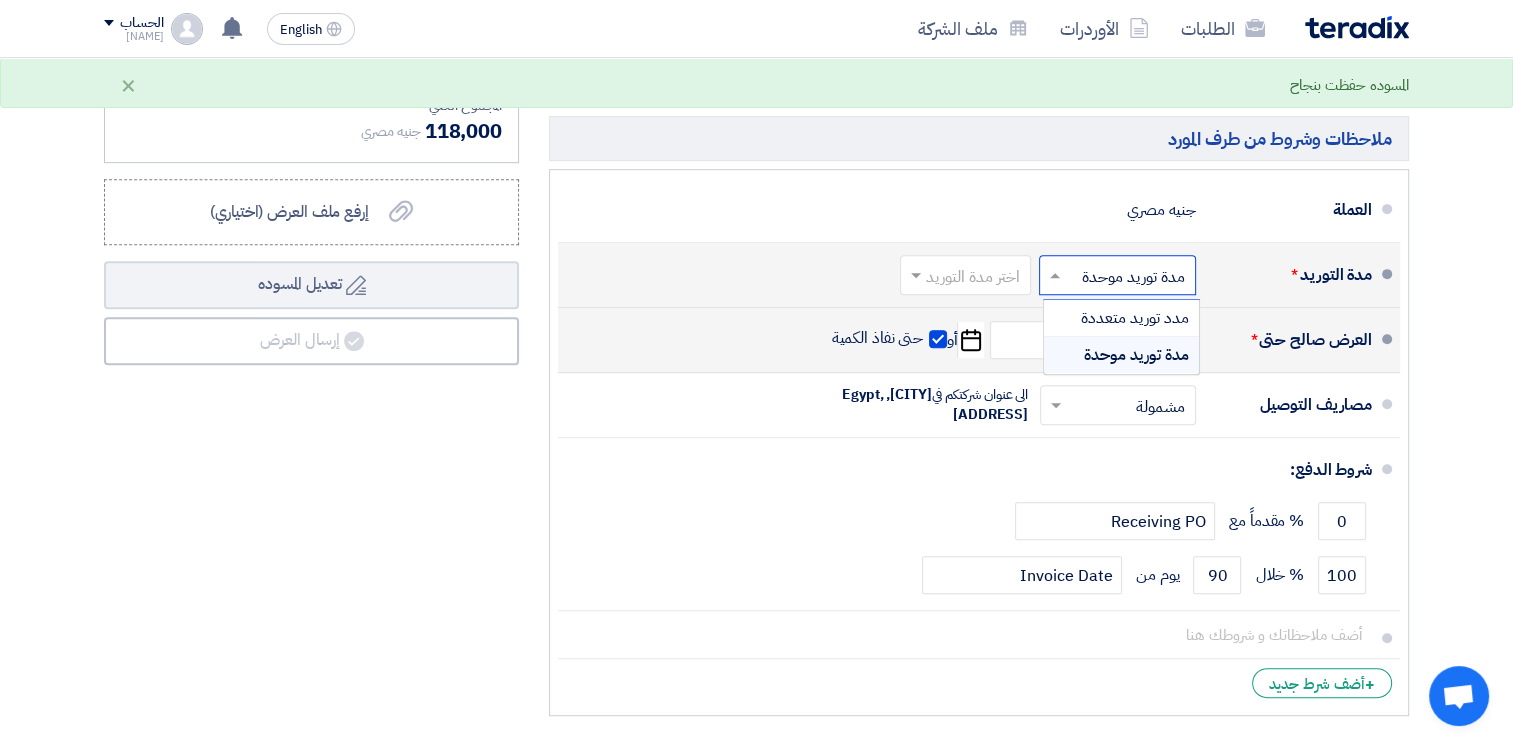 click on "مدة توريد موحدة" at bounding box center [1136, 355] 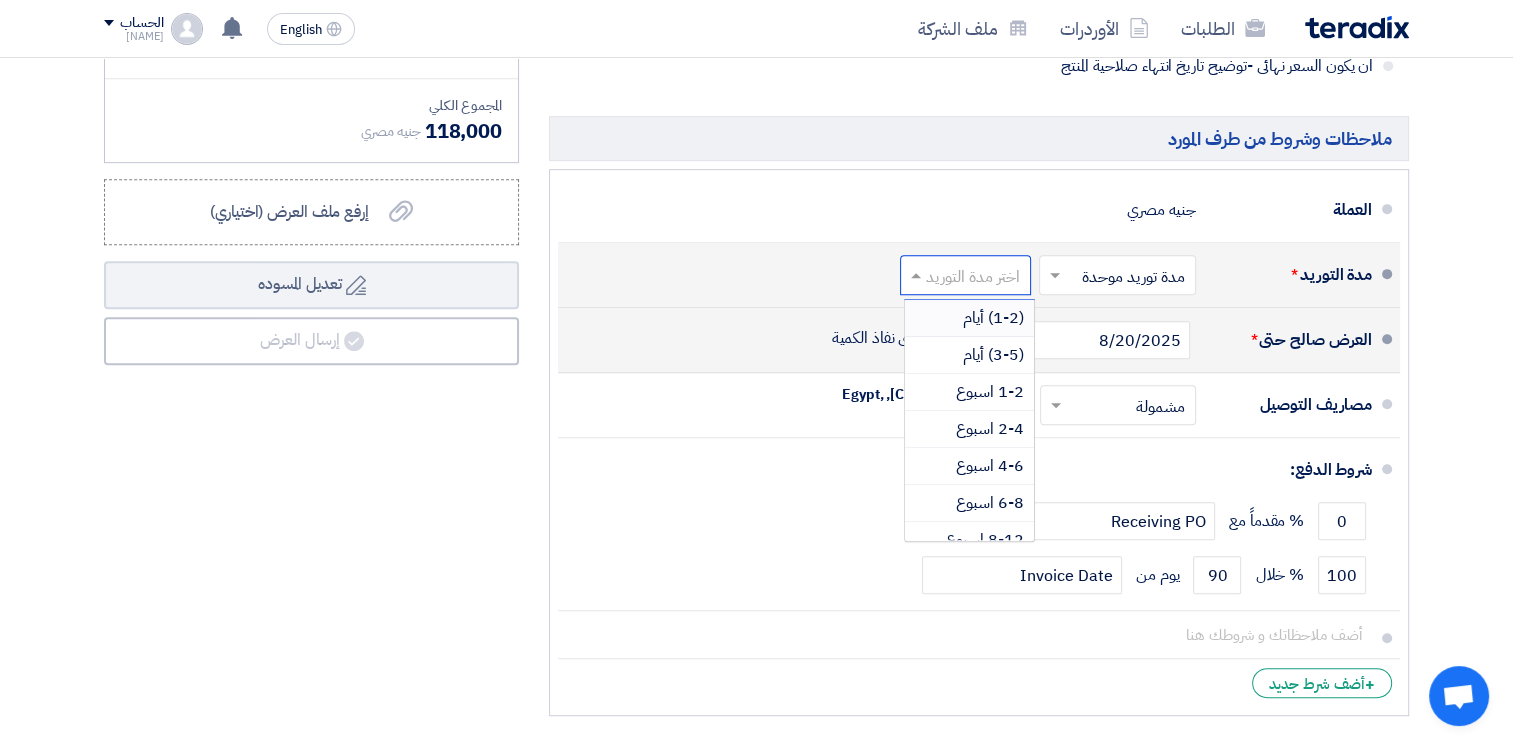click 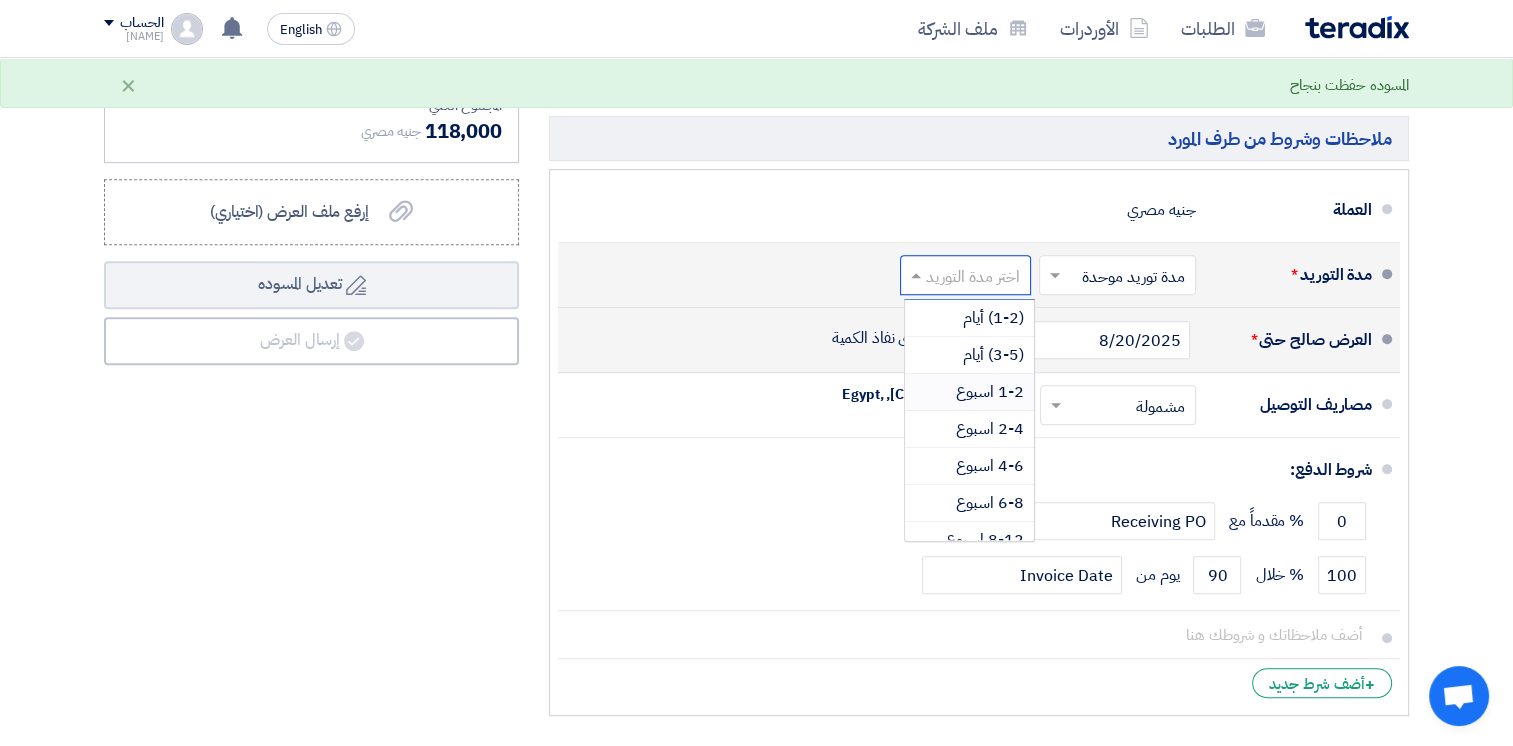 click on "1-2 اسبوع" at bounding box center (990, 392) 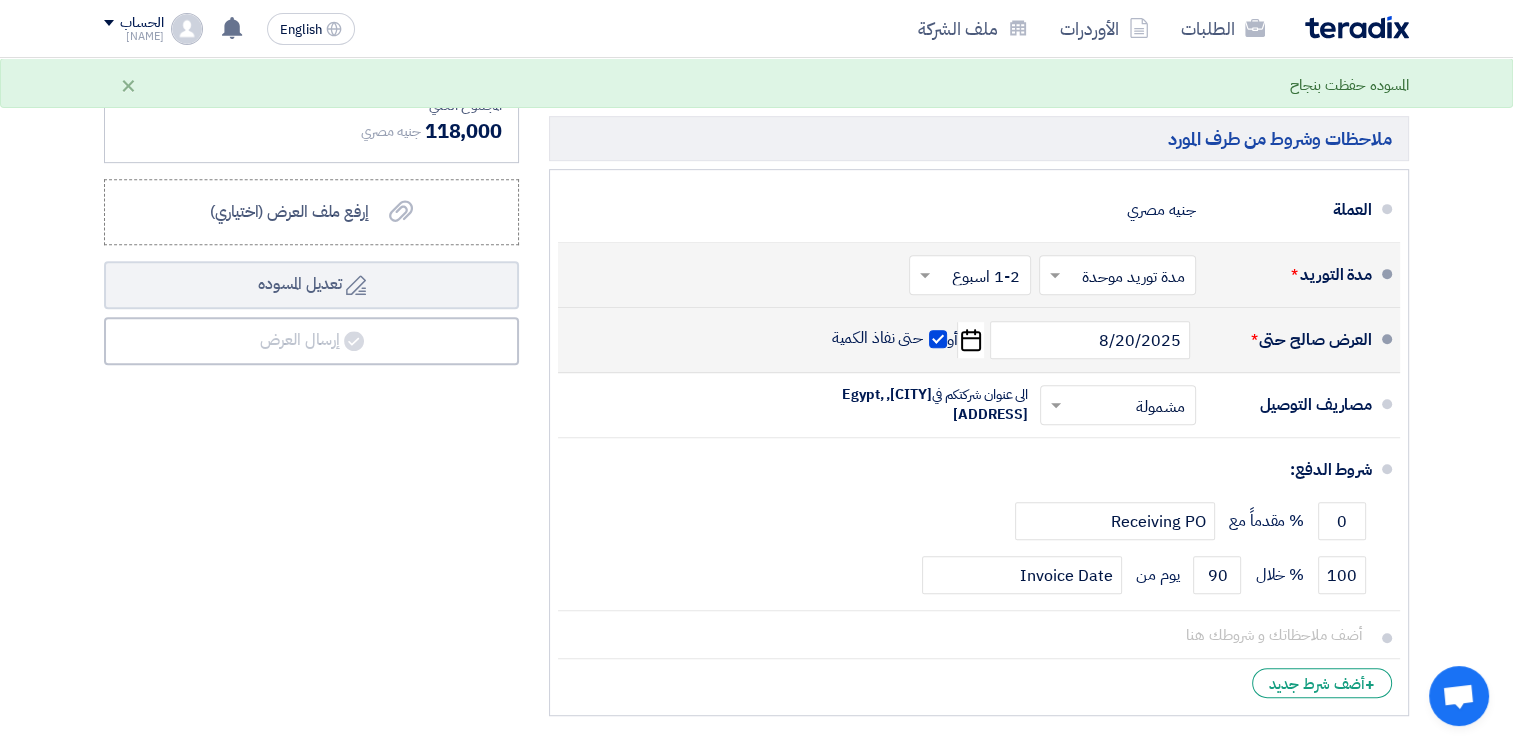 click on "ملاحظات وشروط من طرف المشتري
و توضيح سعر اللتر او الكيلو جرام و ليس العبوه- -السعر سارى حتى نهاية [YEAR]
- الدفع بعد [NUMBER] يوم
يرجى ارفاق شهادة تسجيل كل منتج
* ×" 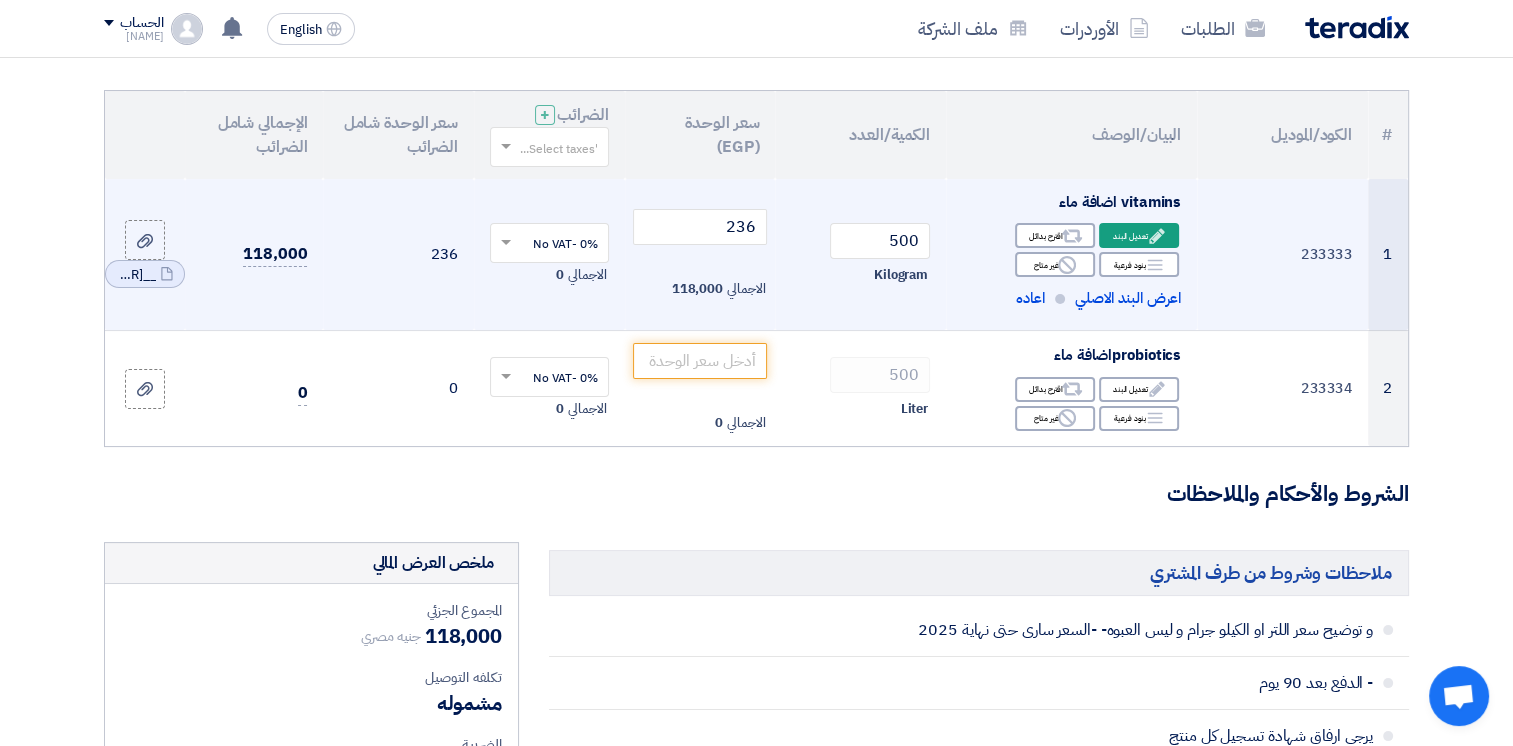scroll, scrollTop: 198, scrollLeft: 0, axis: vertical 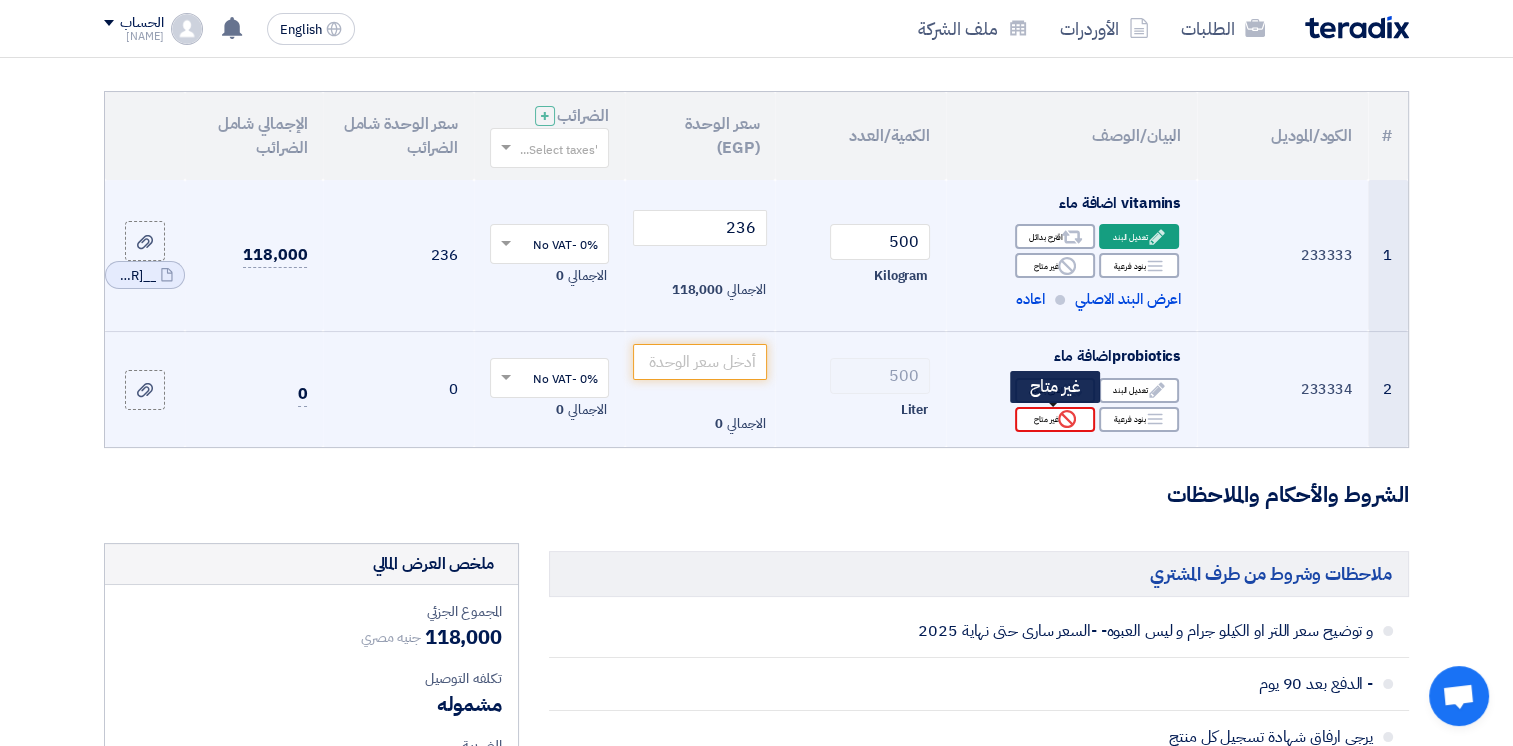 click on "Reject" 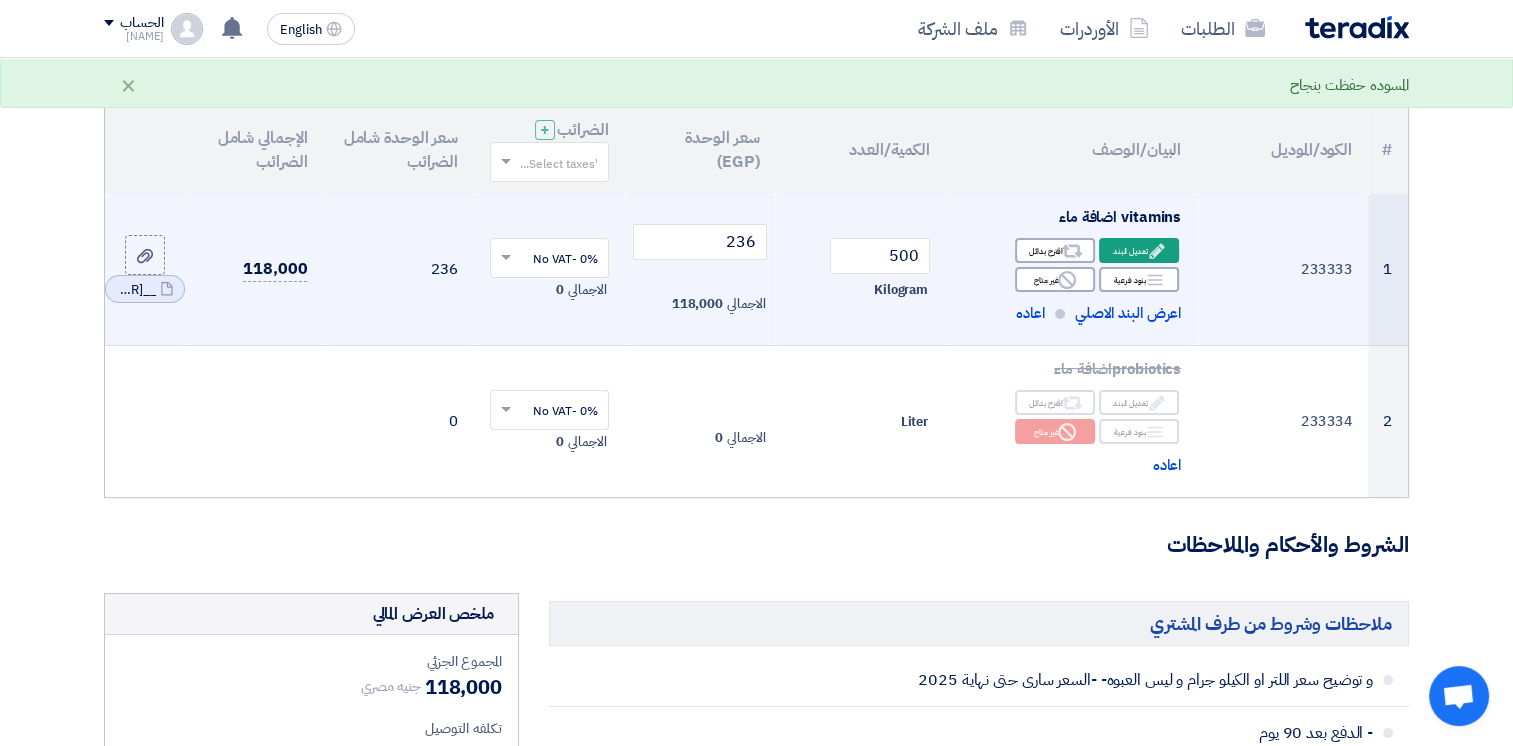 scroll, scrollTop: 184, scrollLeft: 0, axis: vertical 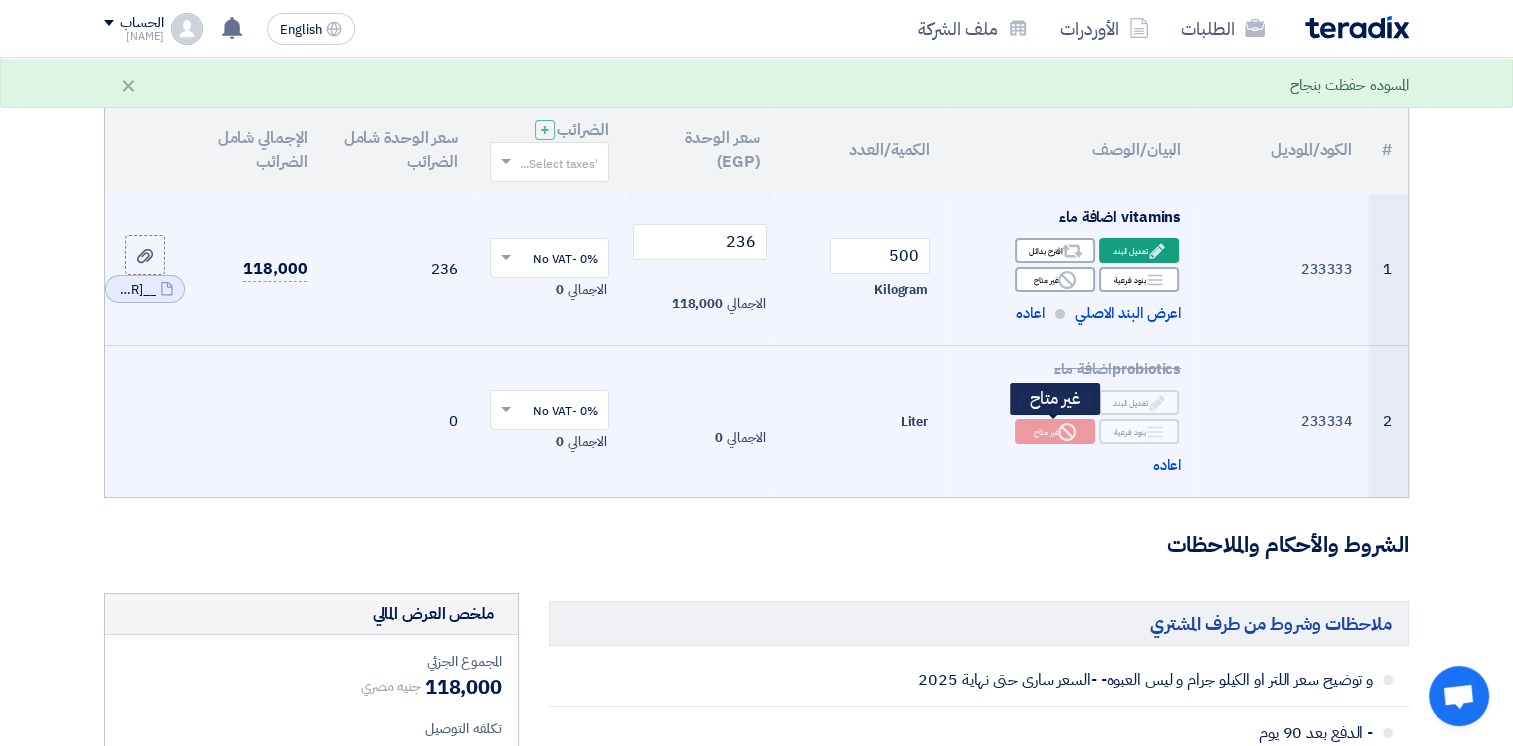 click 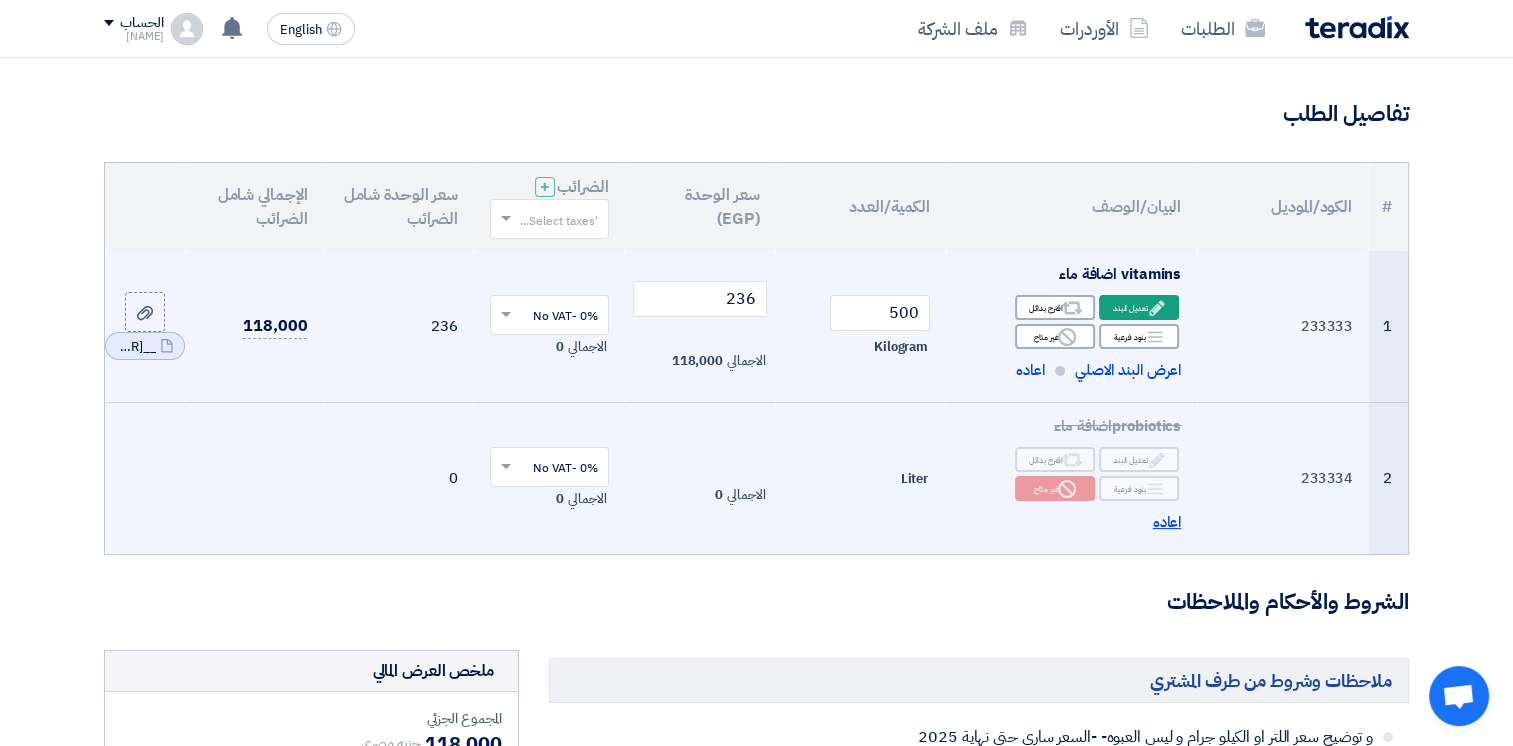 scroll, scrollTop: 120, scrollLeft: 0, axis: vertical 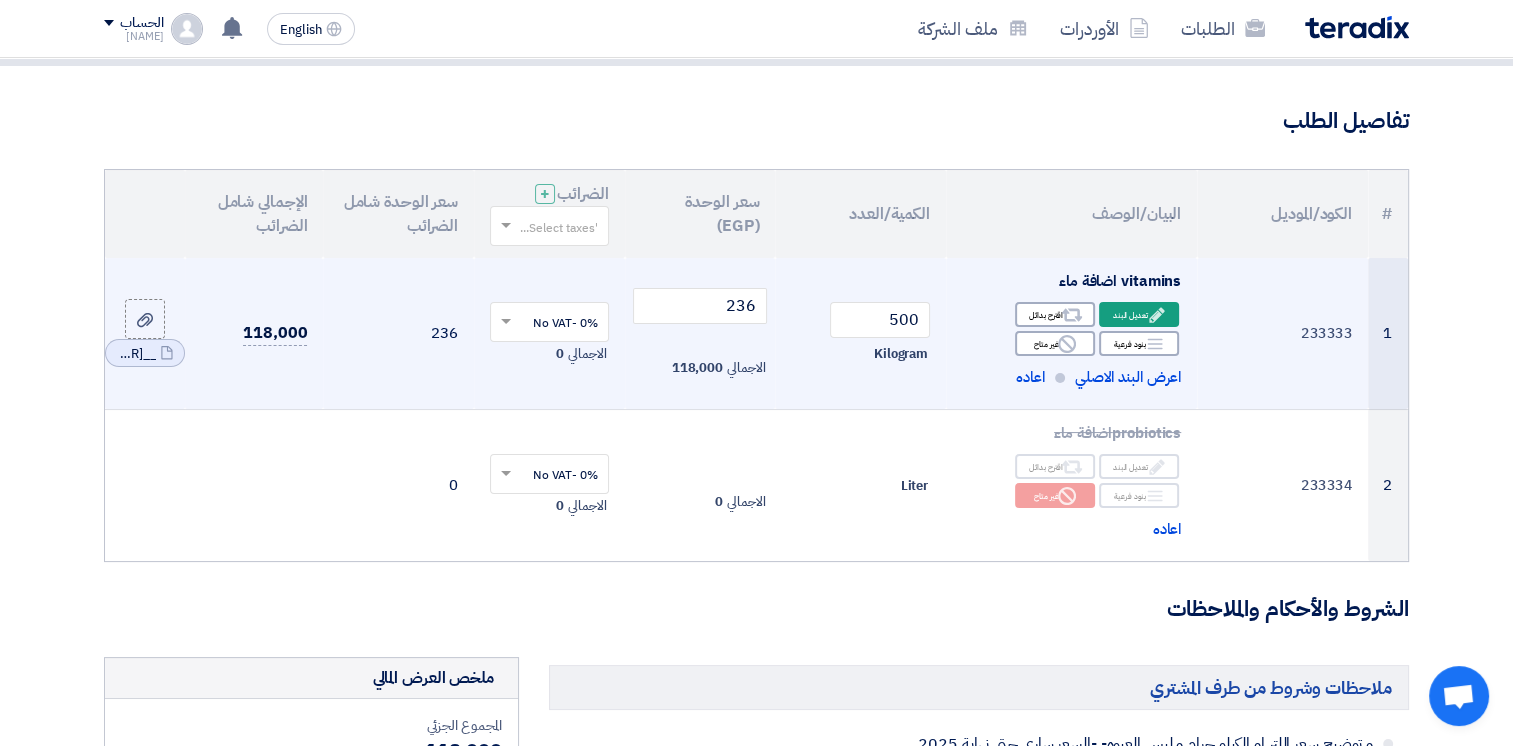 click on "vitamins اضافة ماء" 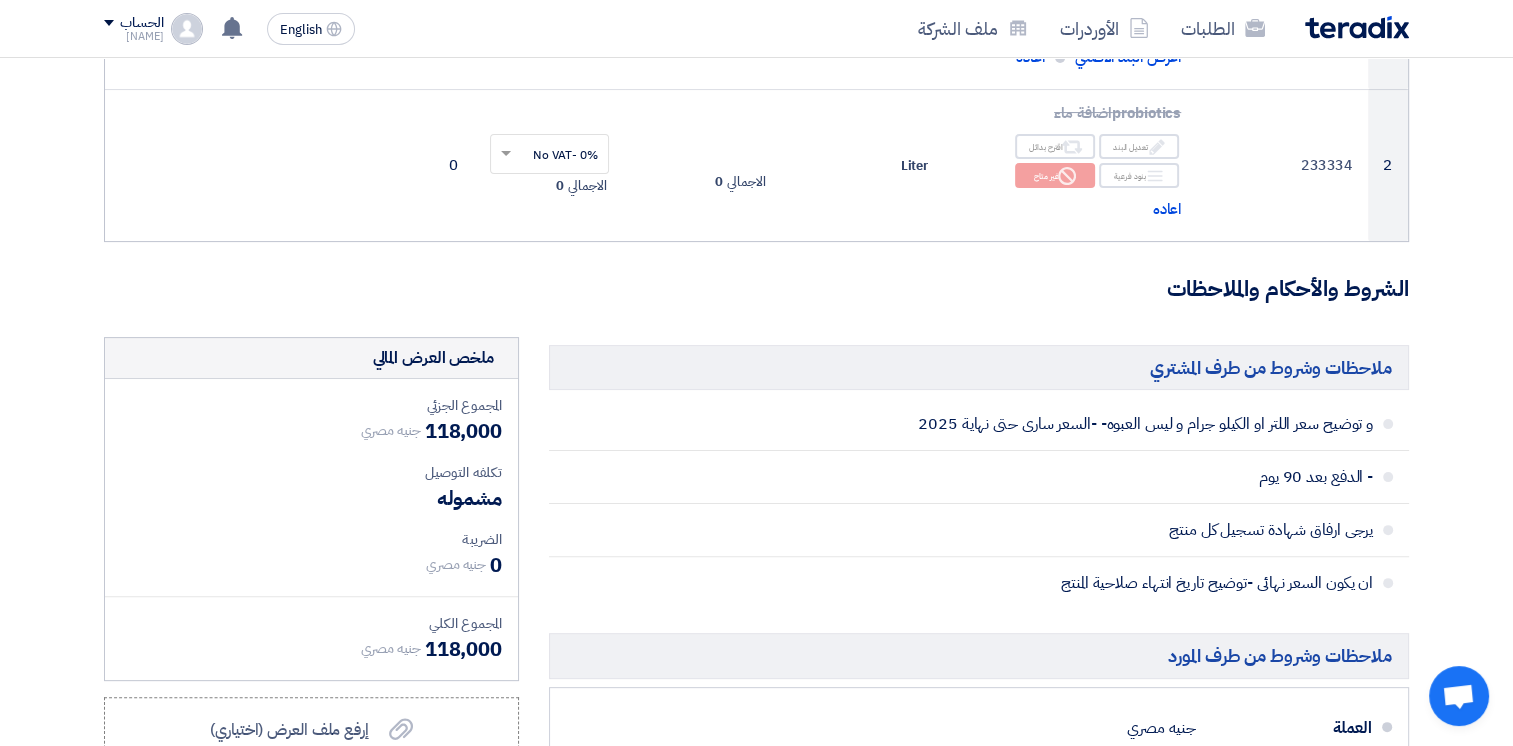 scroll, scrollTop: 436, scrollLeft: 0, axis: vertical 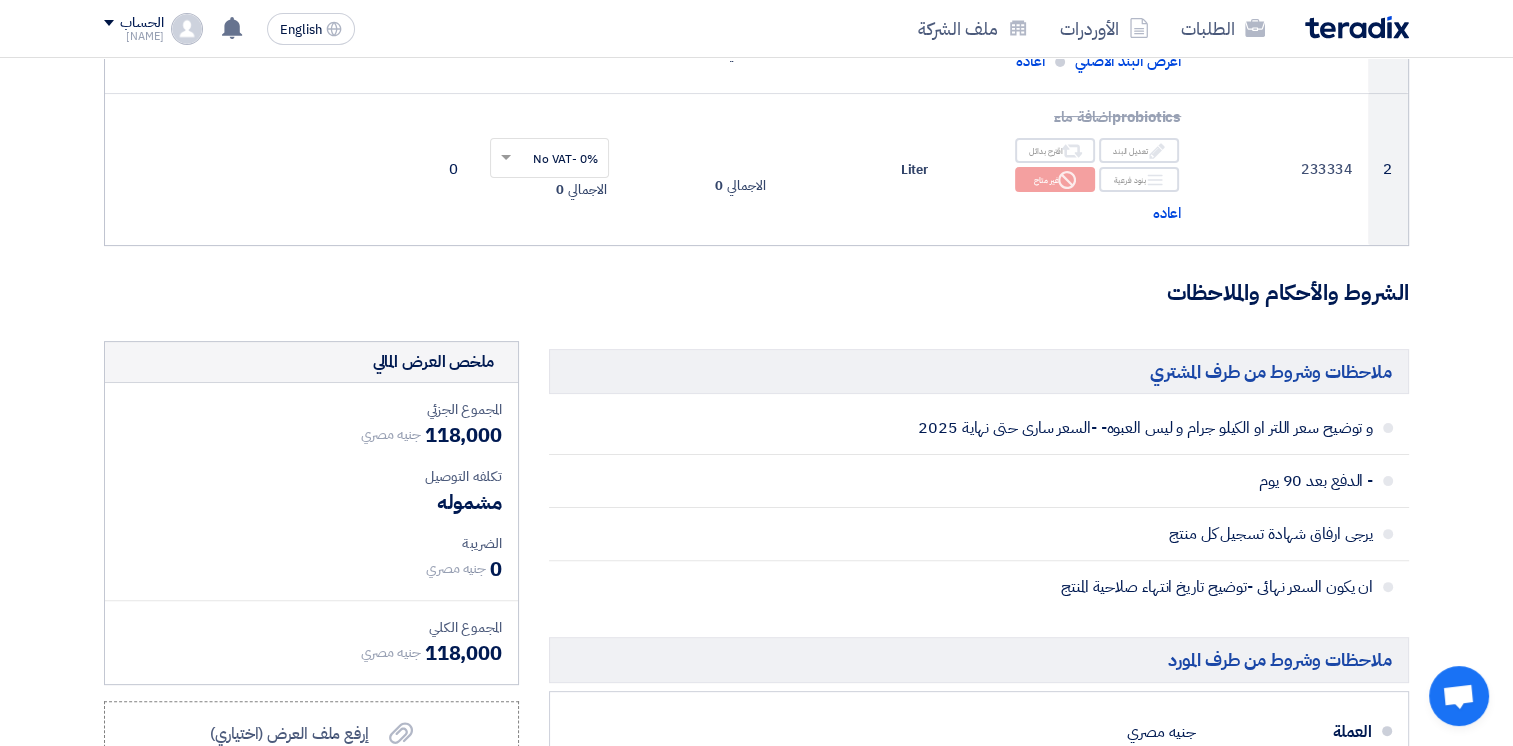 click on "ملاحظات وشروط من طرف المشتري
و توضيح سعر اللتر او الكيلو جرام و ليس العبوه- -السعر سارى حتى نهاية [YEAR]
- الدفع بعد [NUMBER] يوم
يرجى ارفاق شهادة تسجيل كل منتج
* ×" 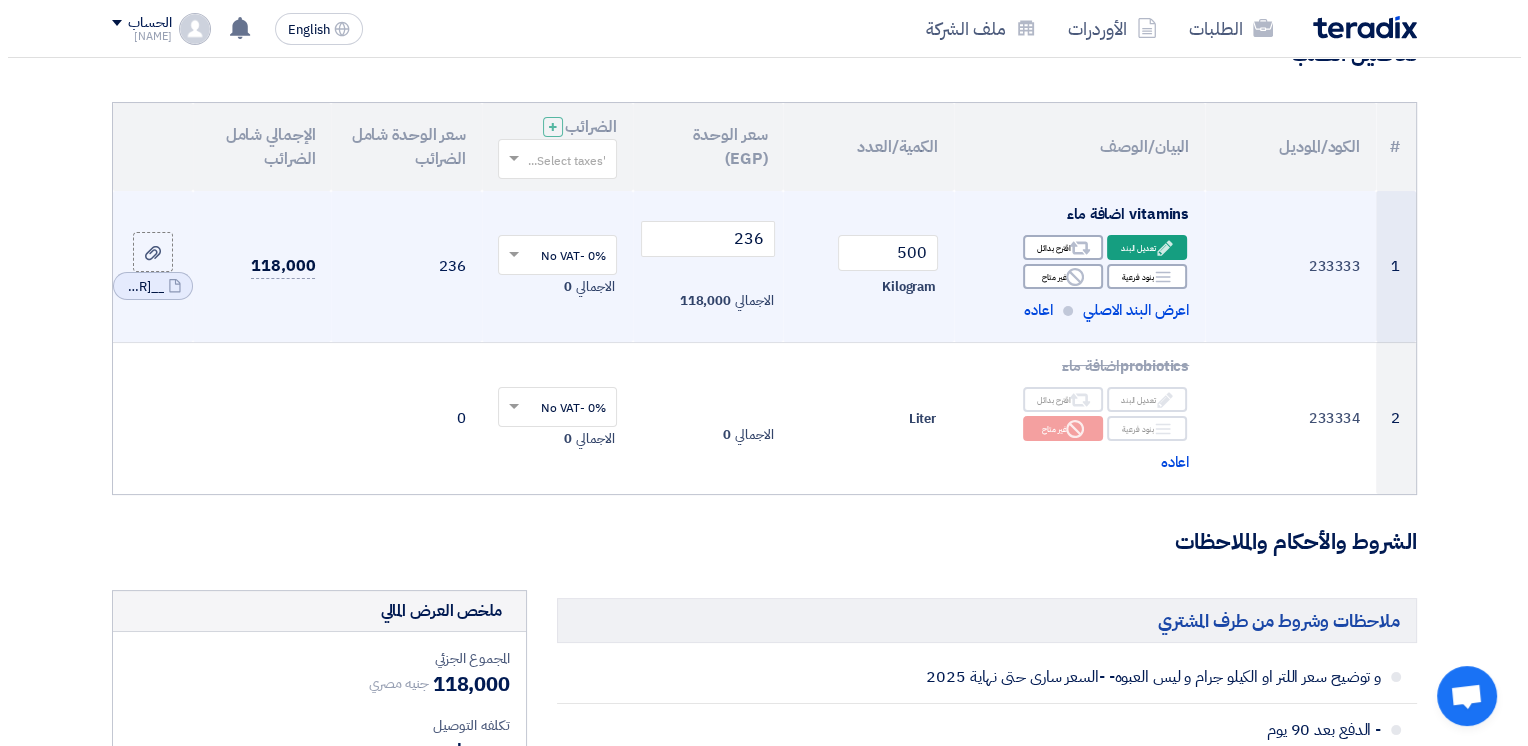 scroll, scrollTop: 185, scrollLeft: 0, axis: vertical 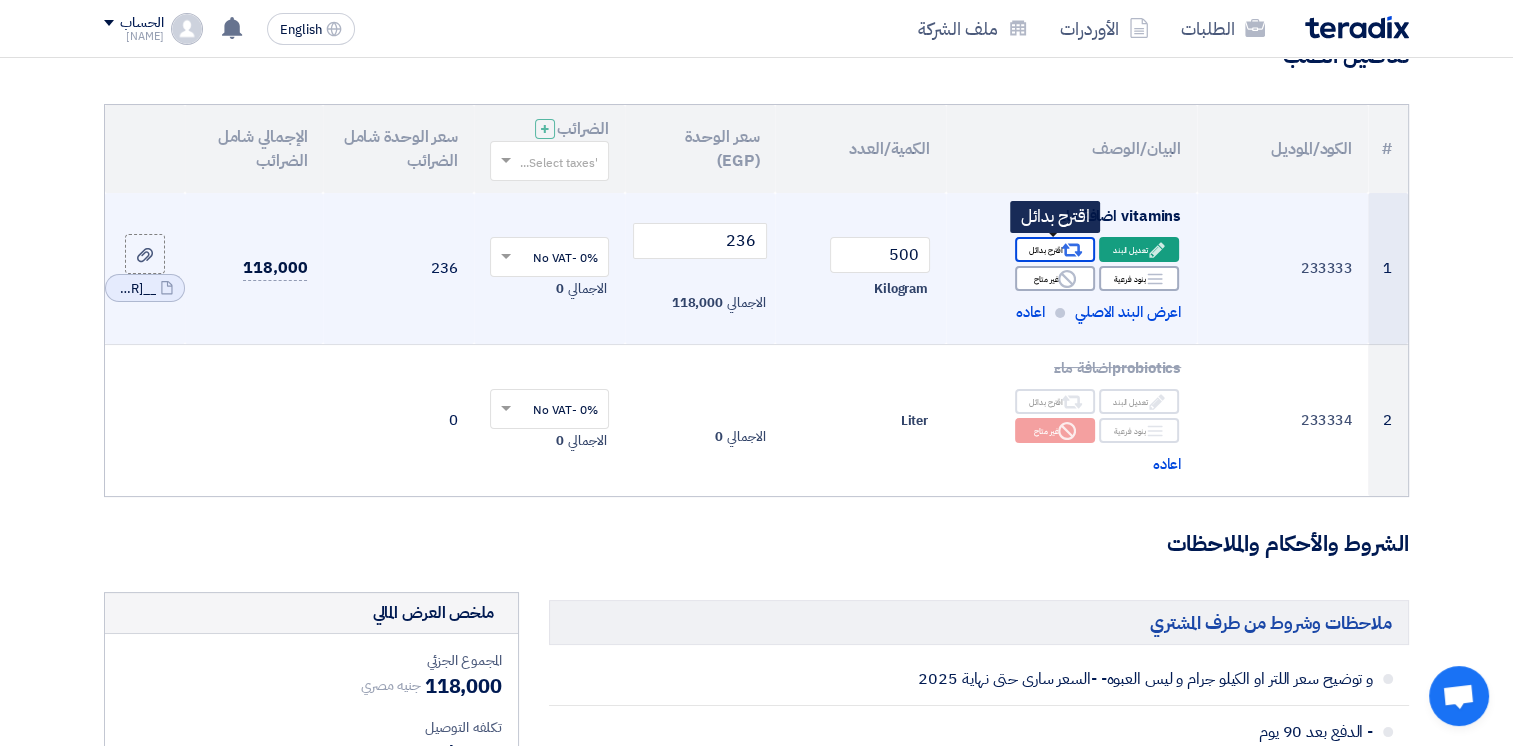 click on "Alternative
اقترح بدائل" 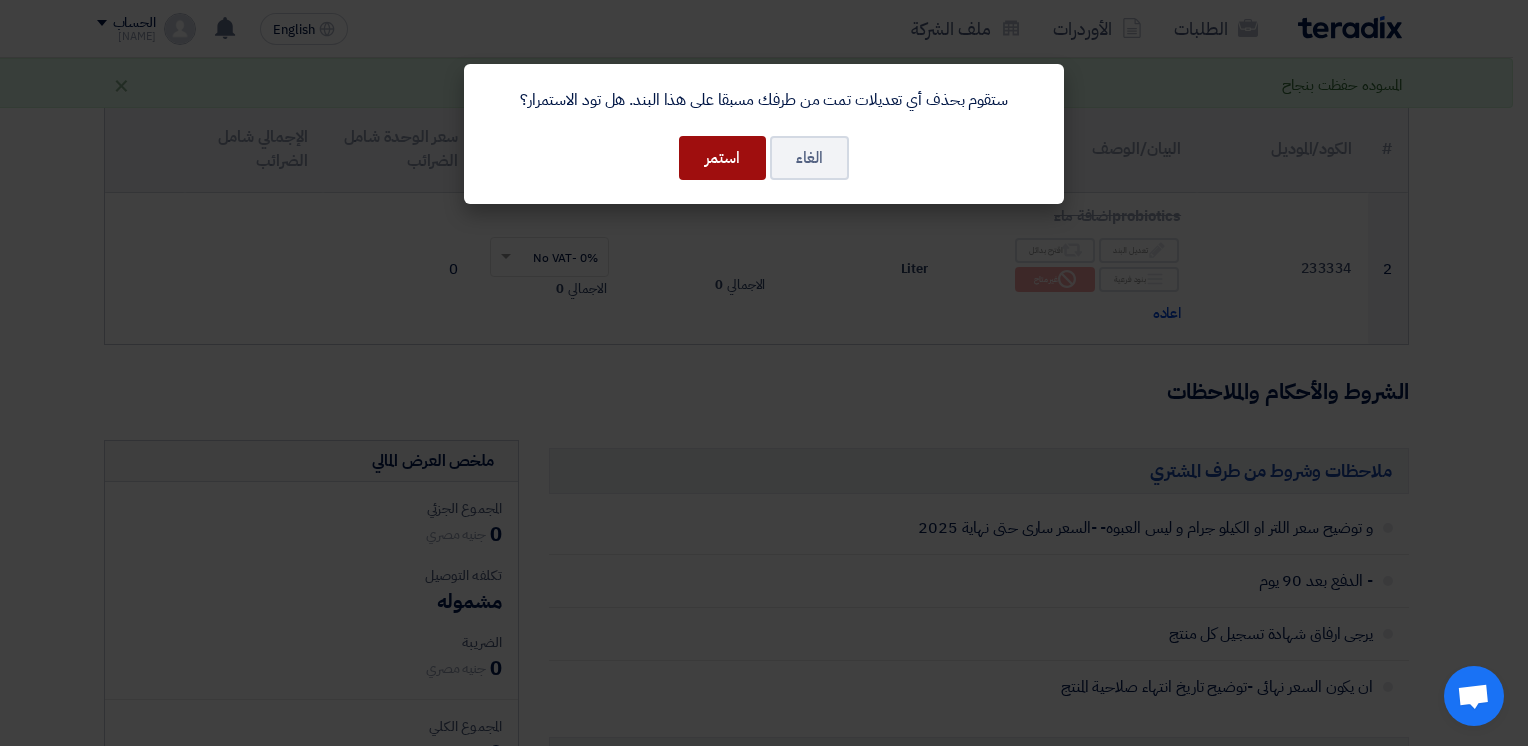 click on "استمر" 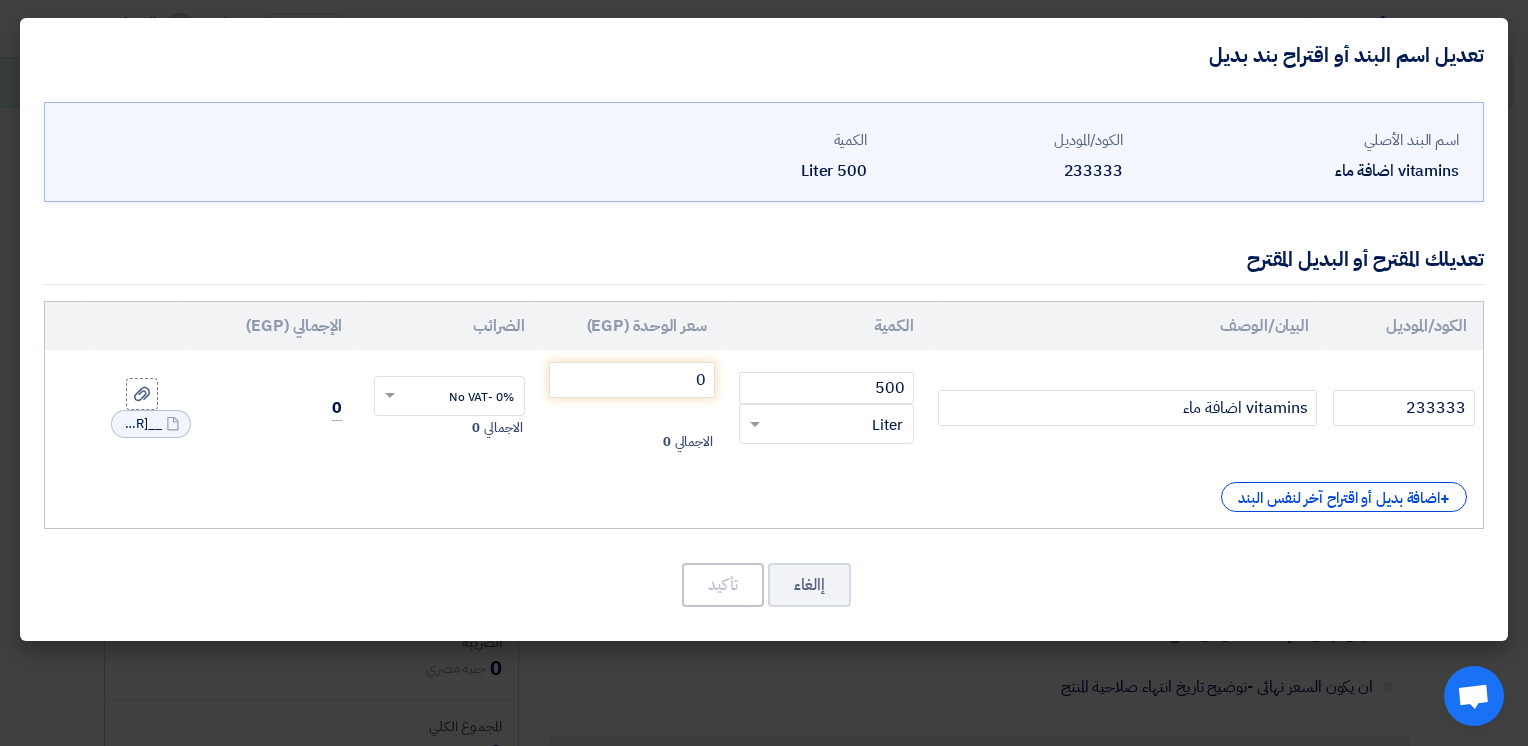 click 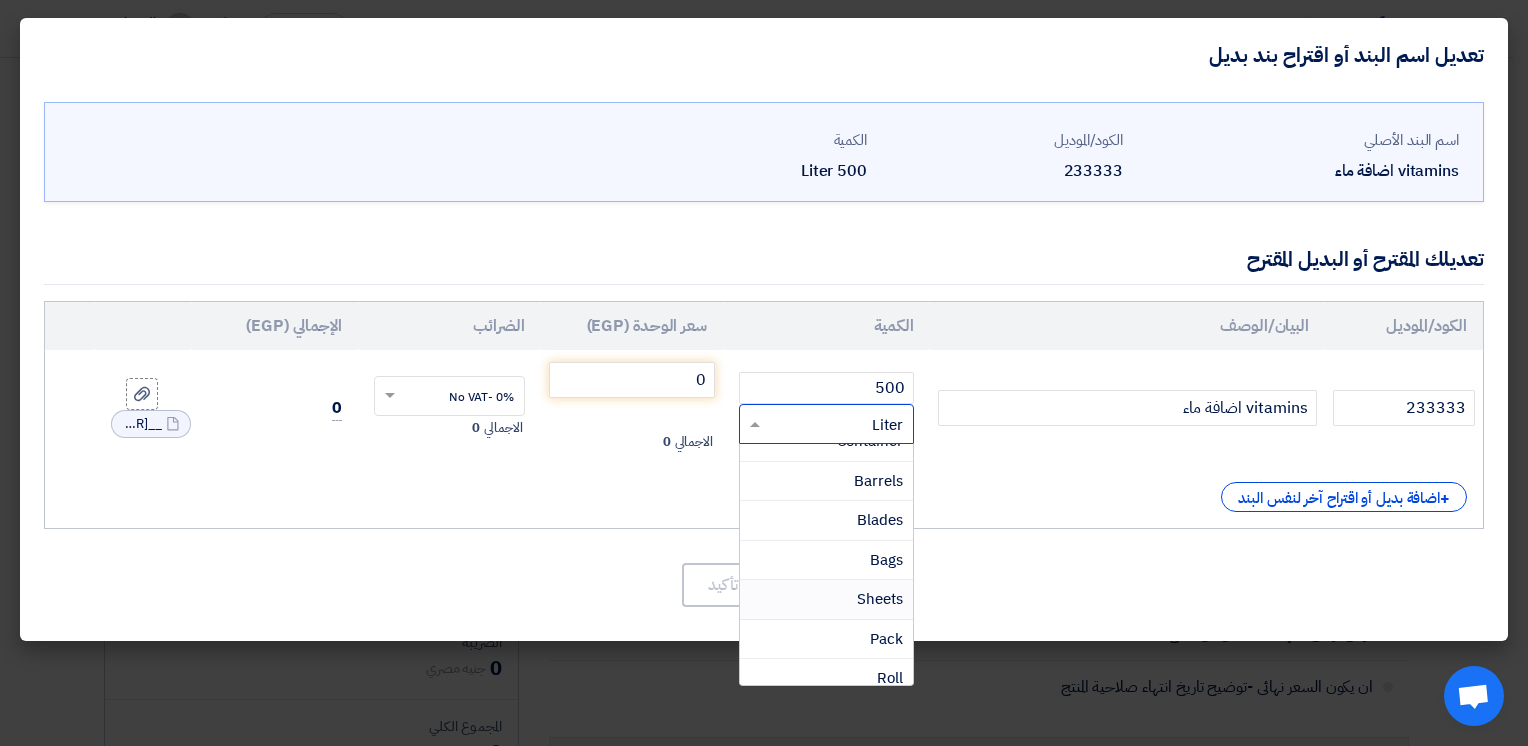 scroll, scrollTop: 298, scrollLeft: 0, axis: vertical 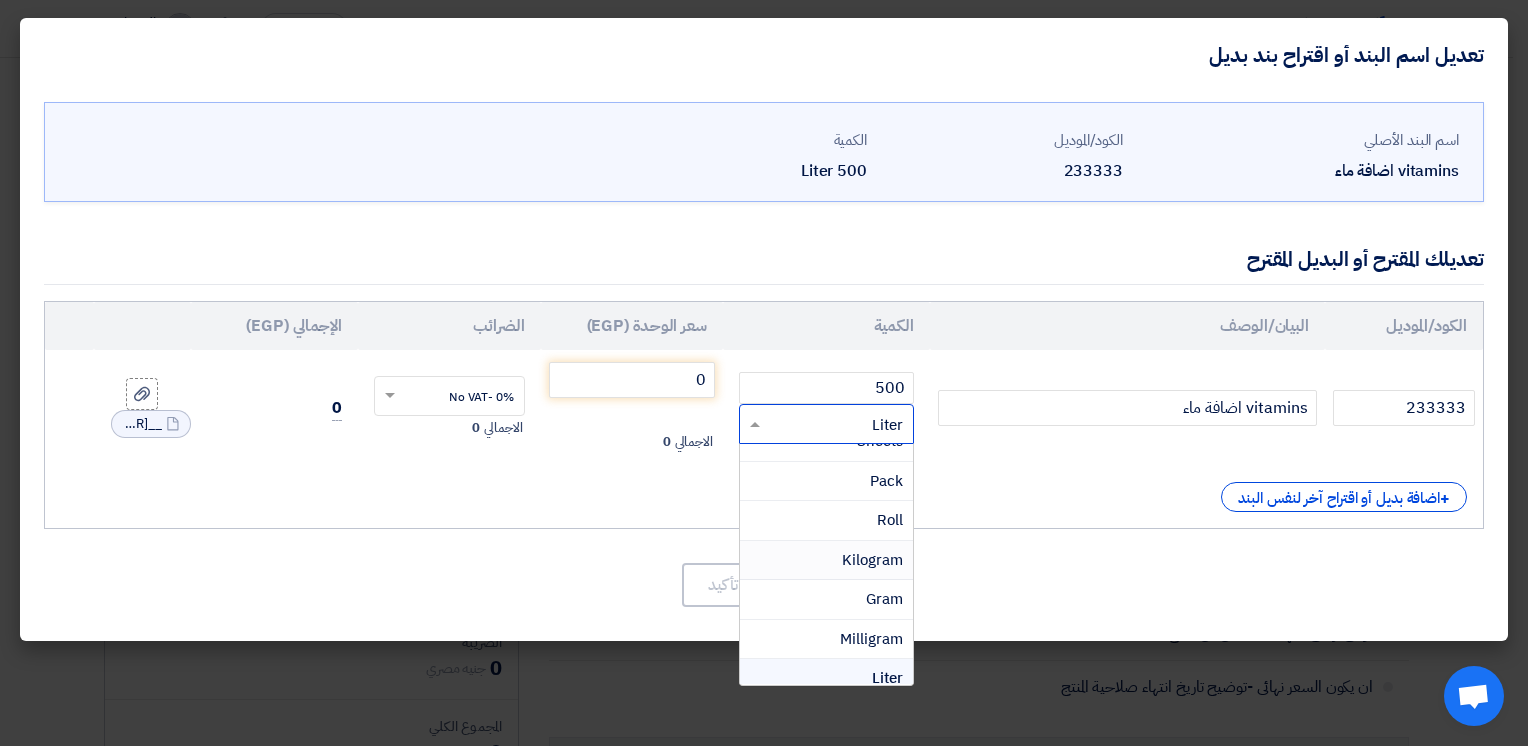 click on "Kilogram" at bounding box center (826, 561) 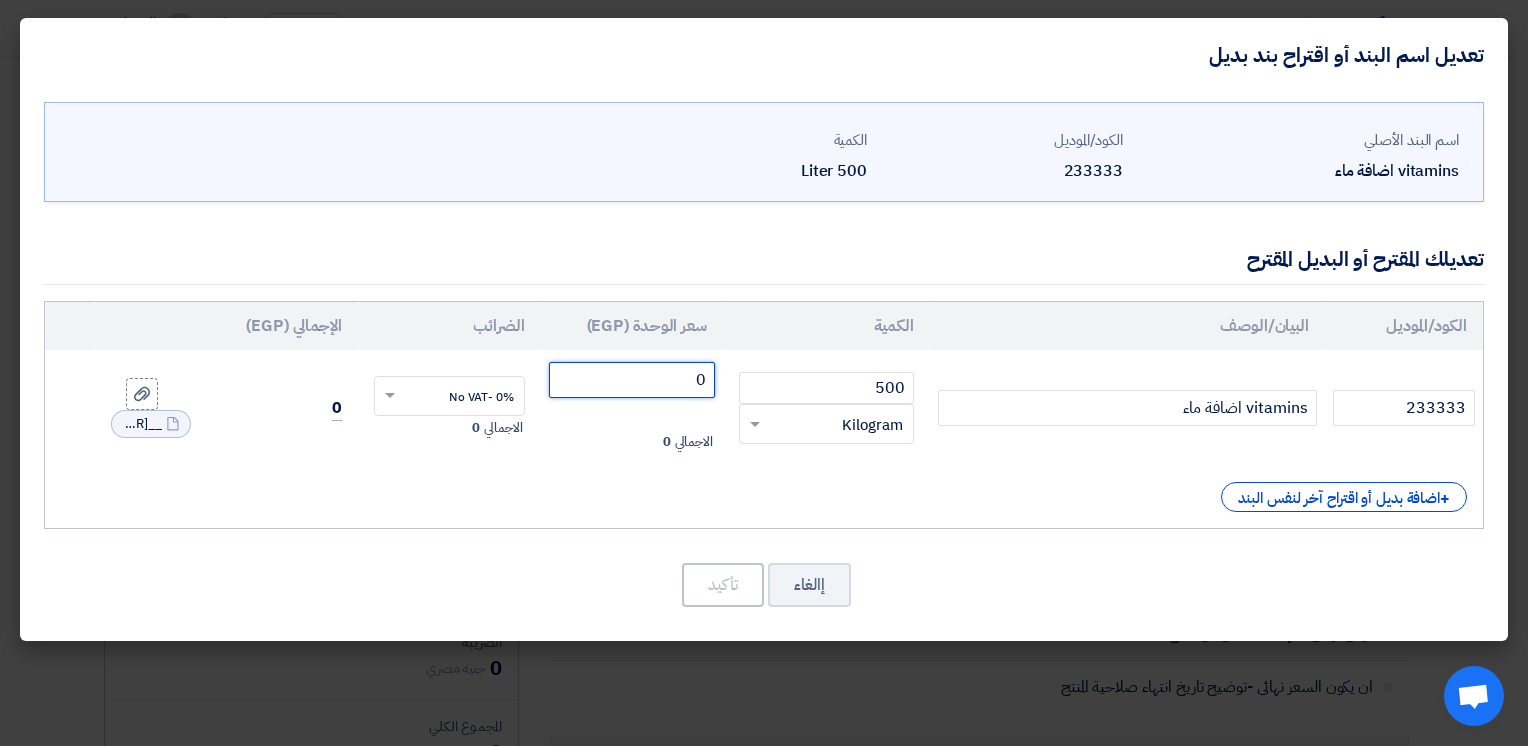click on "0" 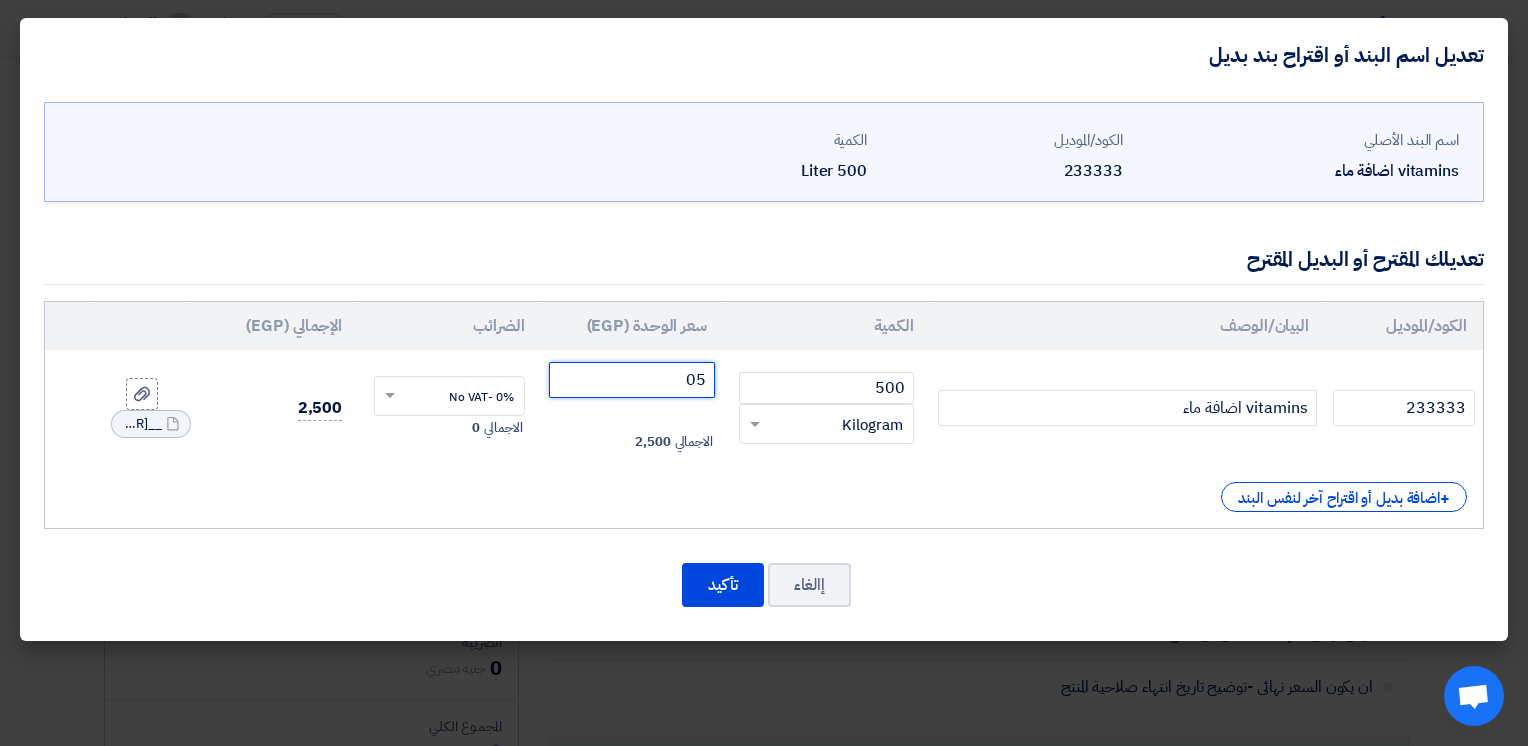 type on "0" 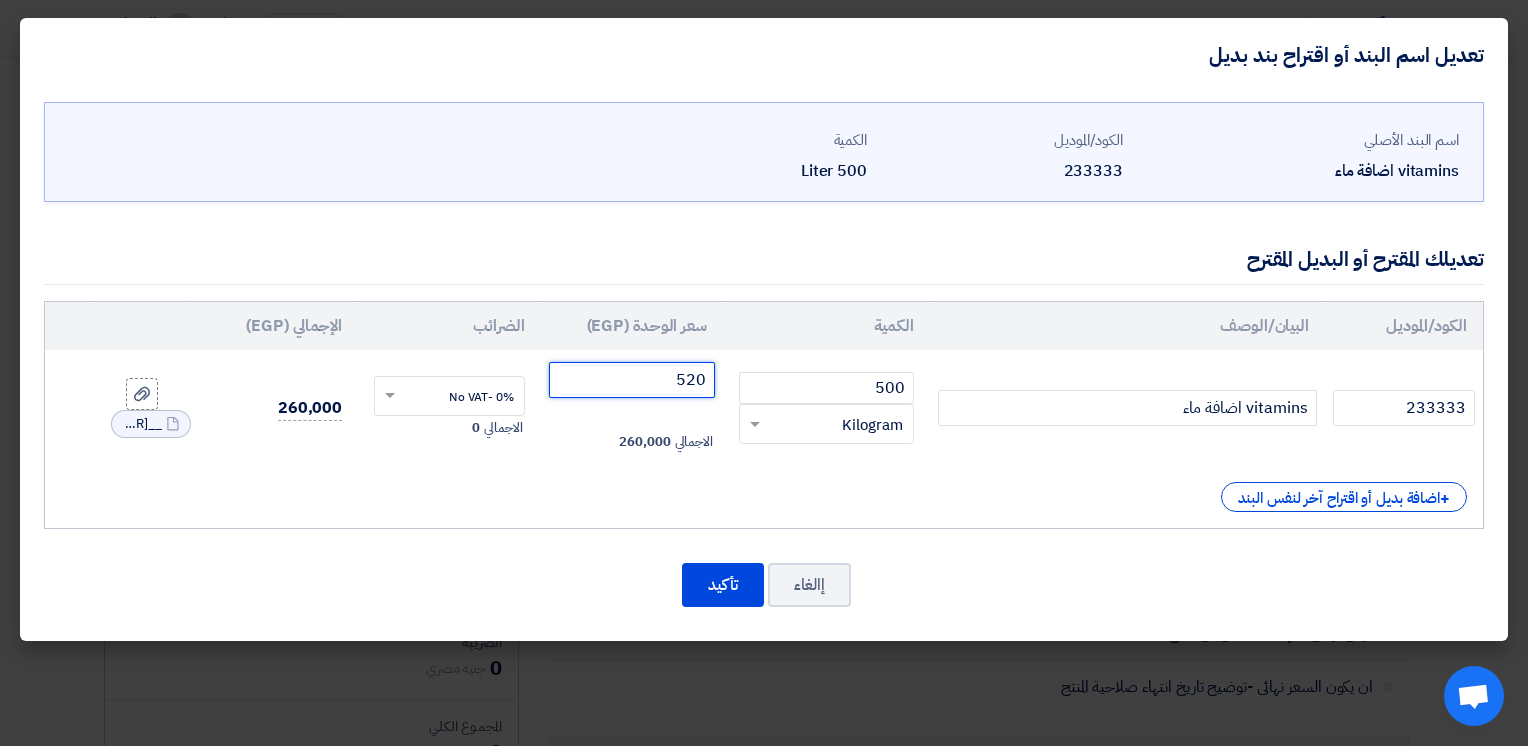 type on "520" 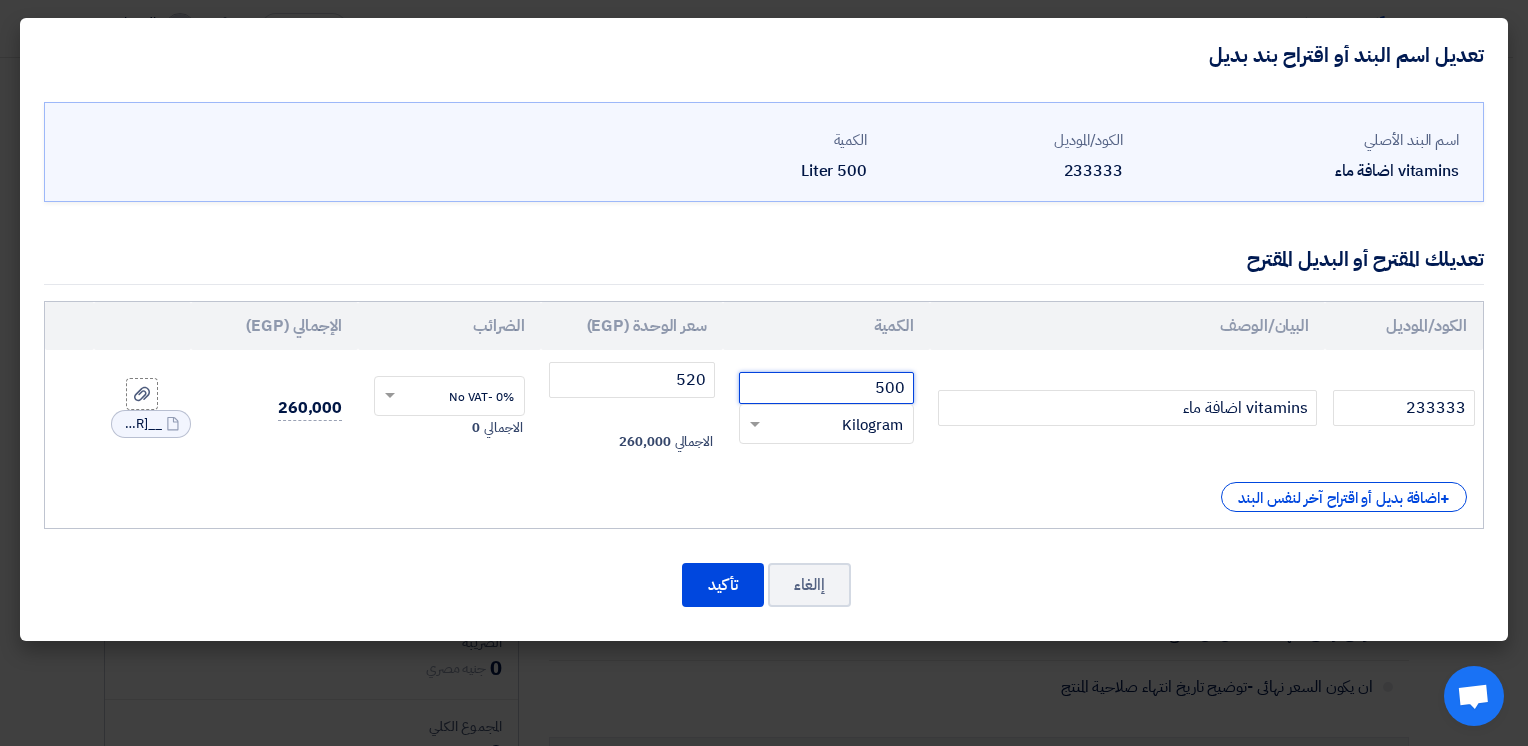 click on "500" 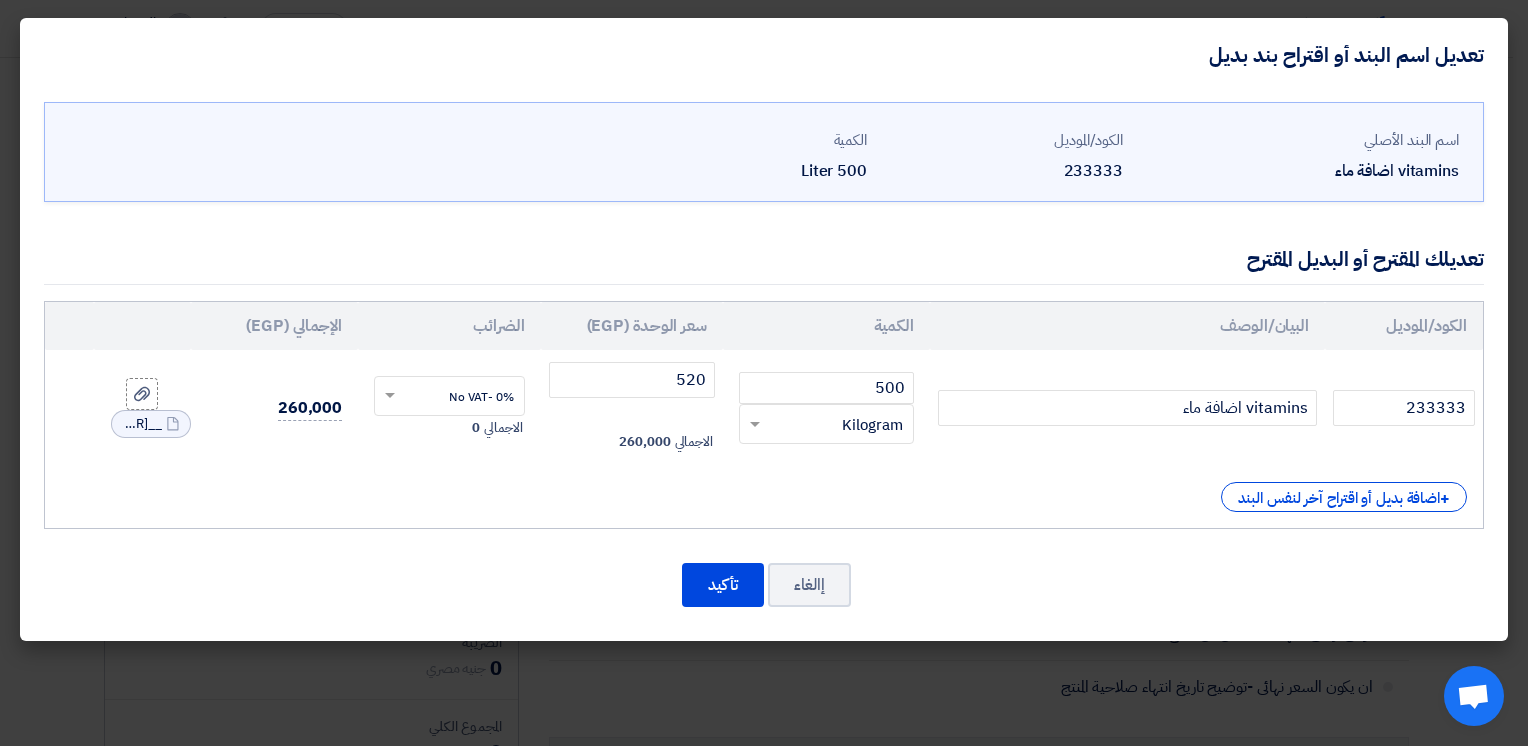 click on "الكود/الموديل
البيان/الوصف
الكمية
سعر الوحدة (EGP)
الضرائب
الإجمالي (EGP)
[NUMBER] [NUMBER]
×" 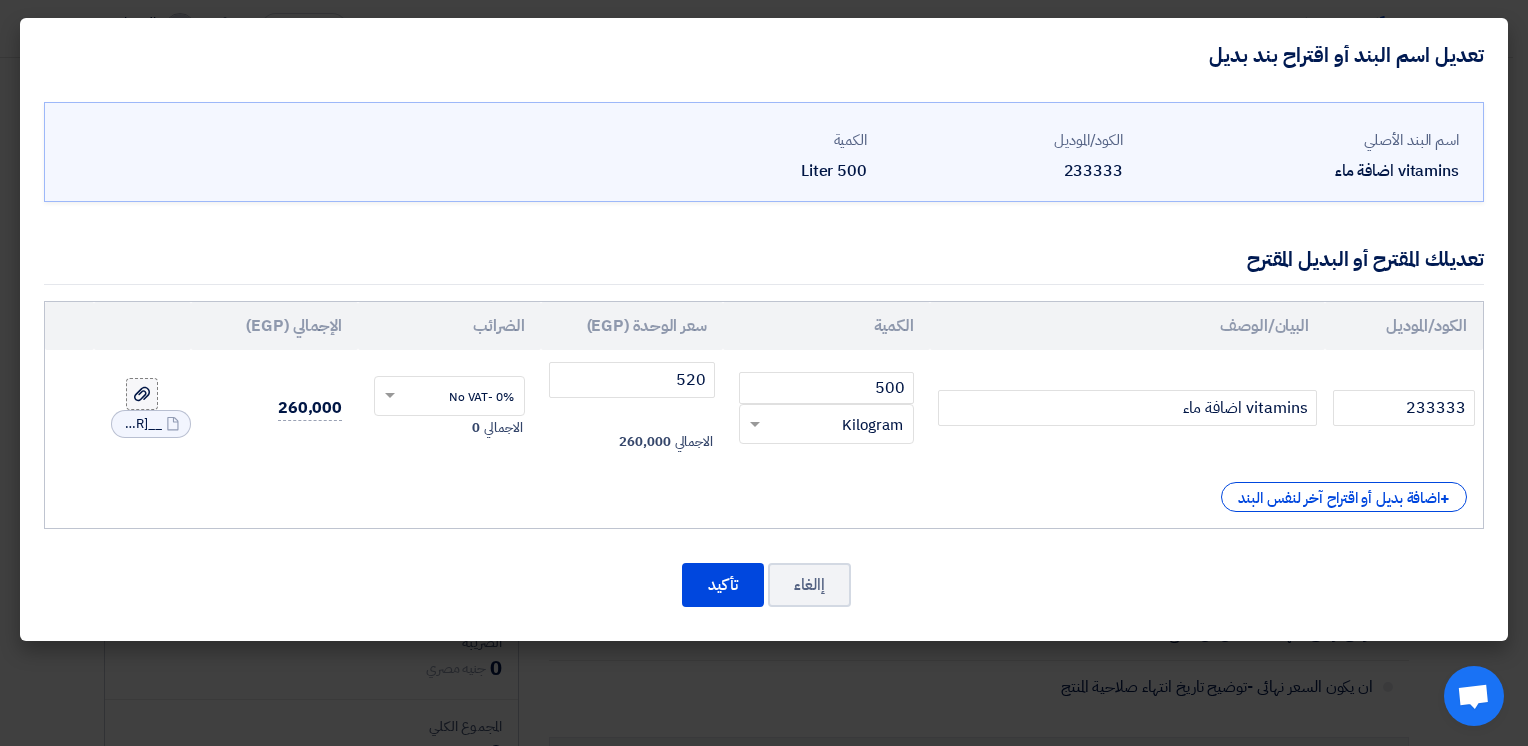 click 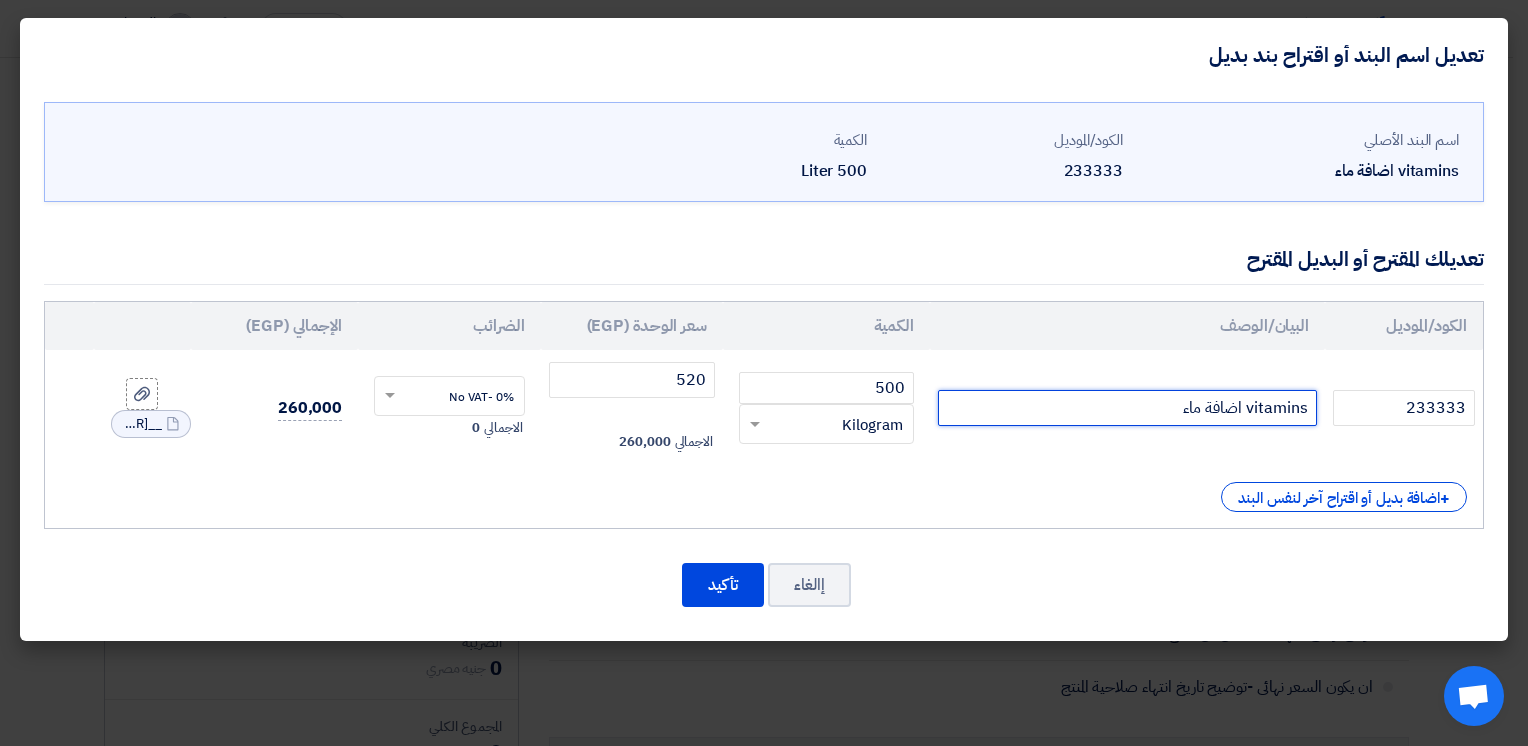 click on "vitamins اضافة ماء" 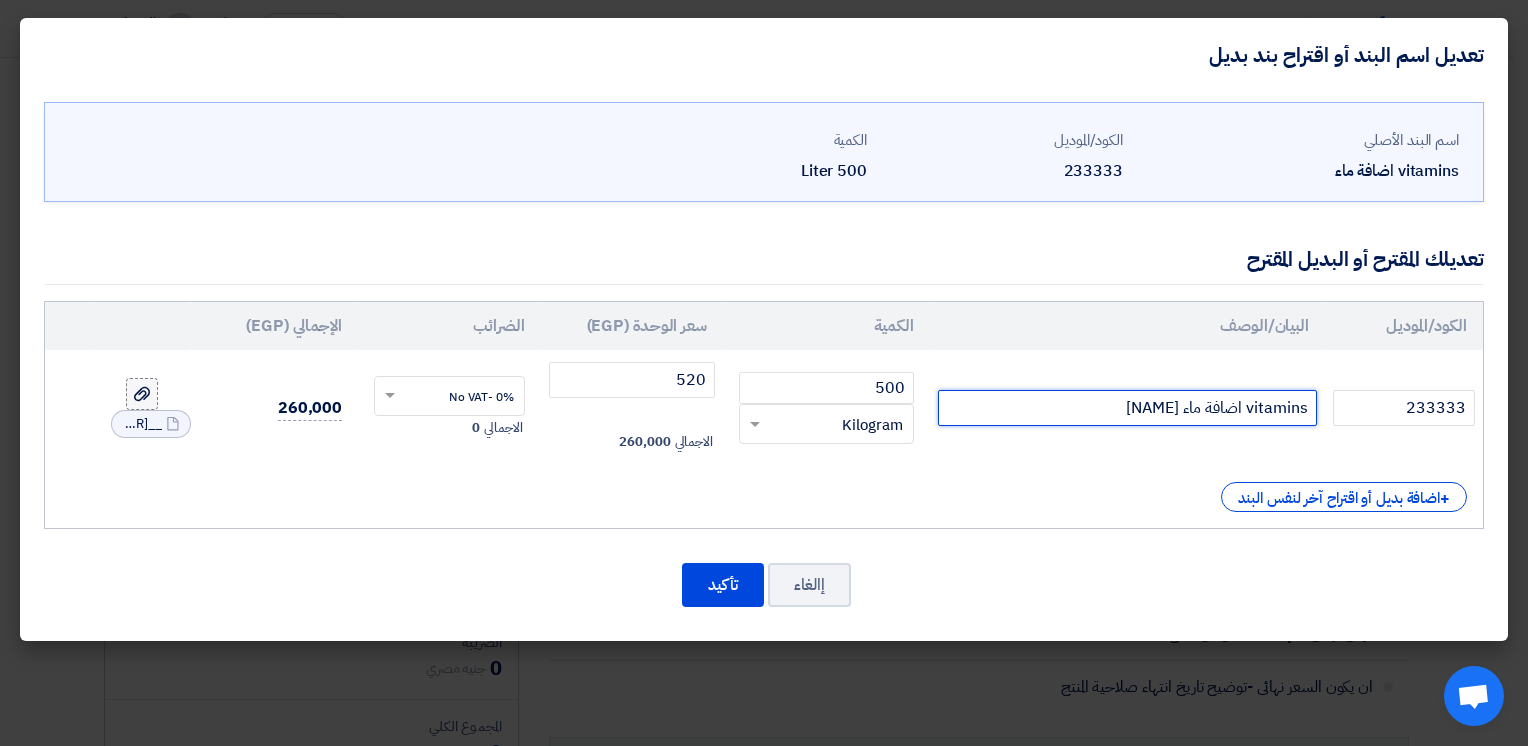 type on "vitamins اضافة ماء [NAME]" 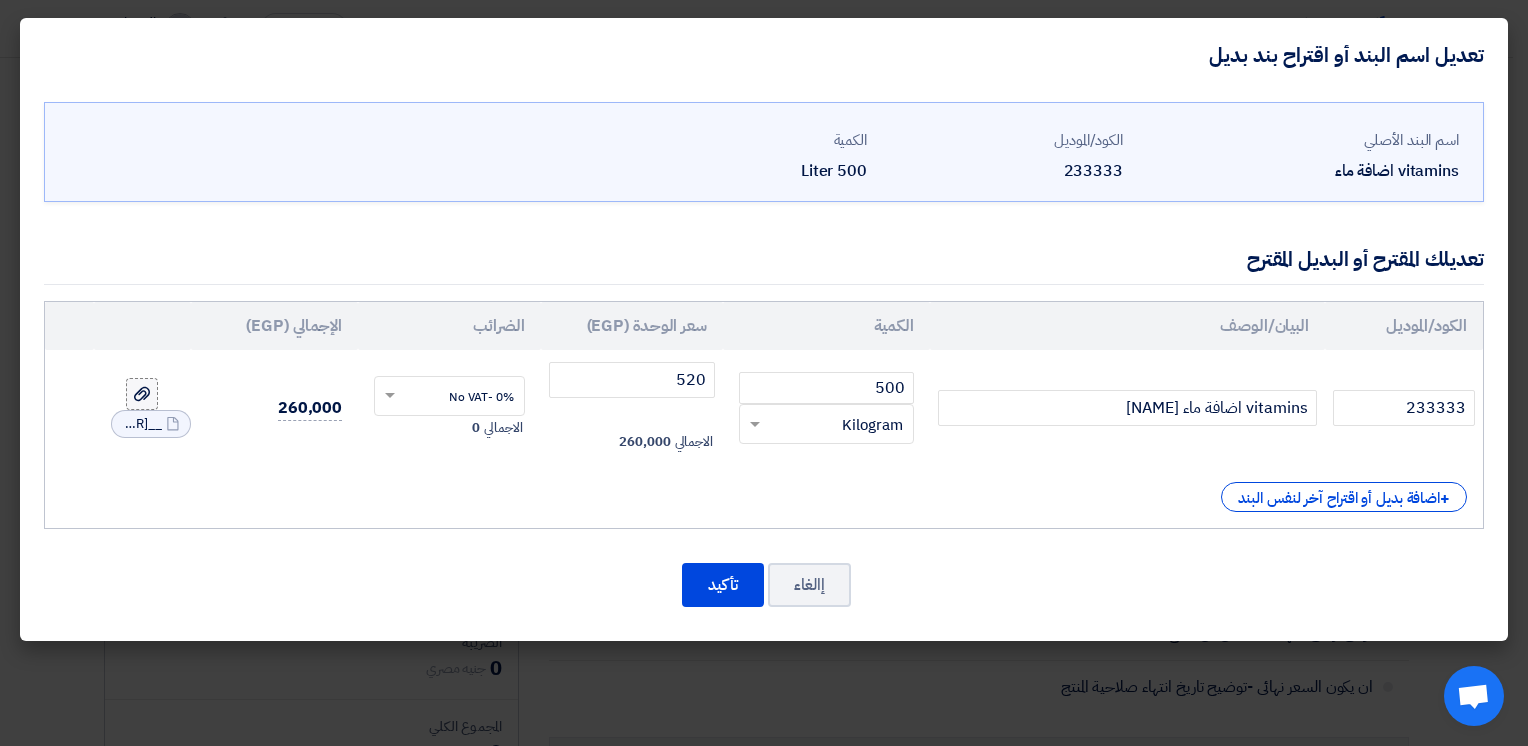 click 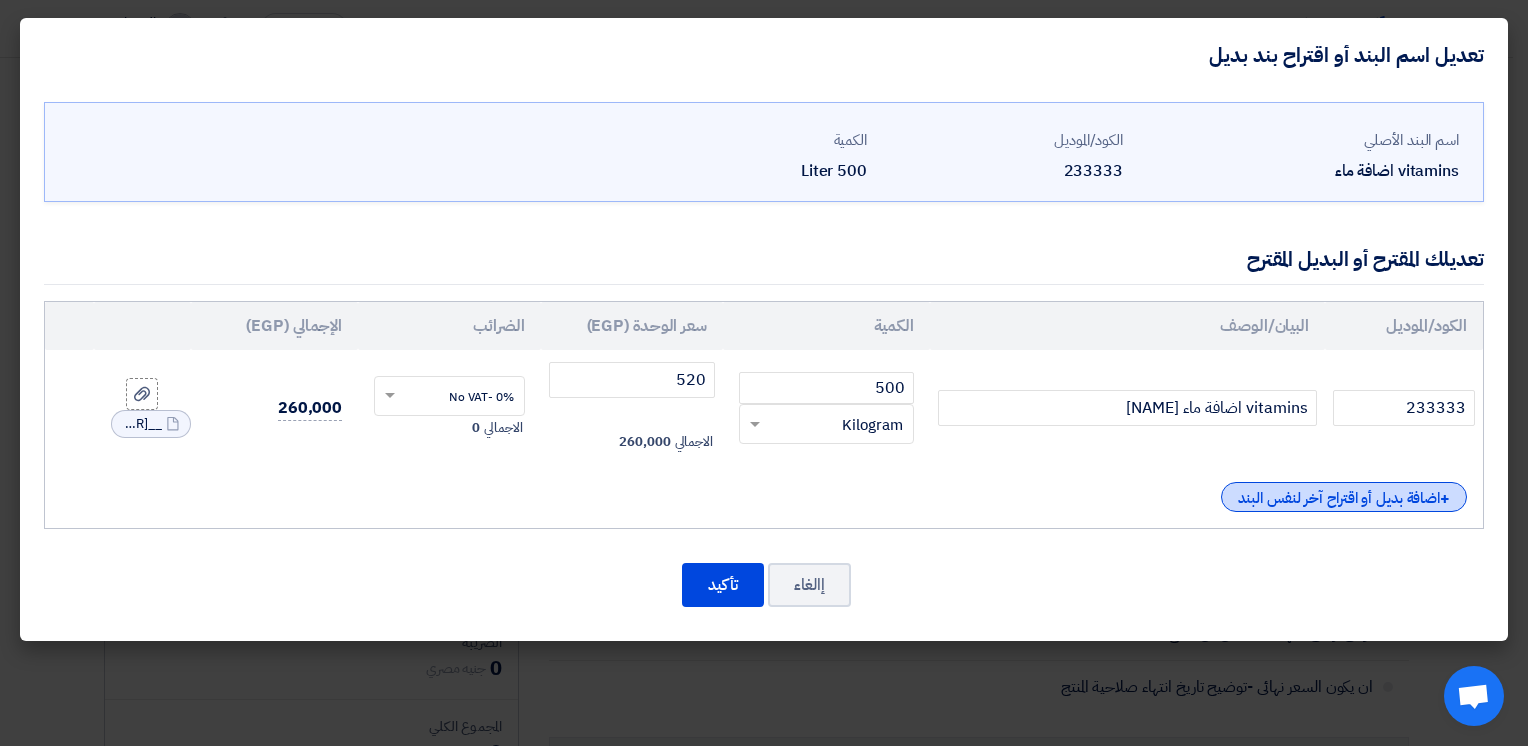 click on "+
اضافة بديل أو اقتراح آخر لنفس البند" 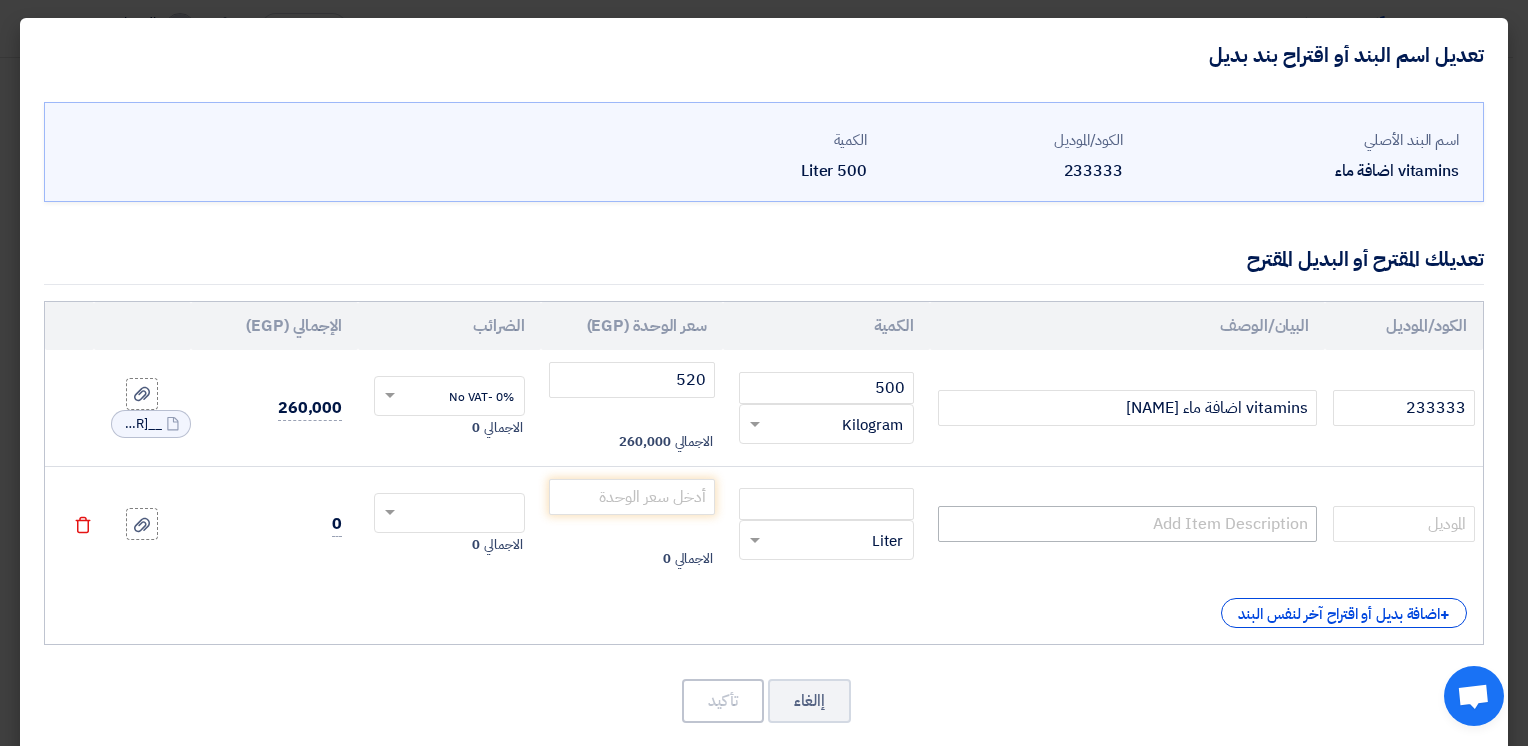 scroll, scrollTop: 26, scrollLeft: 0, axis: vertical 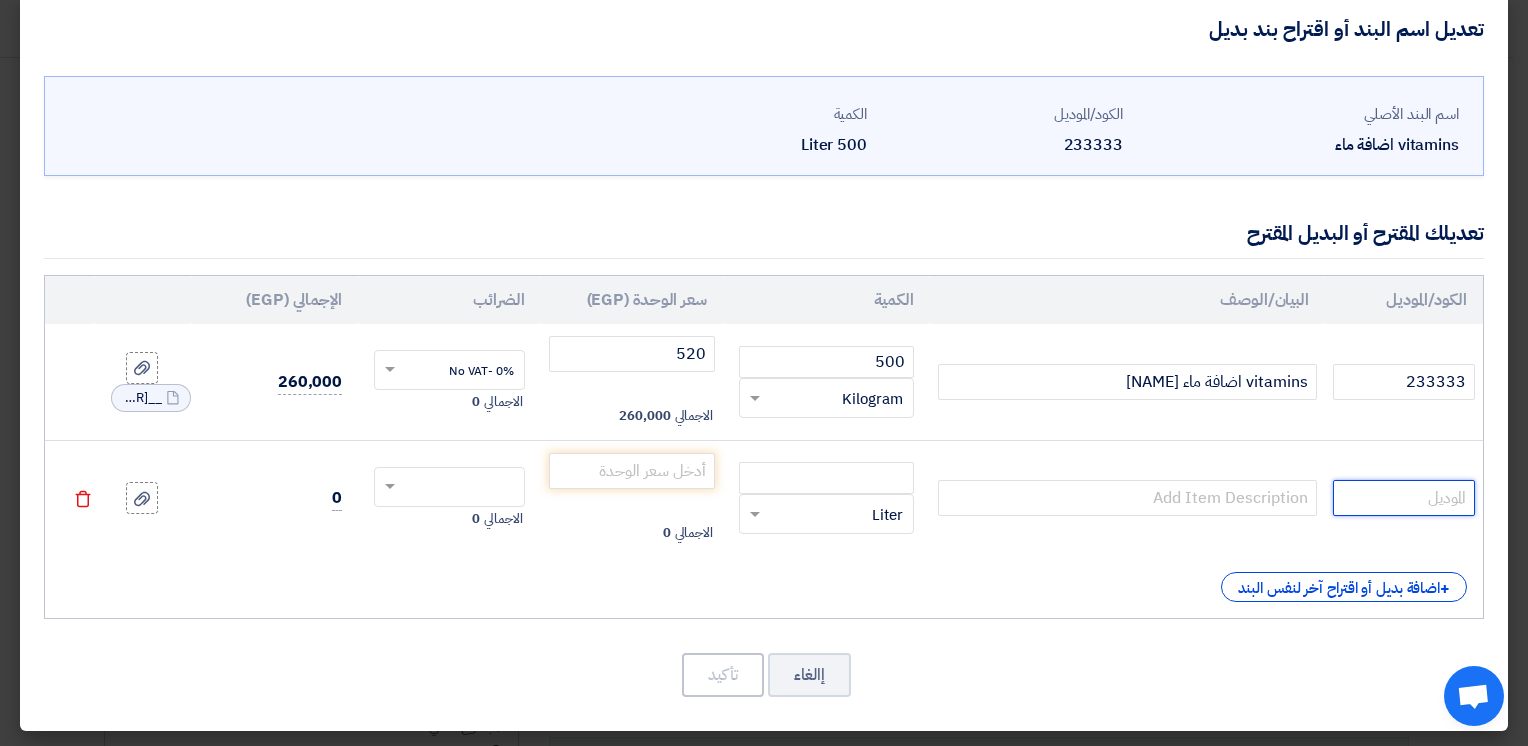 click 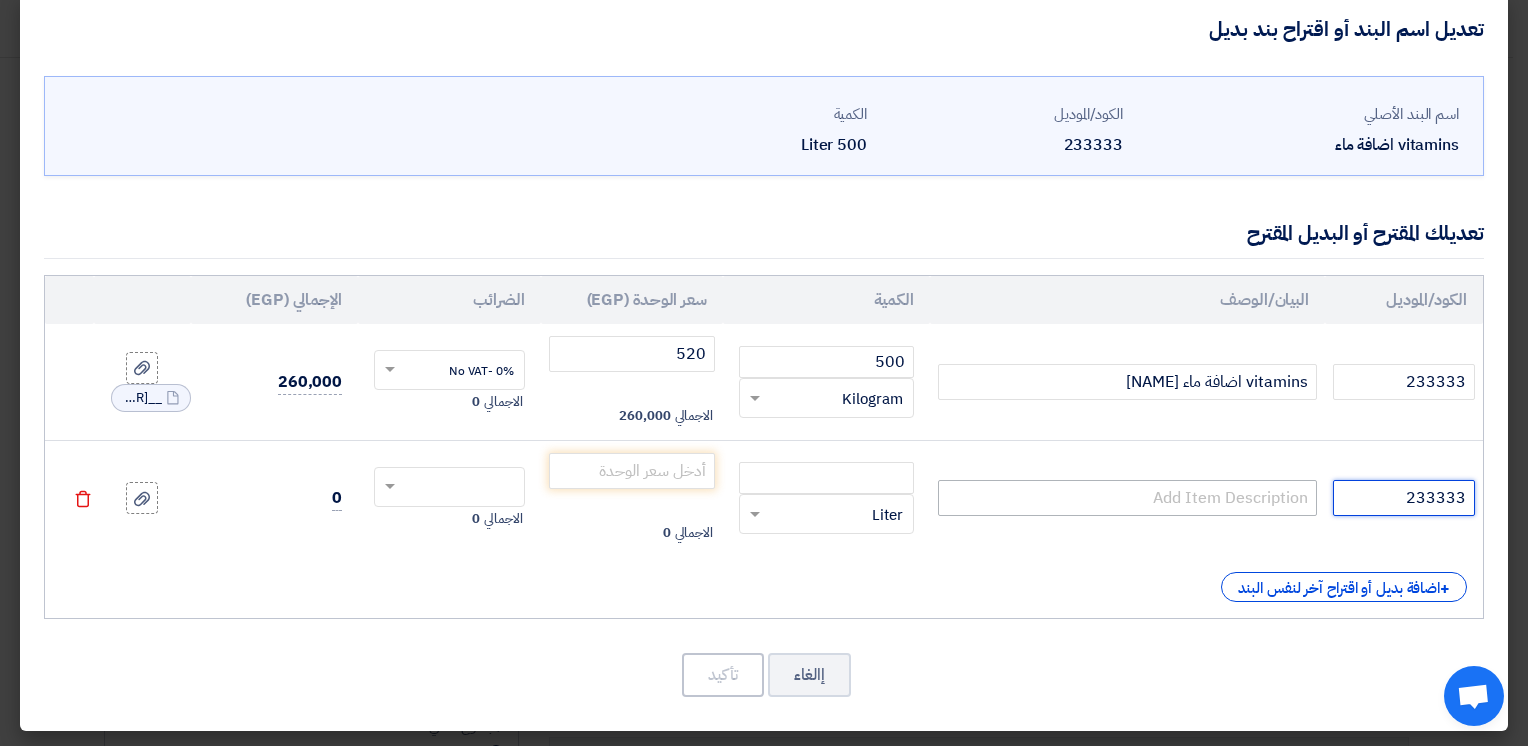 type on "233333" 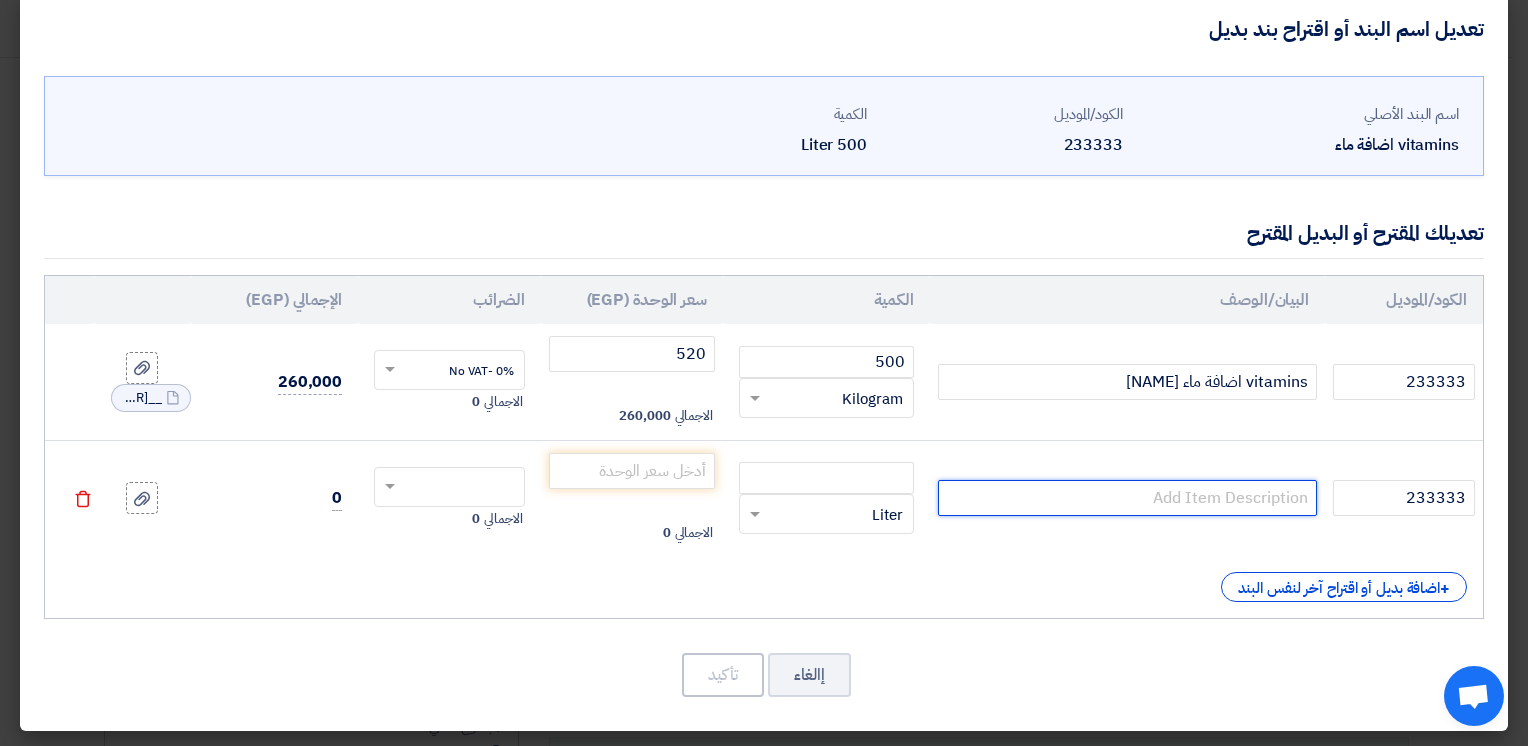 click 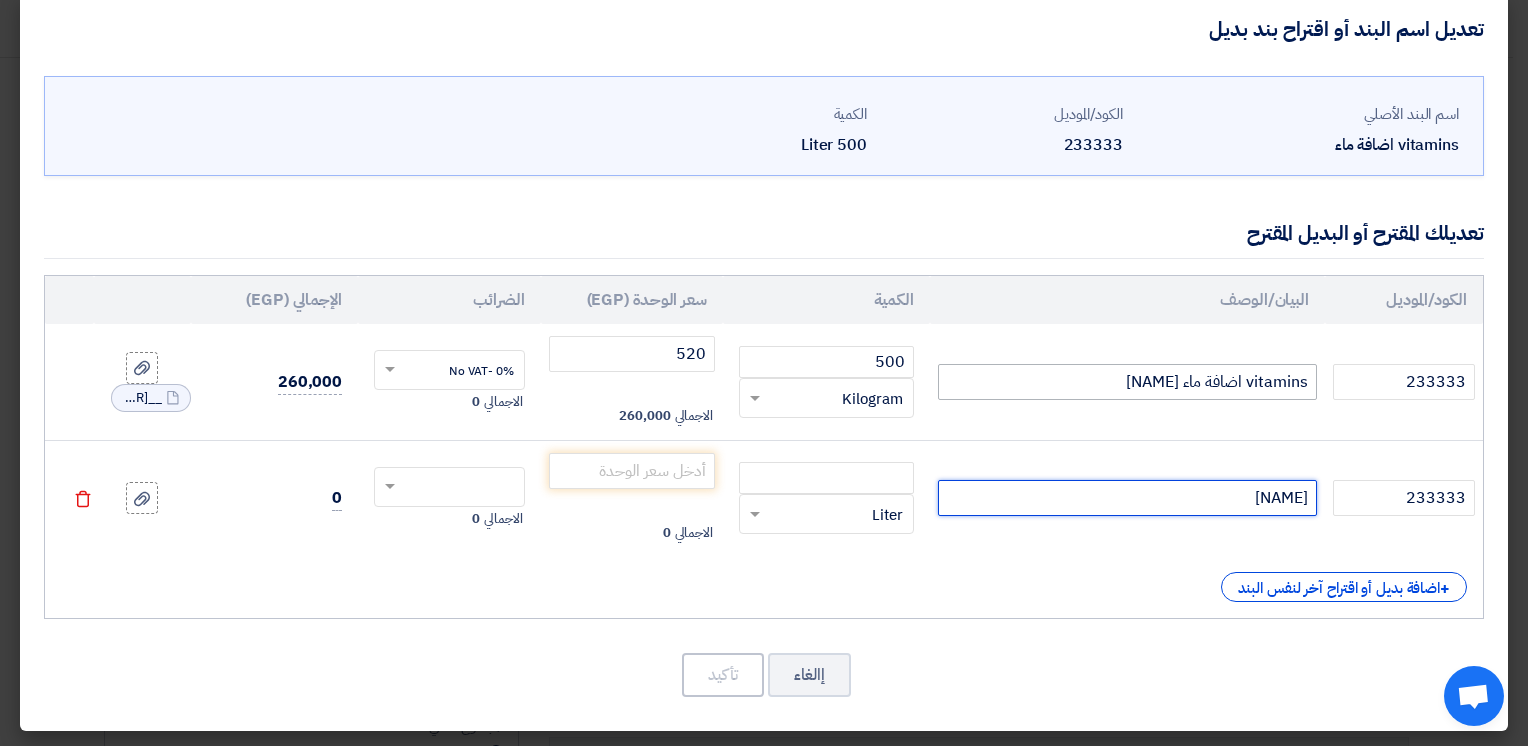 type on "[NAME]" 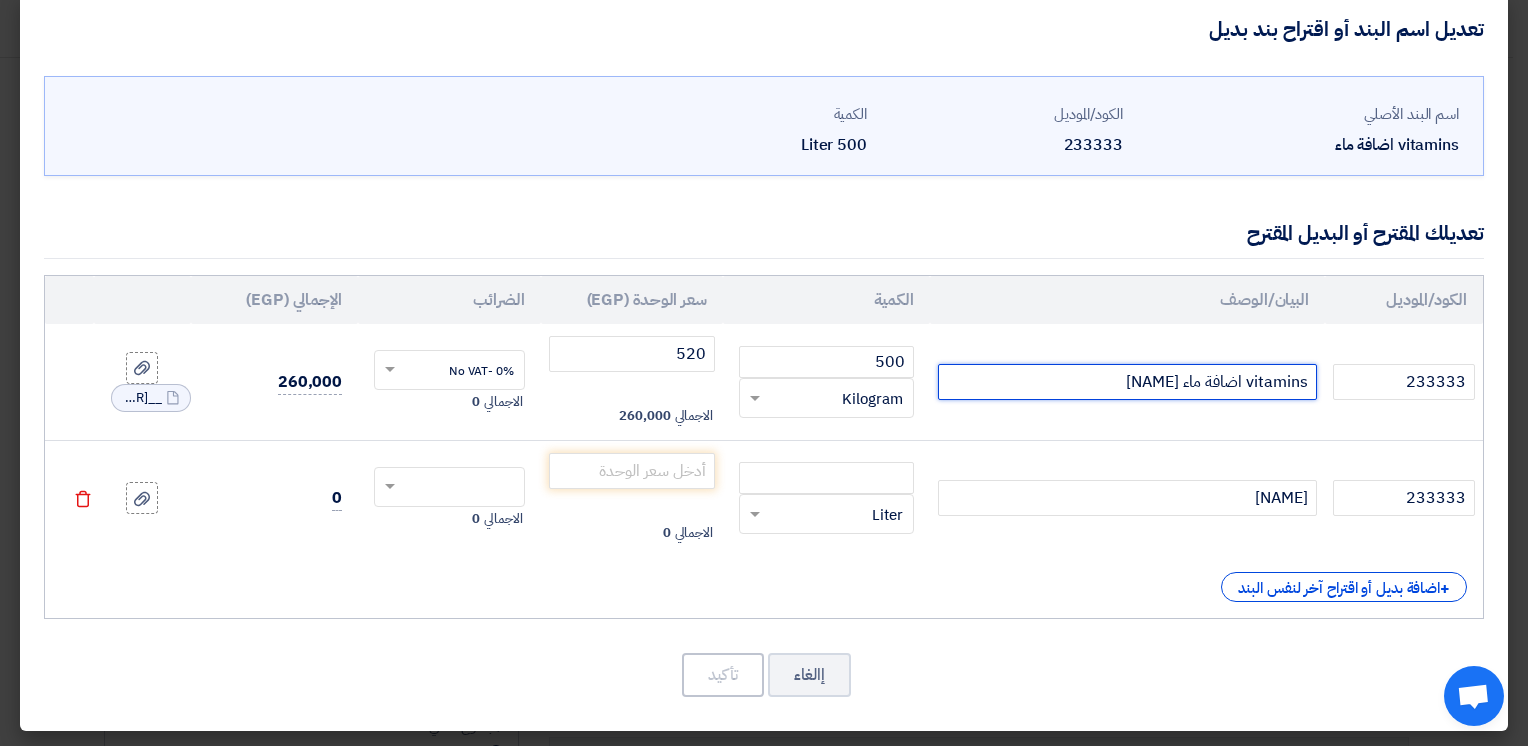 click on "vitamins اضافة ماء [NAME]" 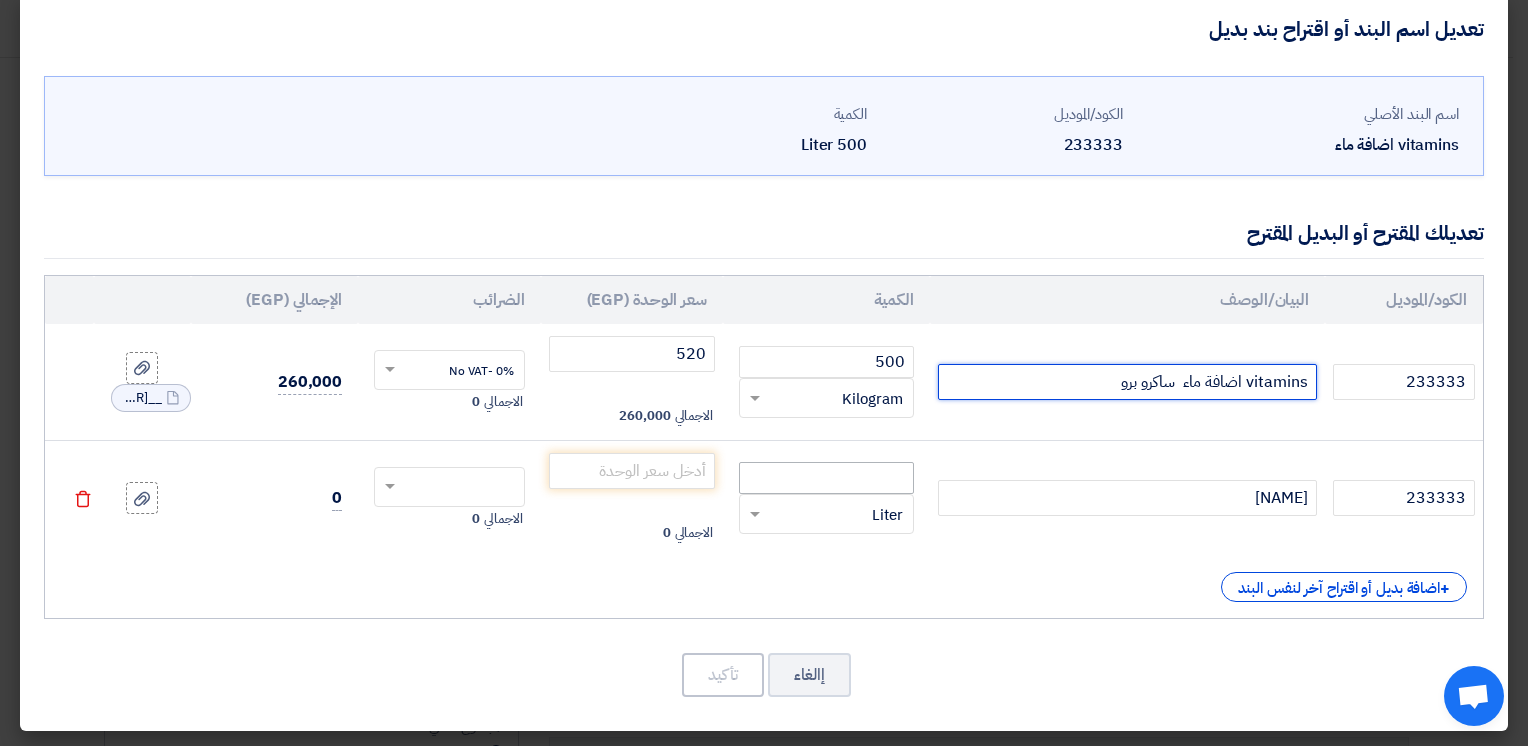 type on "vitamins اضافة ماء  ساكرو برو" 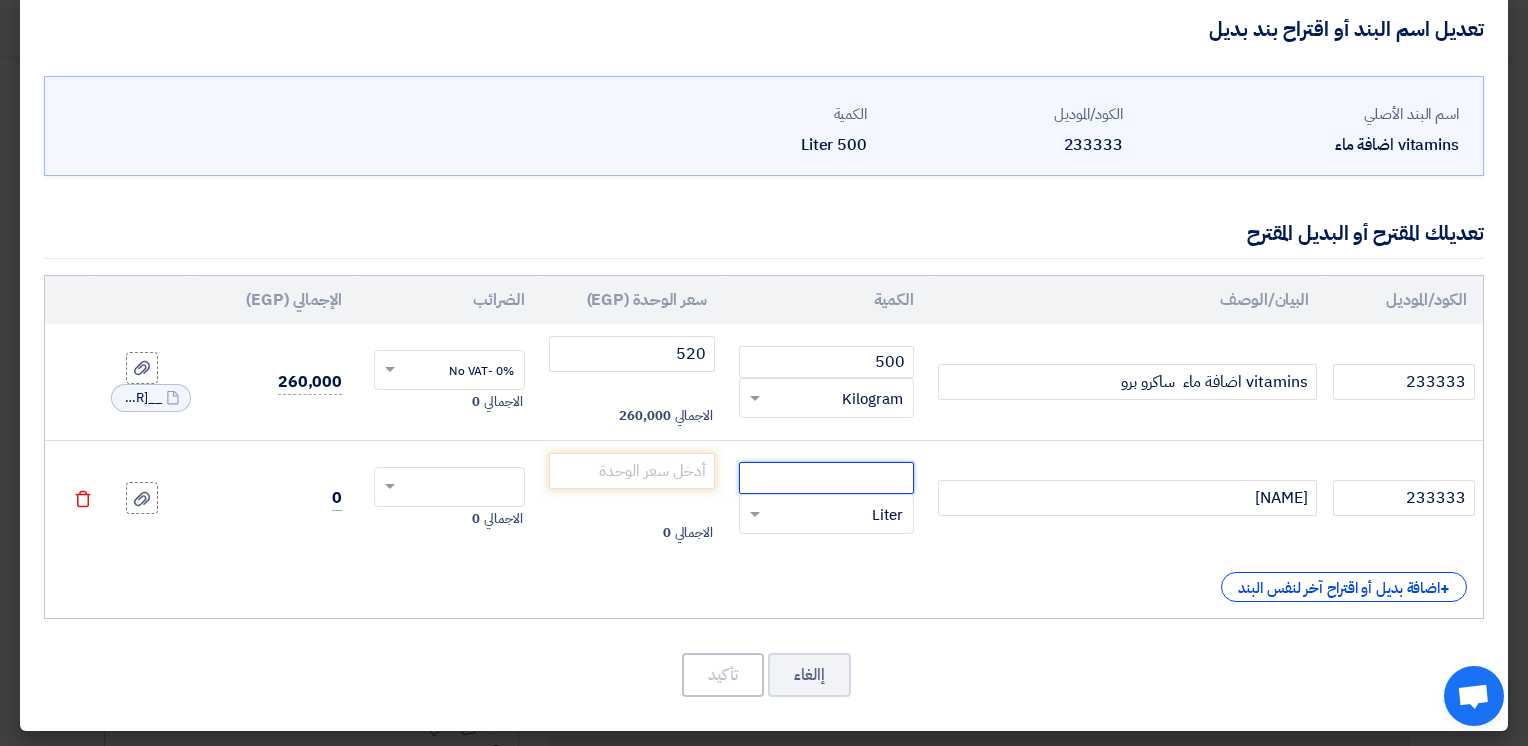 click 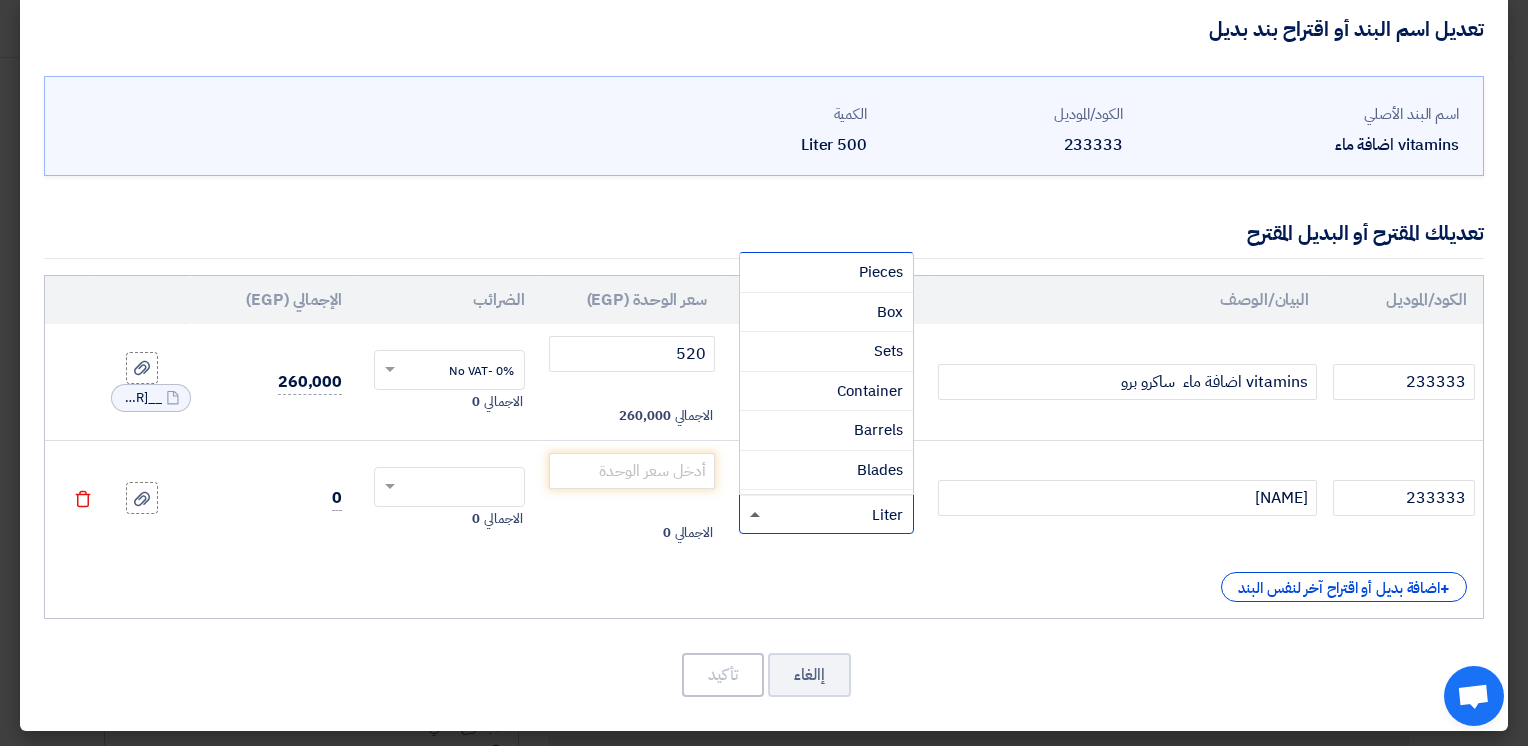 click 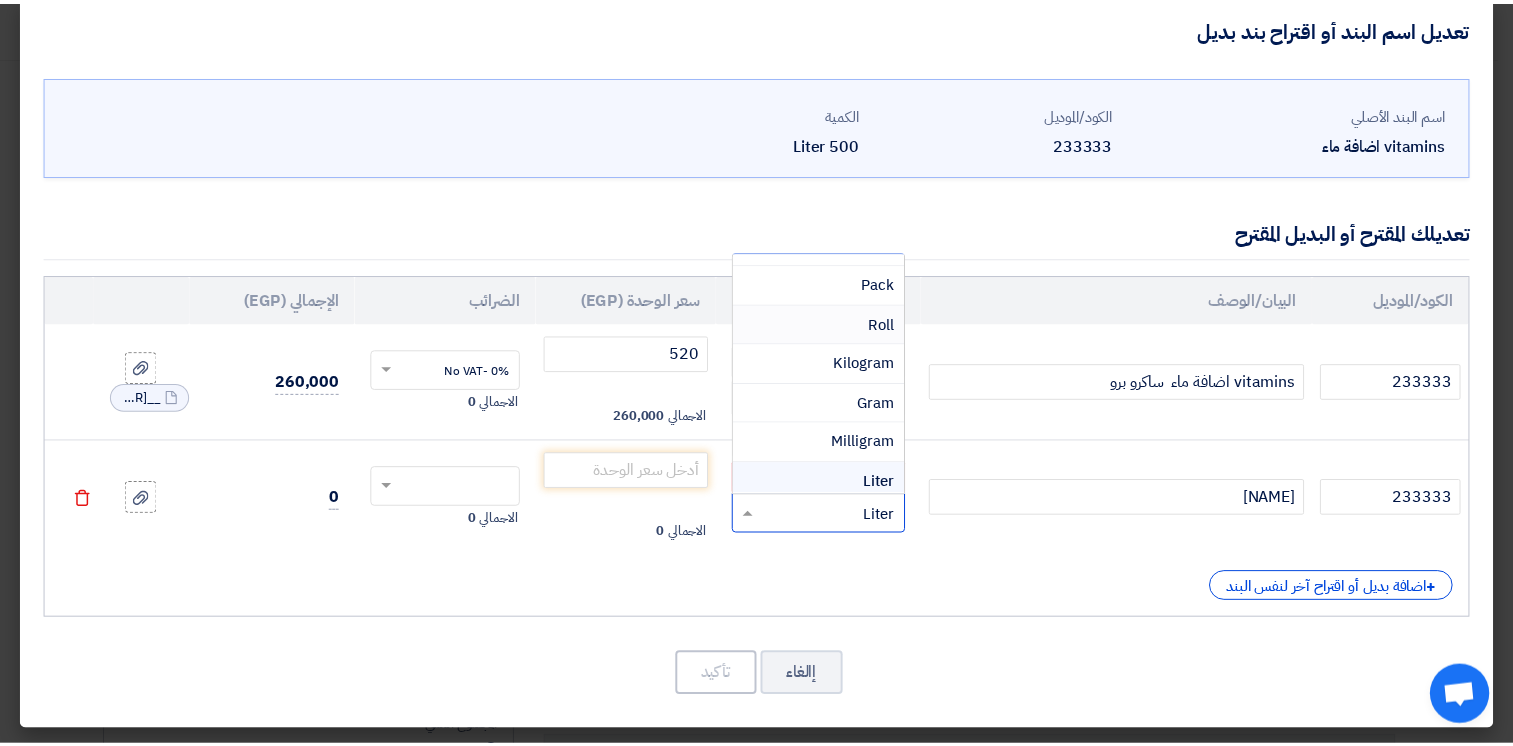 scroll, scrollTop: 306, scrollLeft: 0, axis: vertical 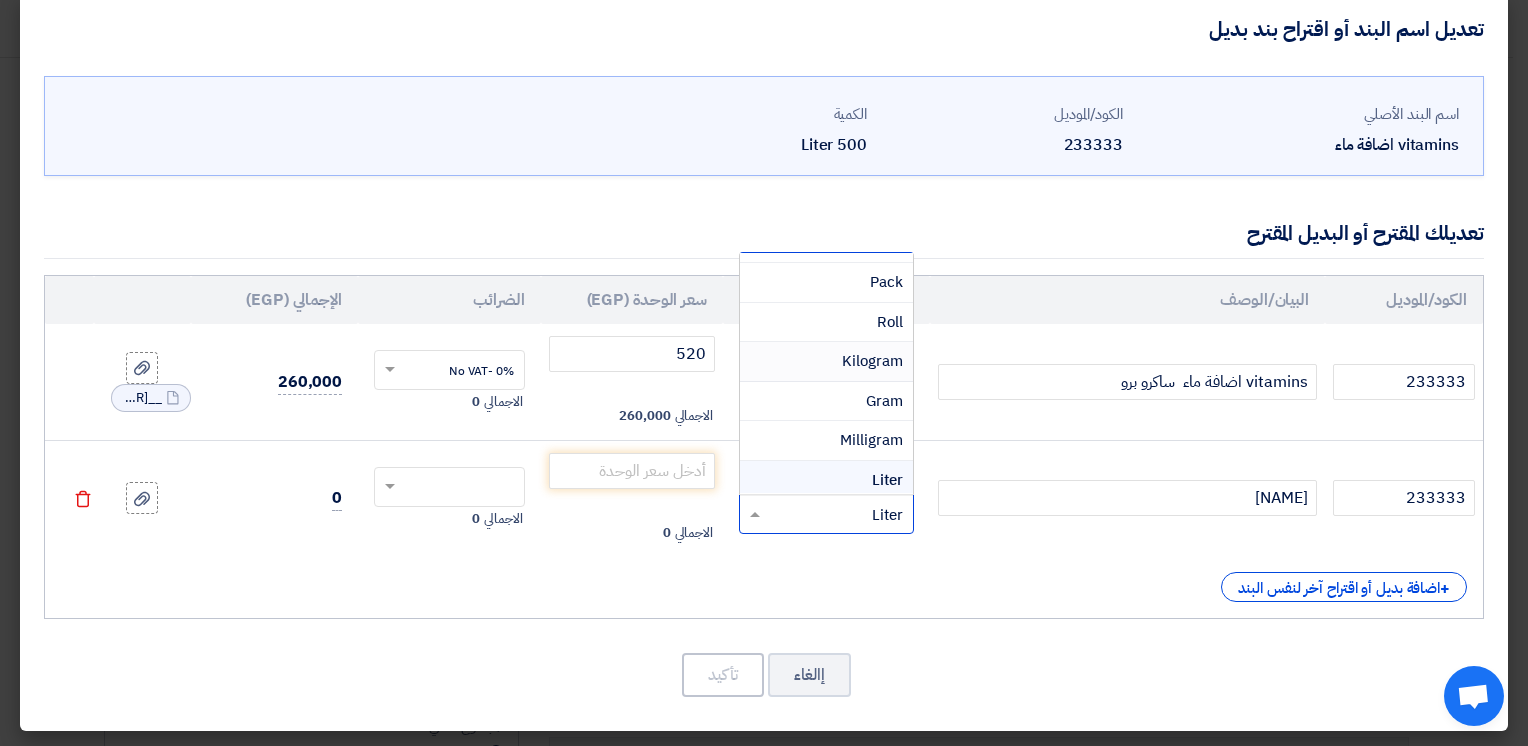 click on "Kilogram" at bounding box center (872, 361) 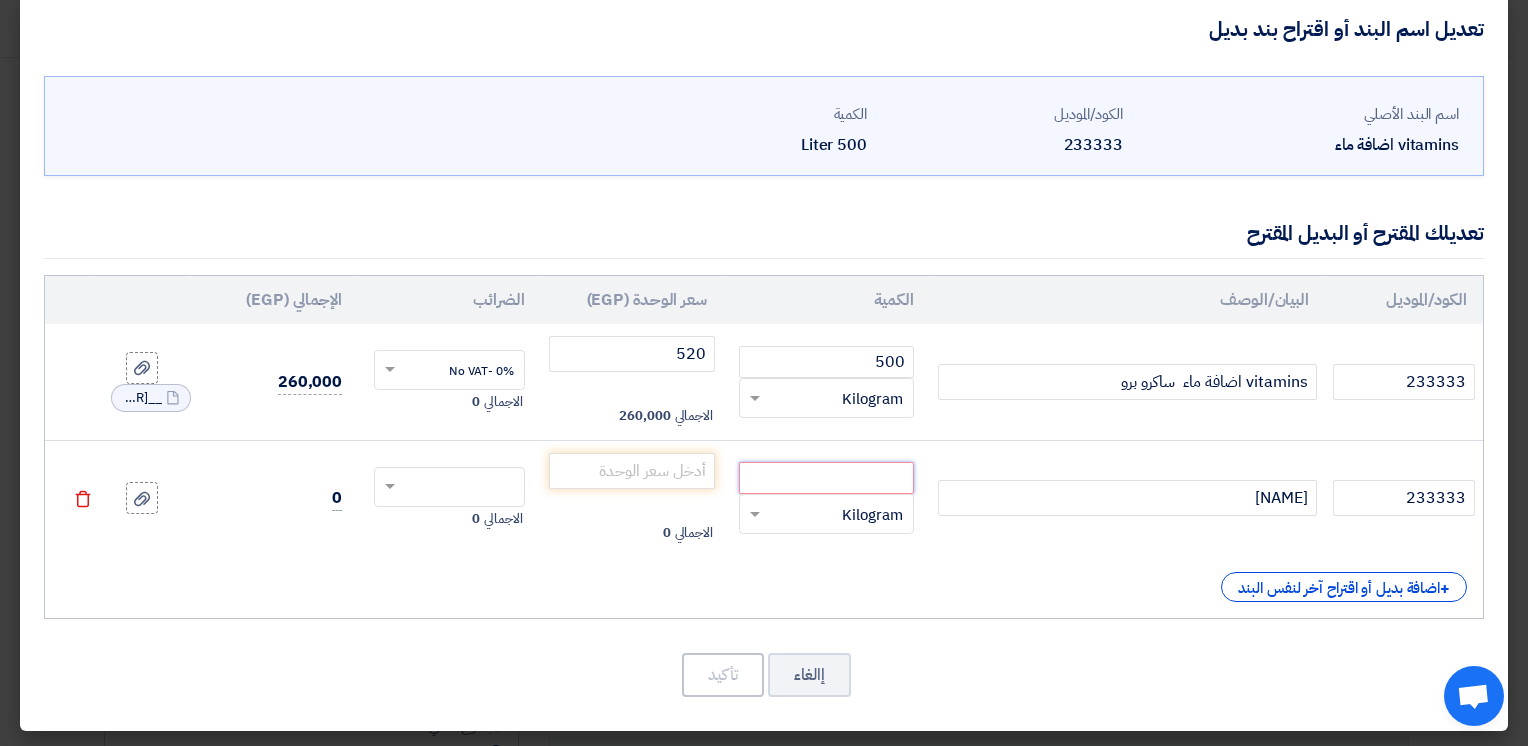 click 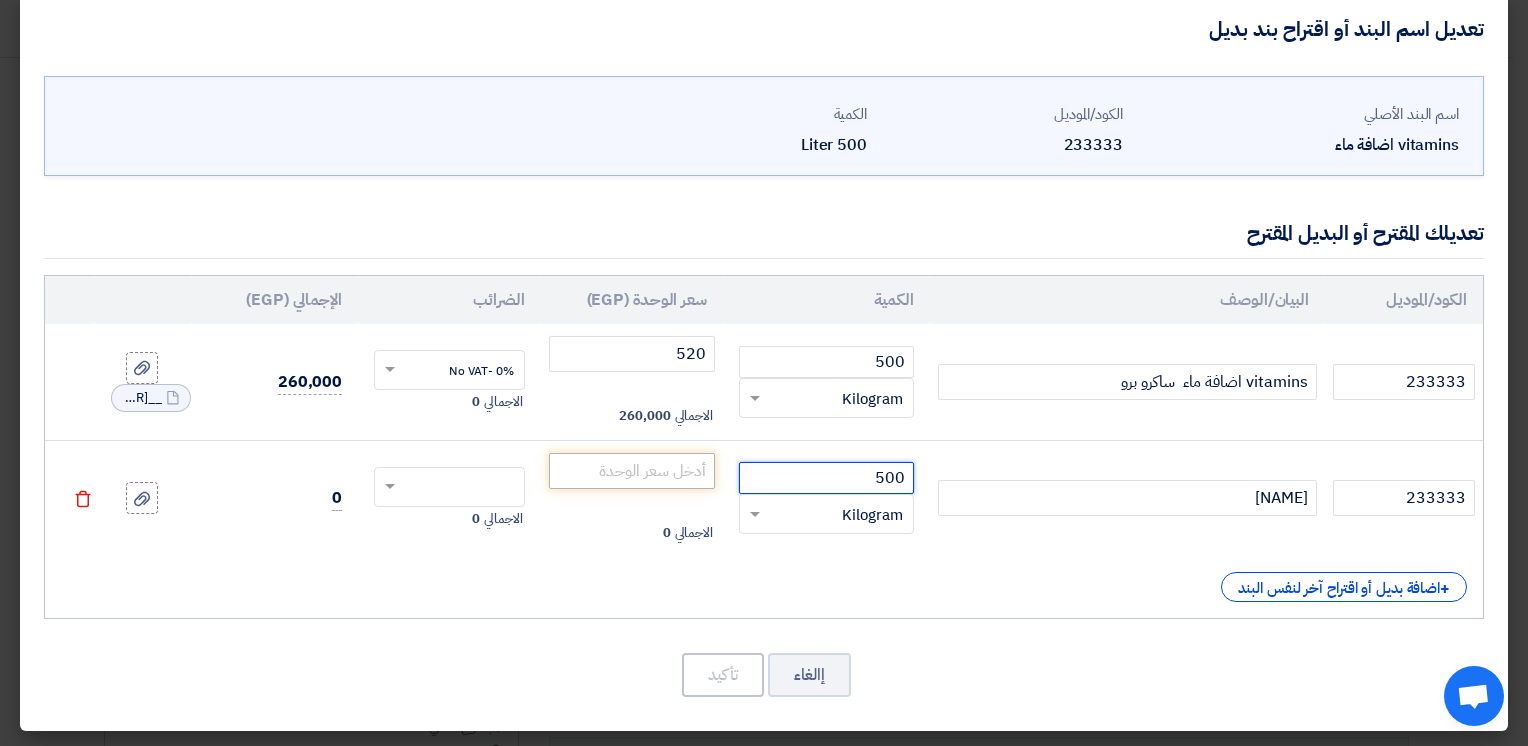 type on "500" 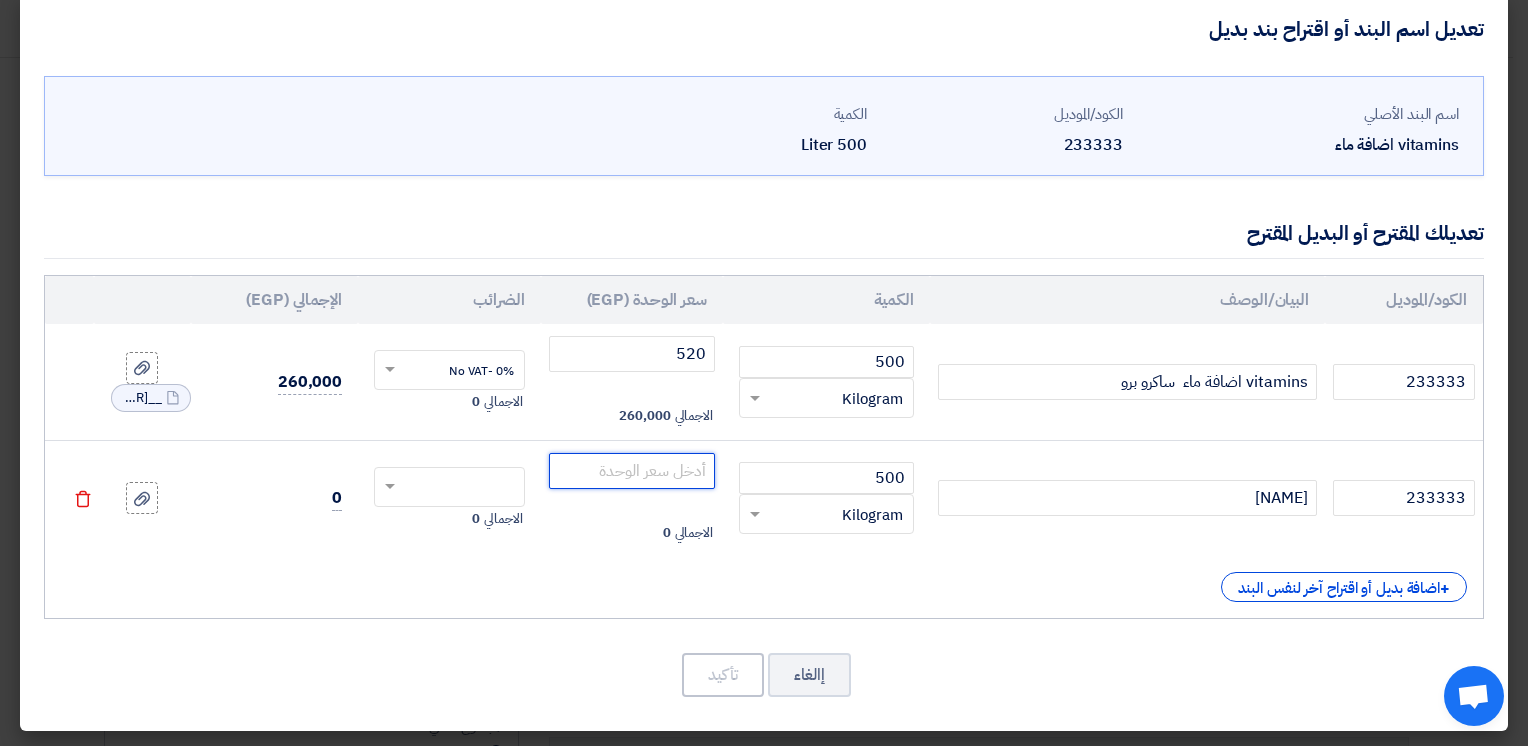 click 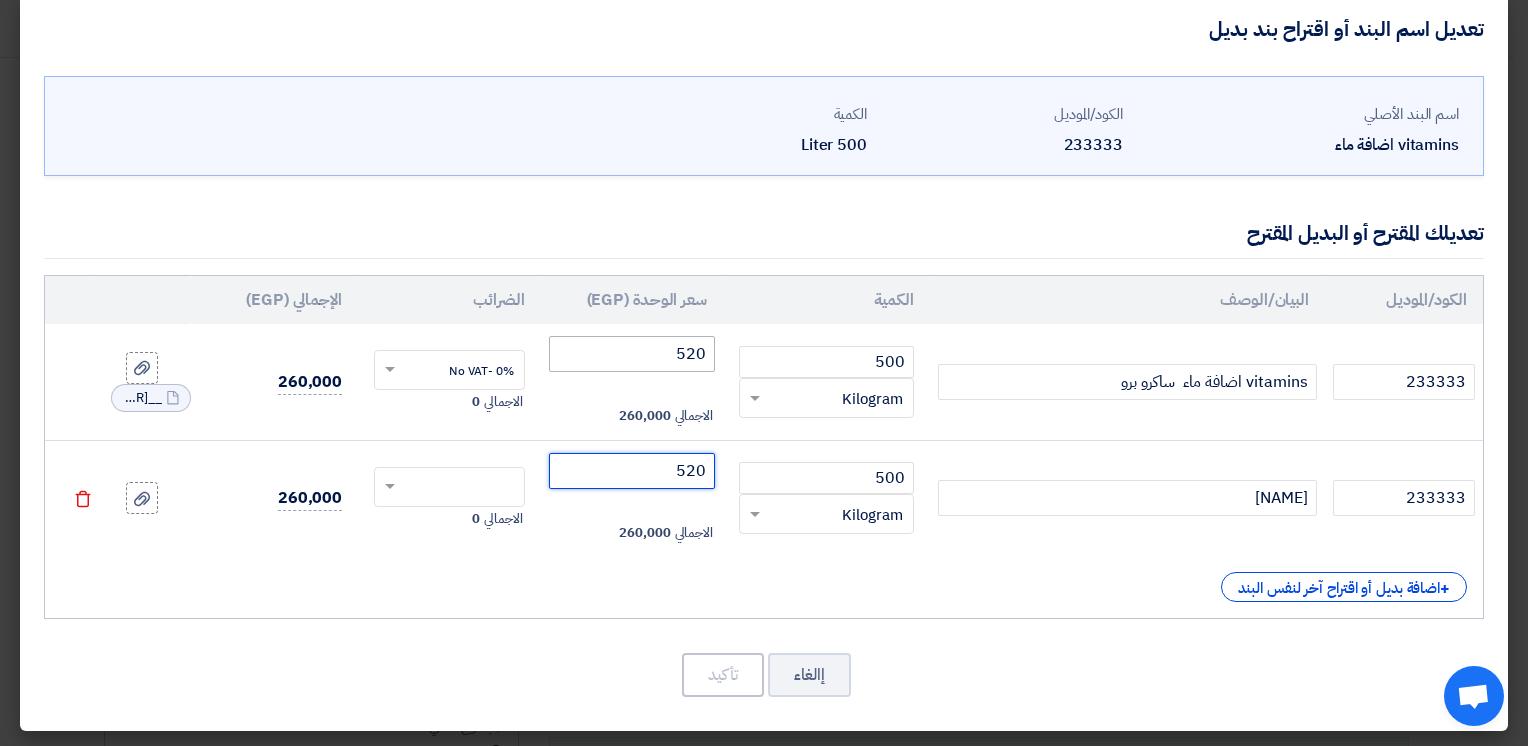 type on "520" 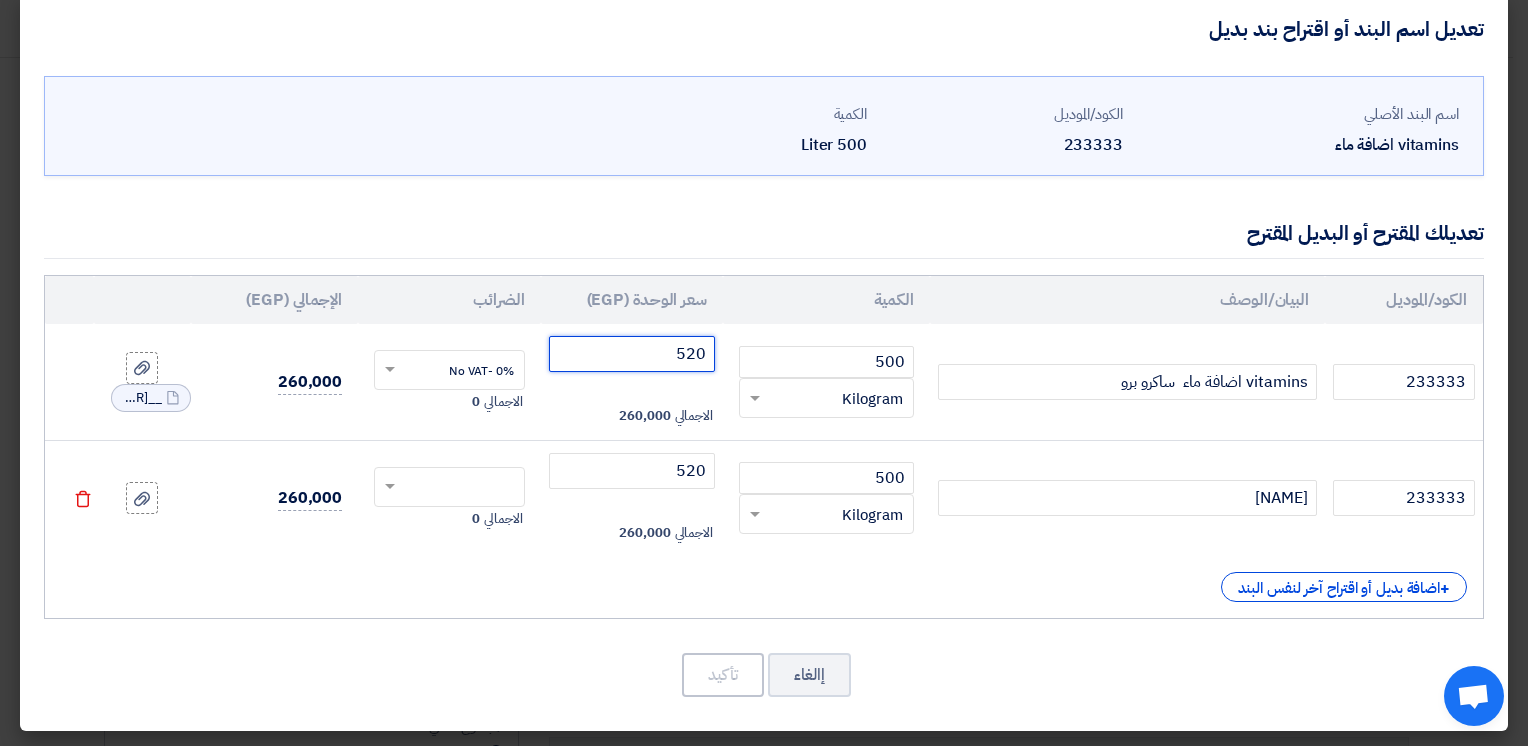 click on "520" 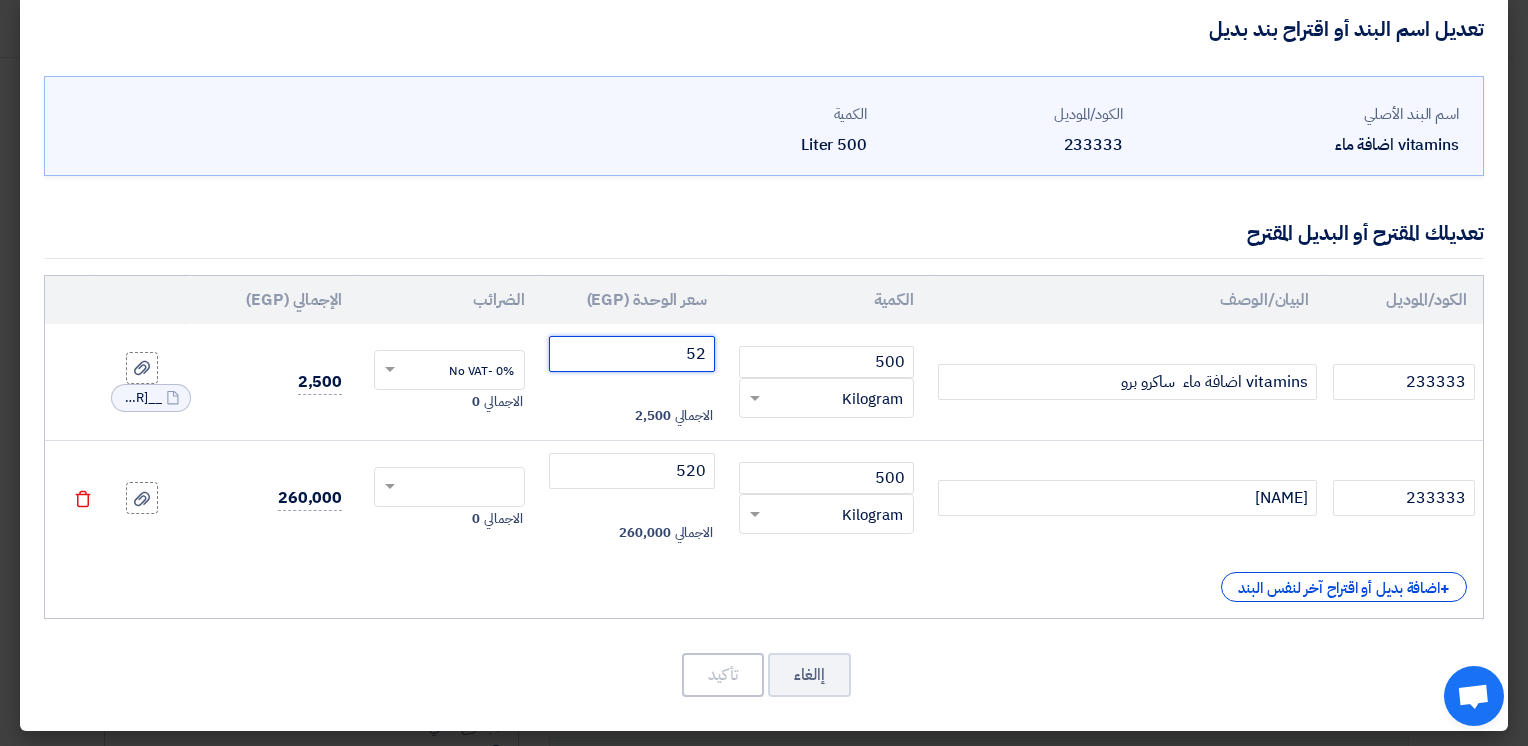 type on "5" 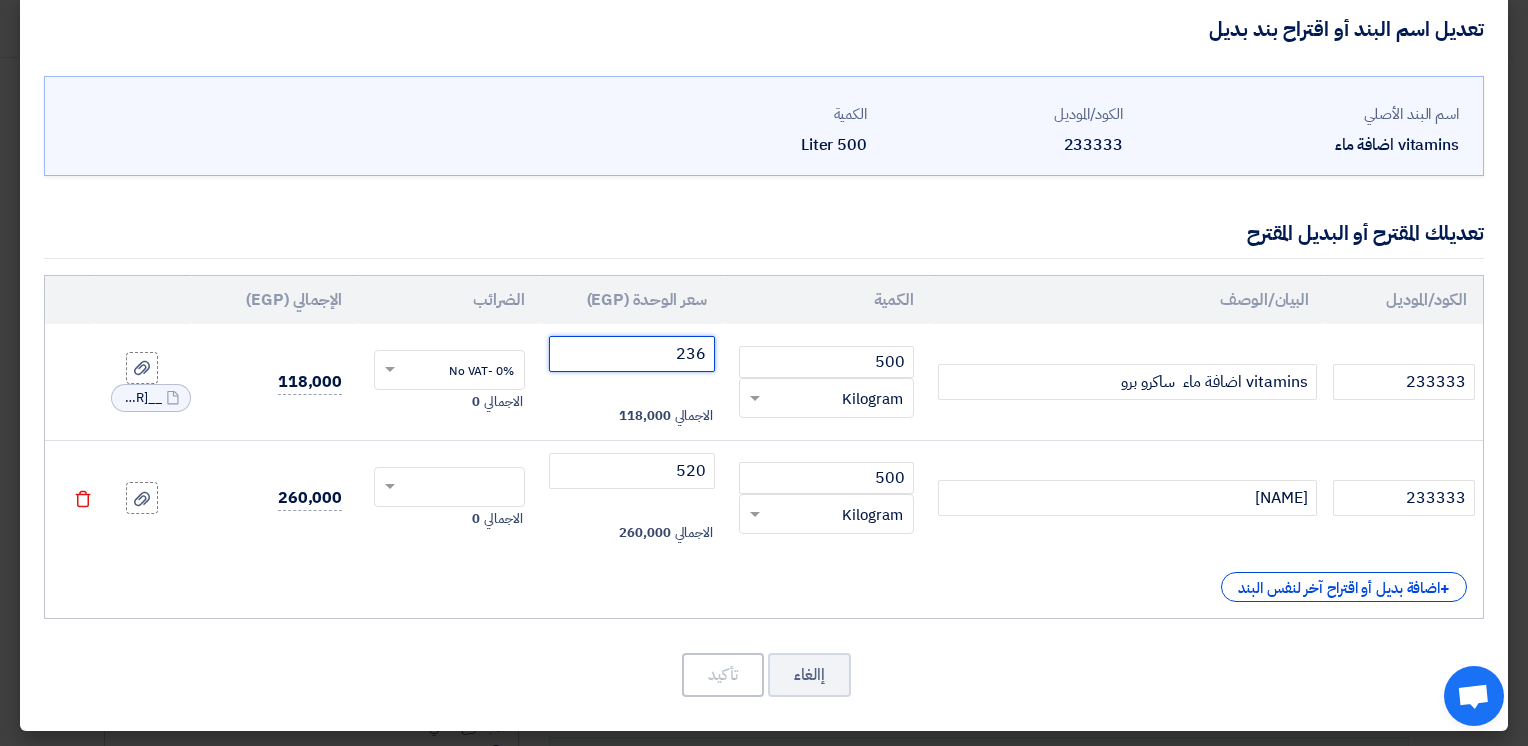 type on "236" 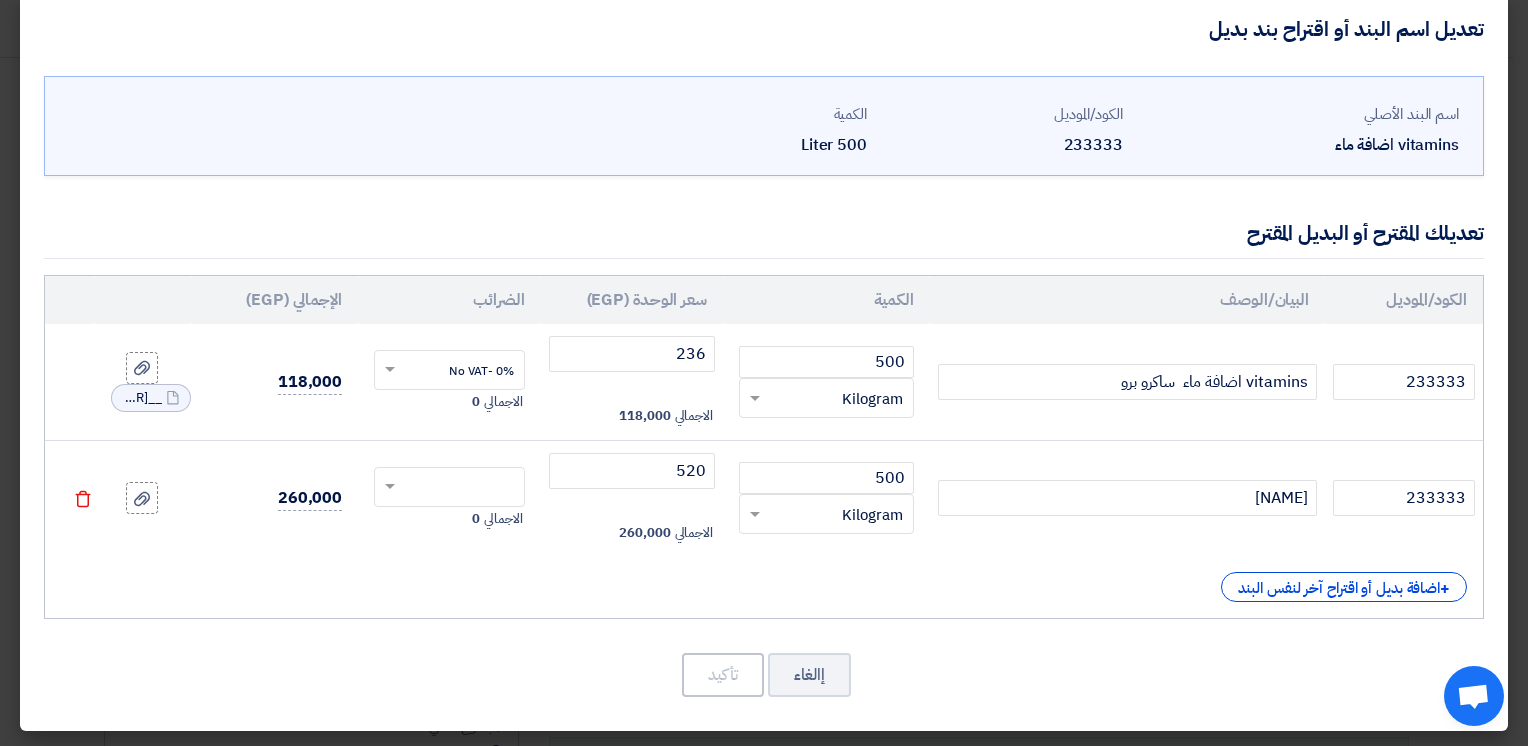 click on "الاجمالي
[PRICE]" 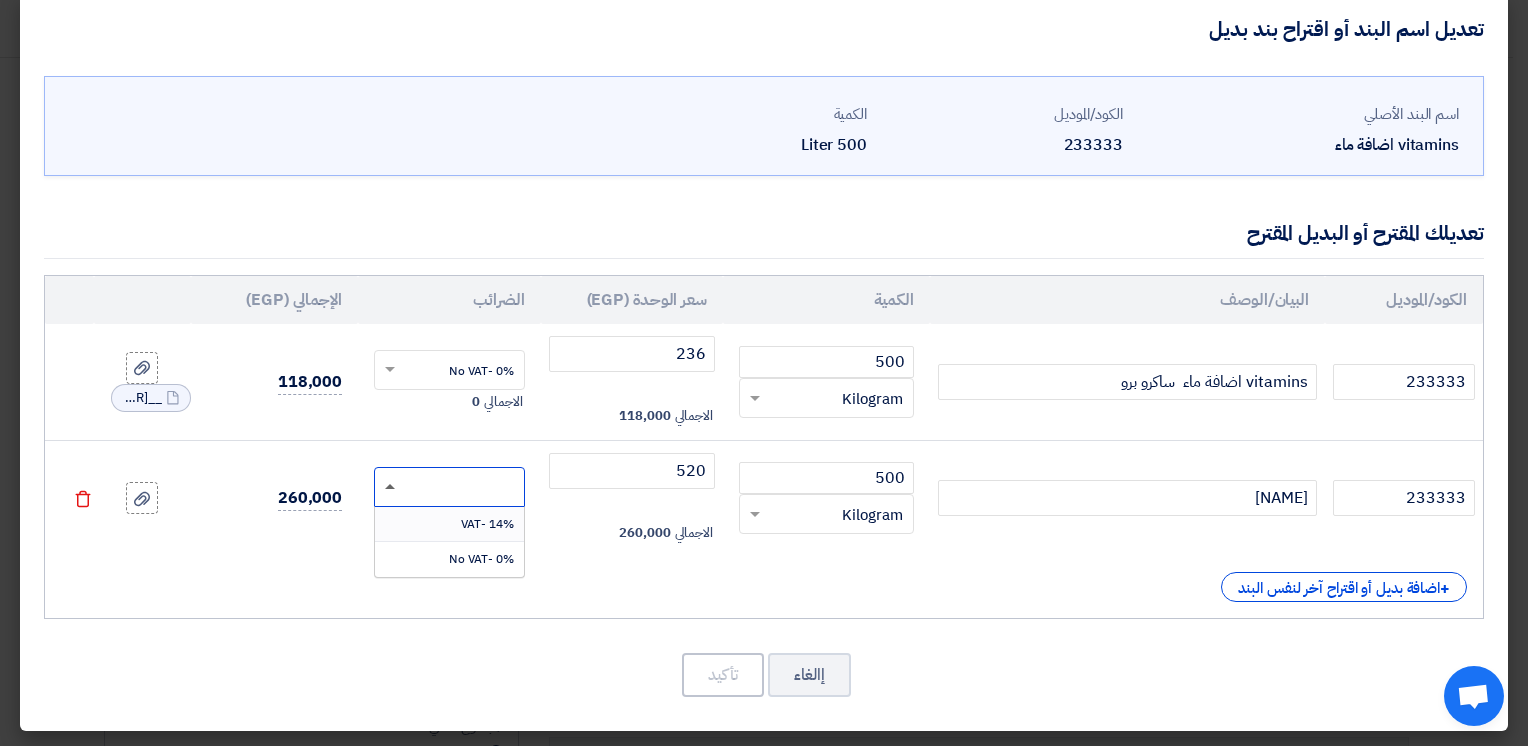 click 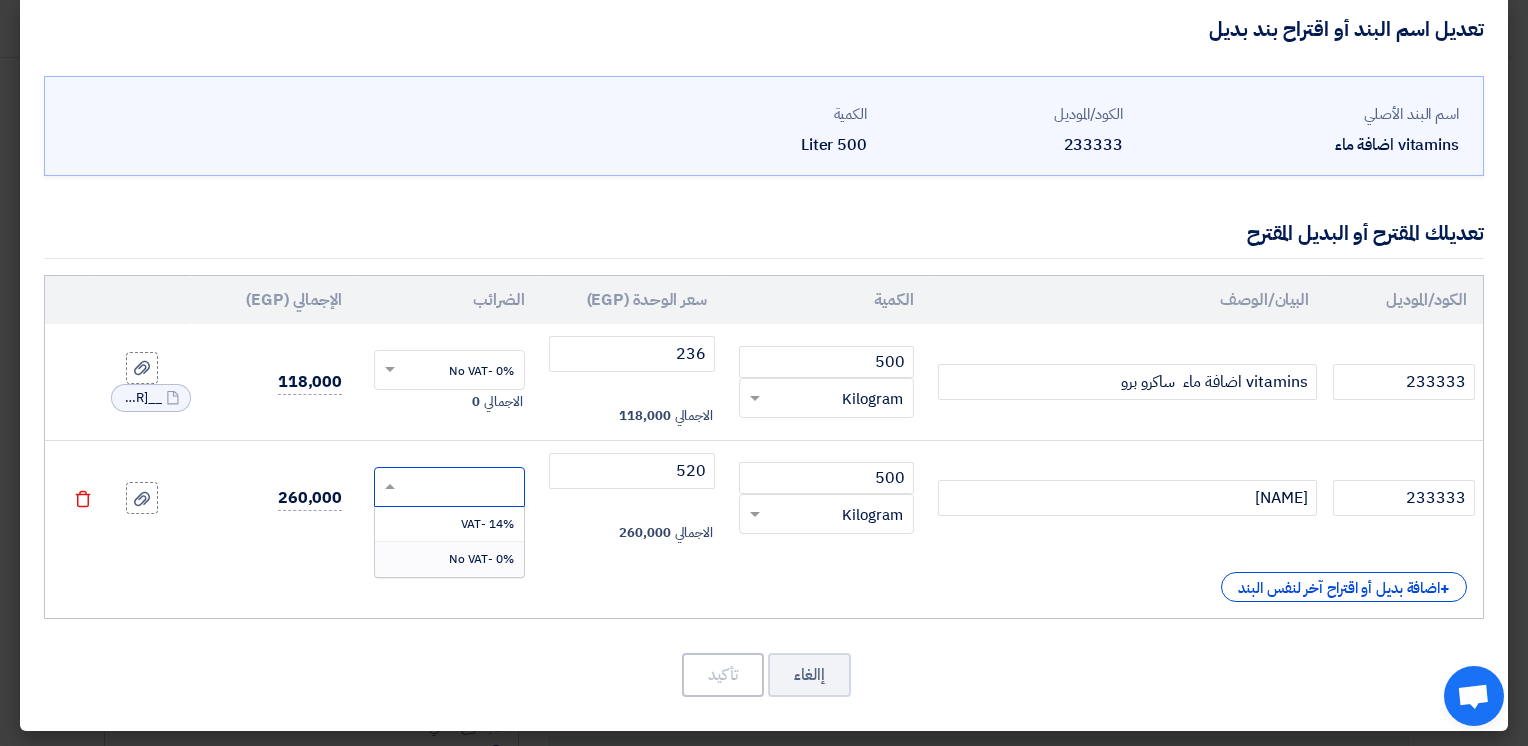 click on "0% -No VAT" at bounding box center [481, 559] 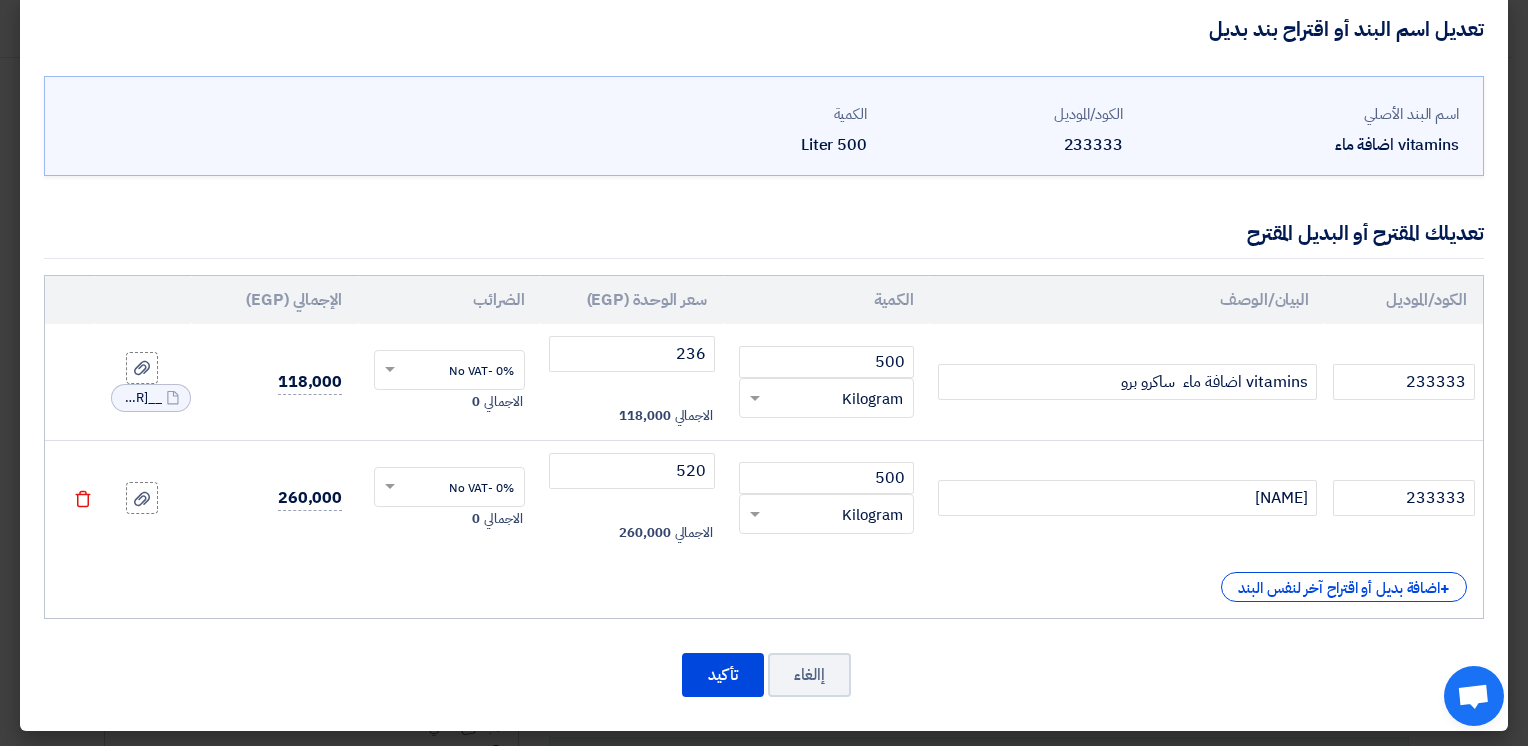 click on "الكود/الموديل
البيان/الوصف
الكمية
سعر الوحدة (EGP)
الضرائب
الإجمالي (EGP)
[NUMBER] [NUMBER]
×" 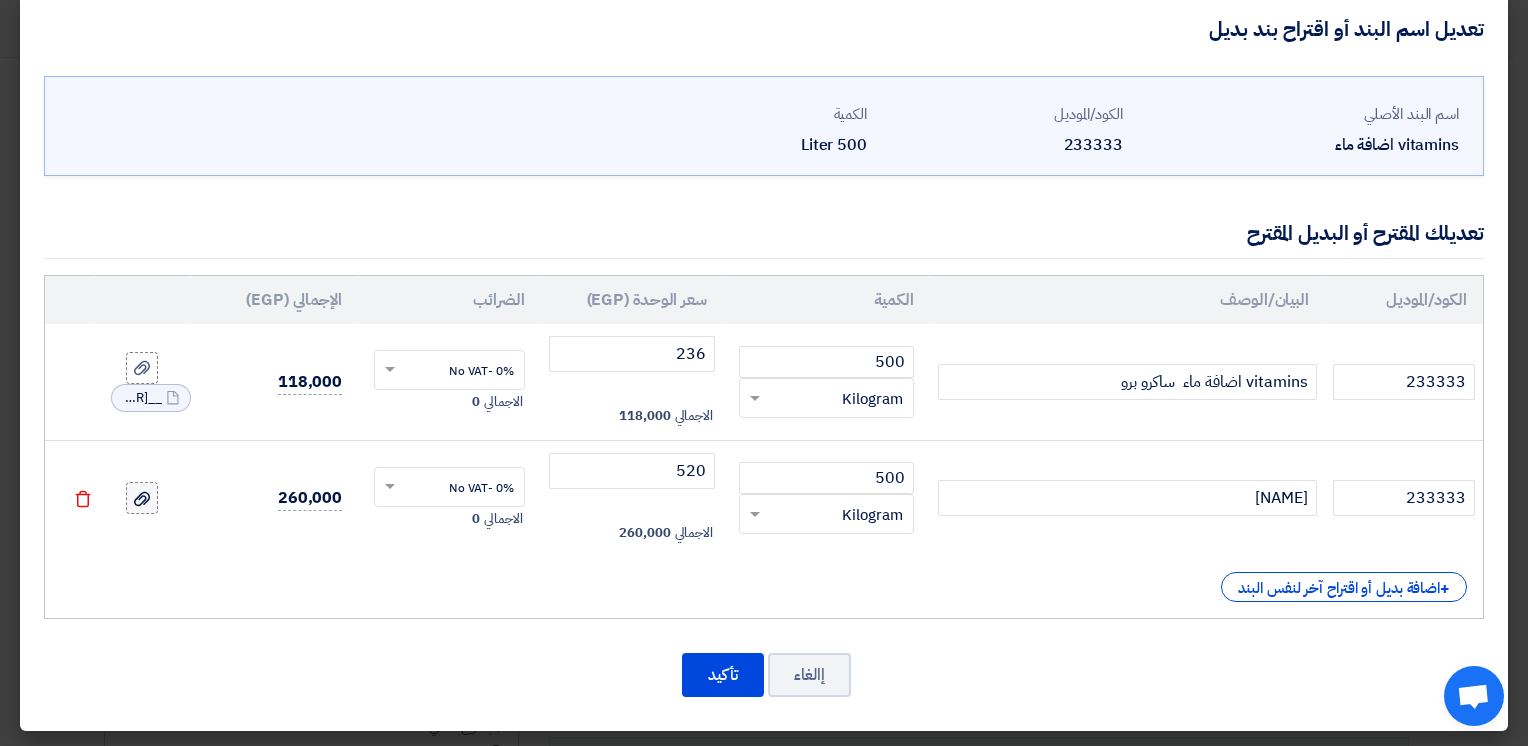 click 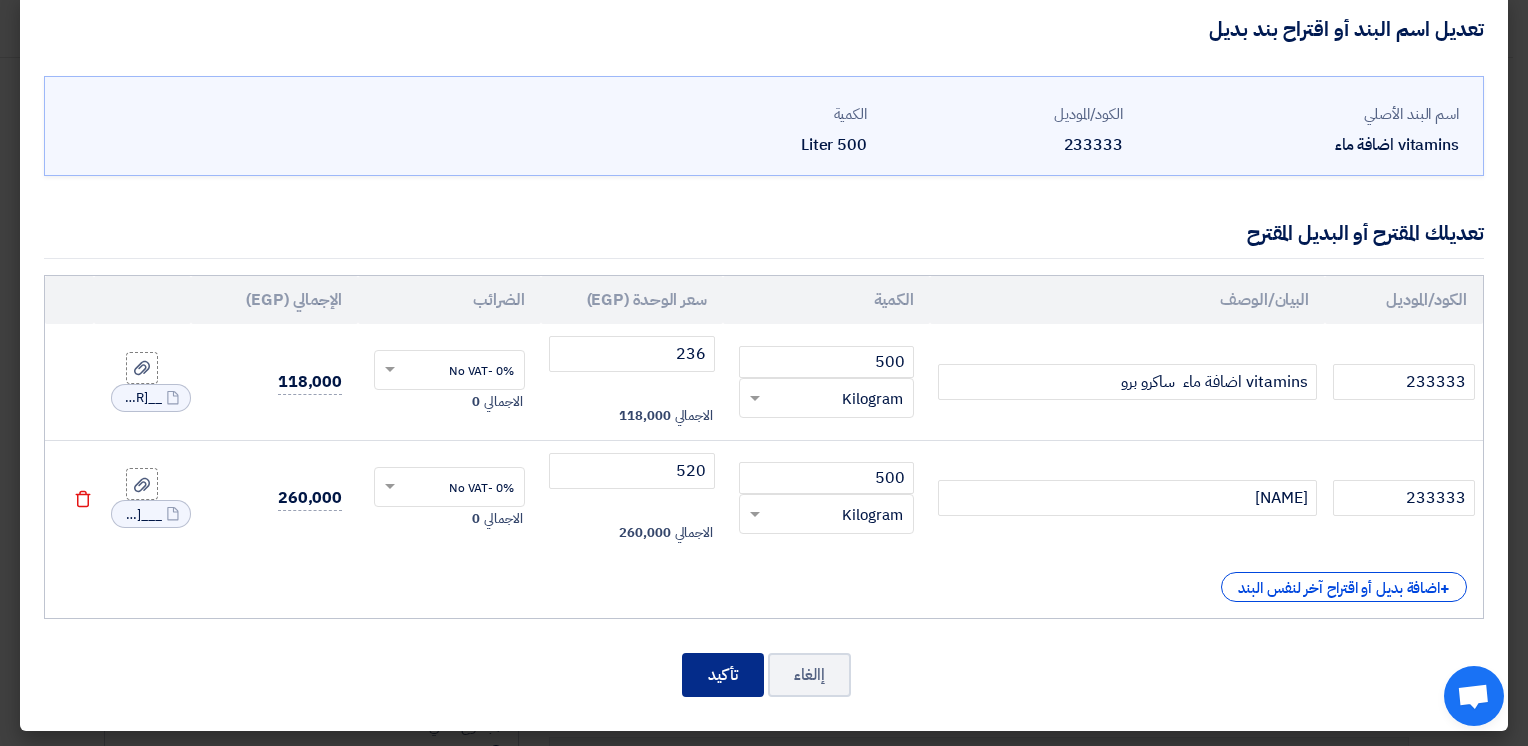 click on "تأكيد" 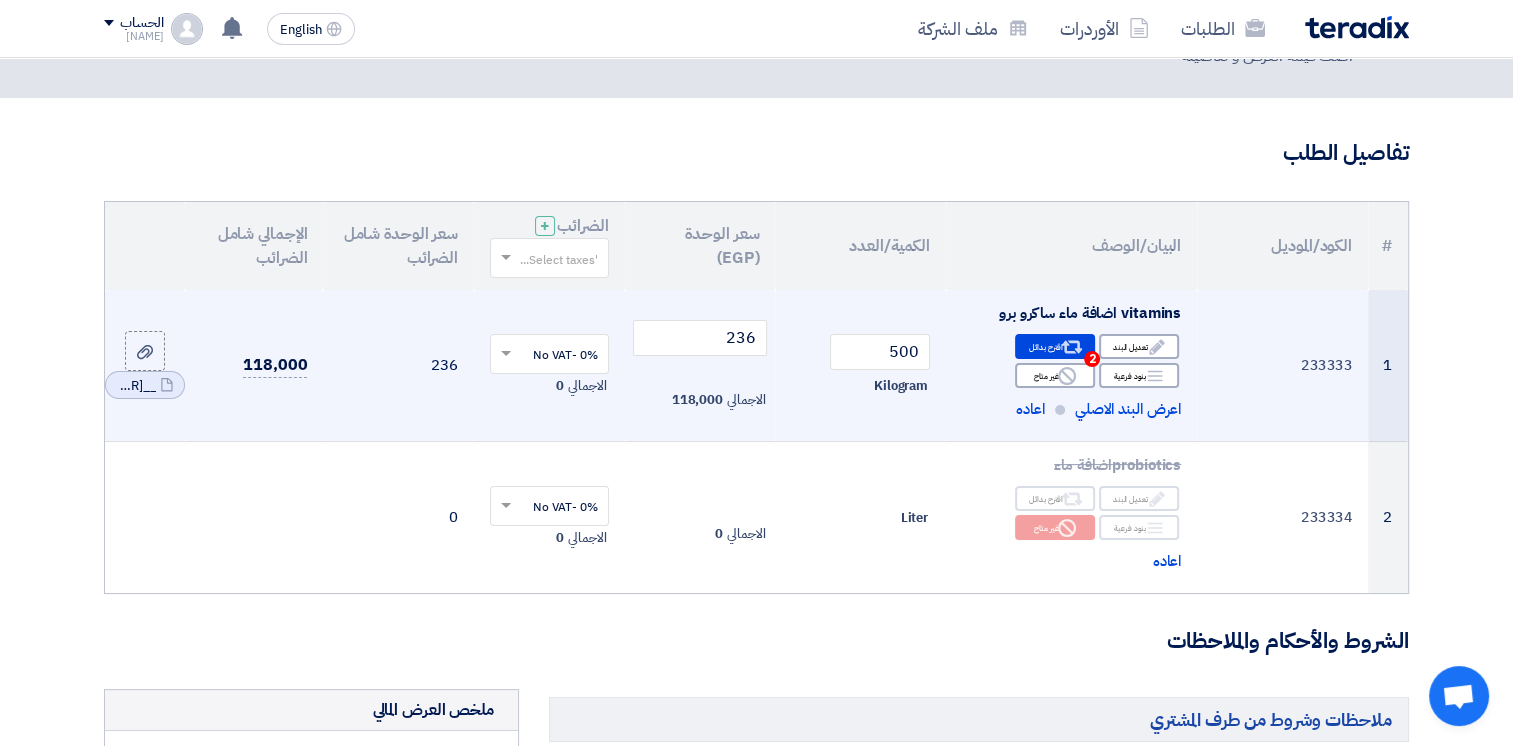 scroll, scrollTop: 87, scrollLeft: 0, axis: vertical 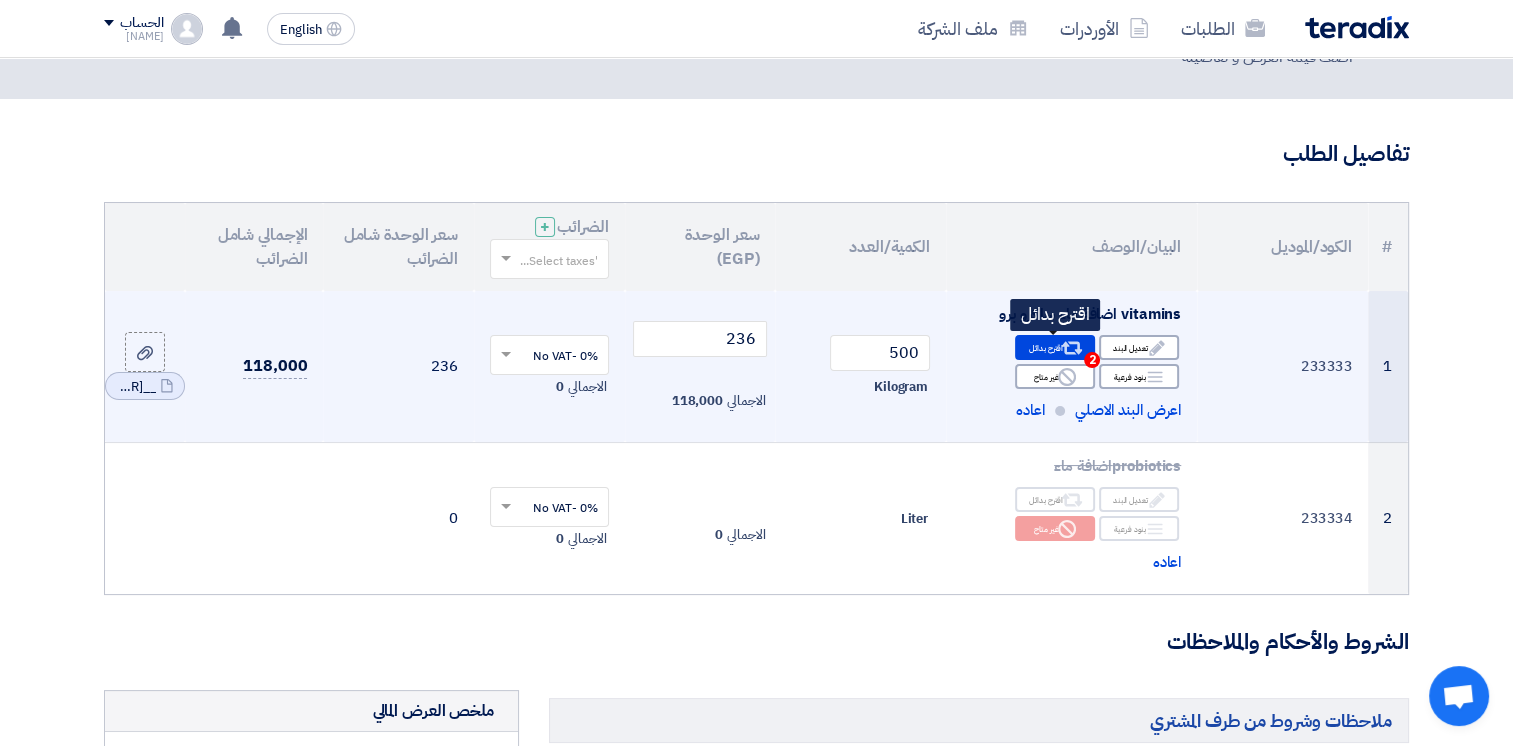click 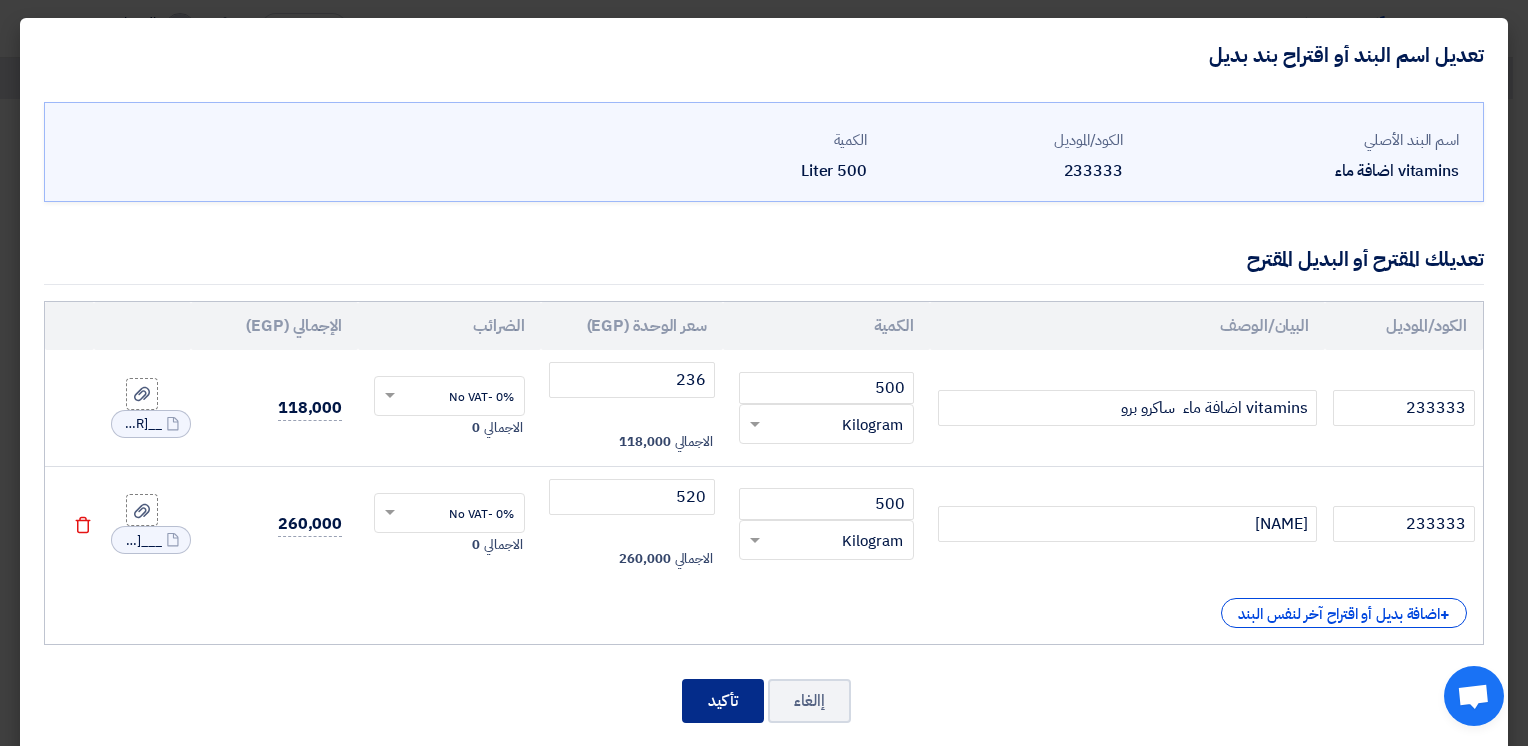 click on "تأكيد" 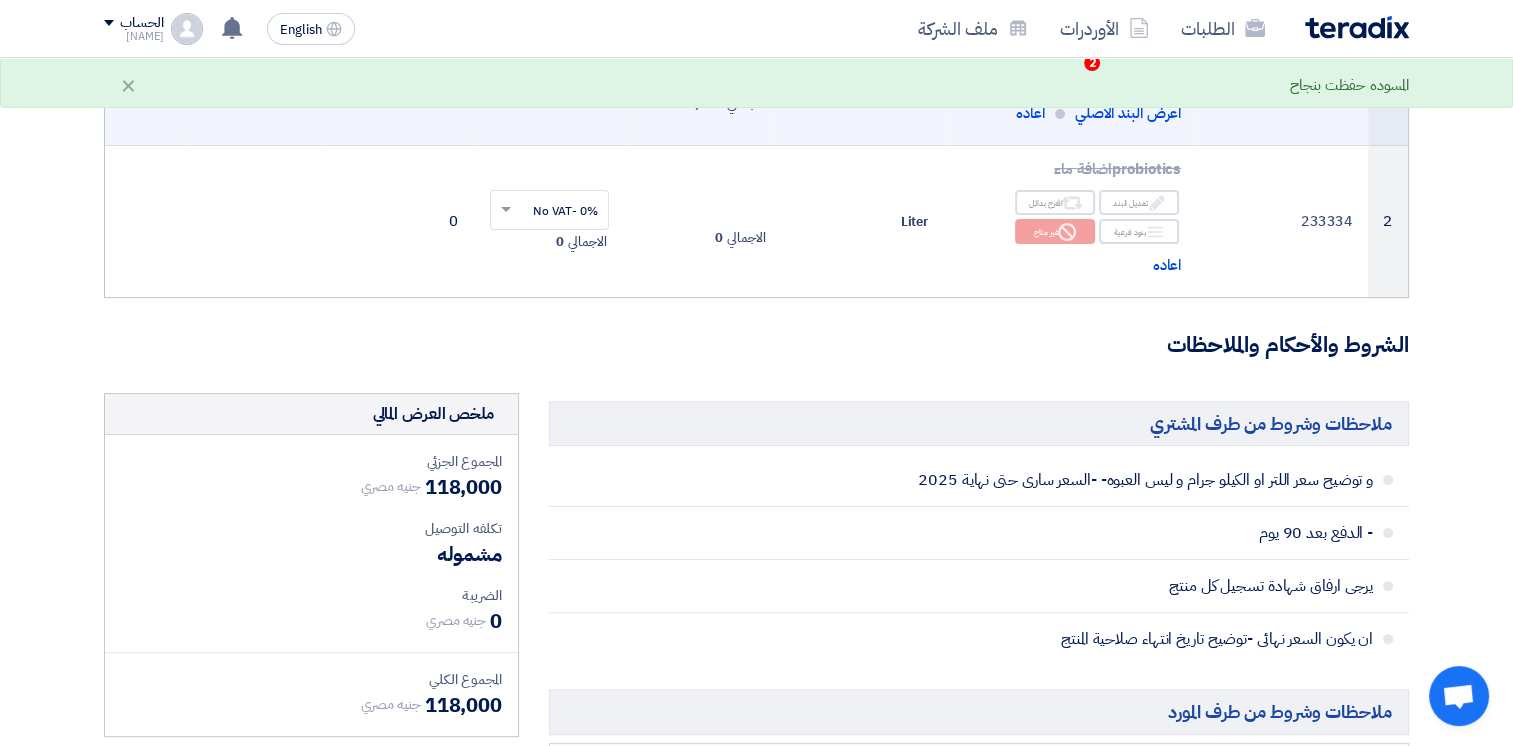 scroll, scrollTop: 388, scrollLeft: 0, axis: vertical 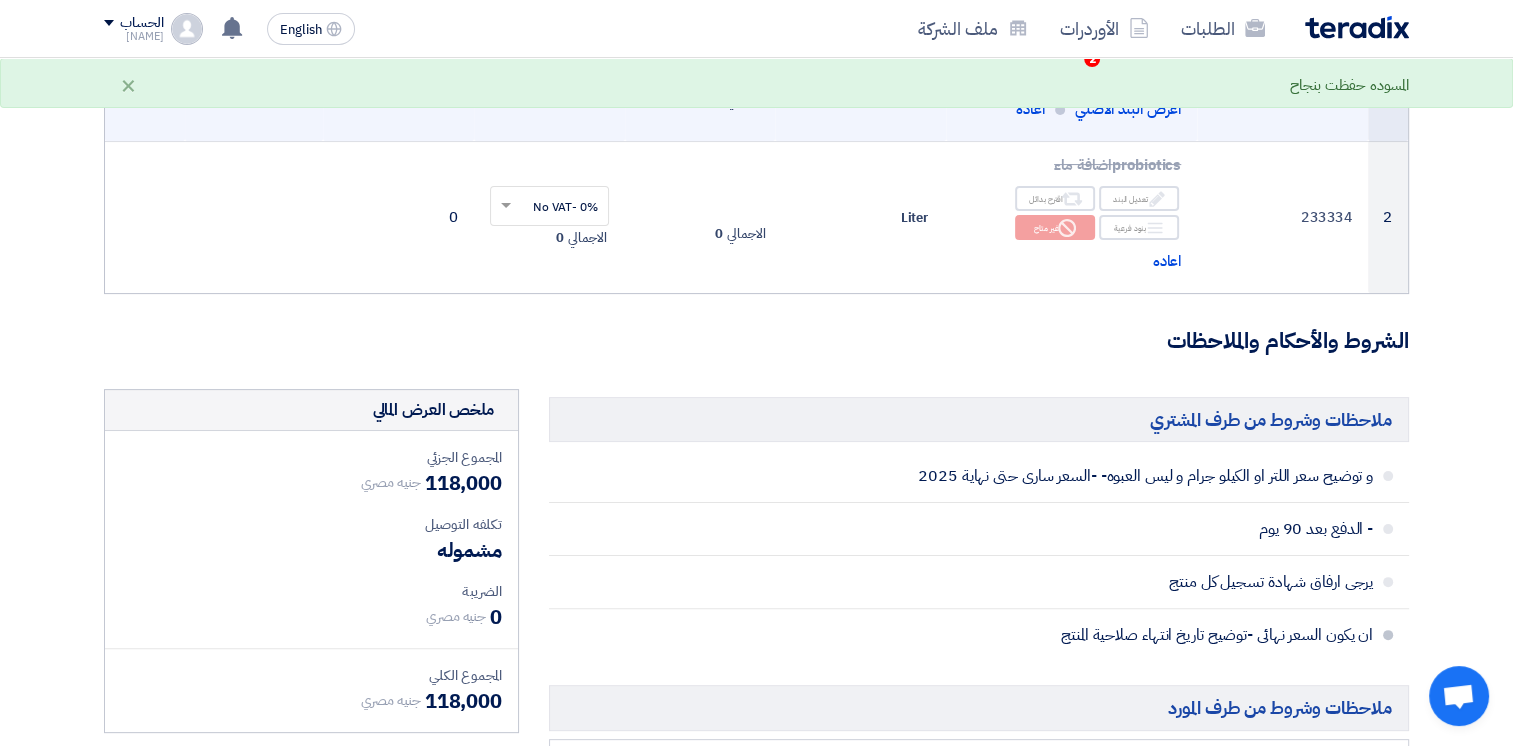 drag, startPoint x: 820, startPoint y: 598, endPoint x: 716, endPoint y: 621, distance: 106.51291 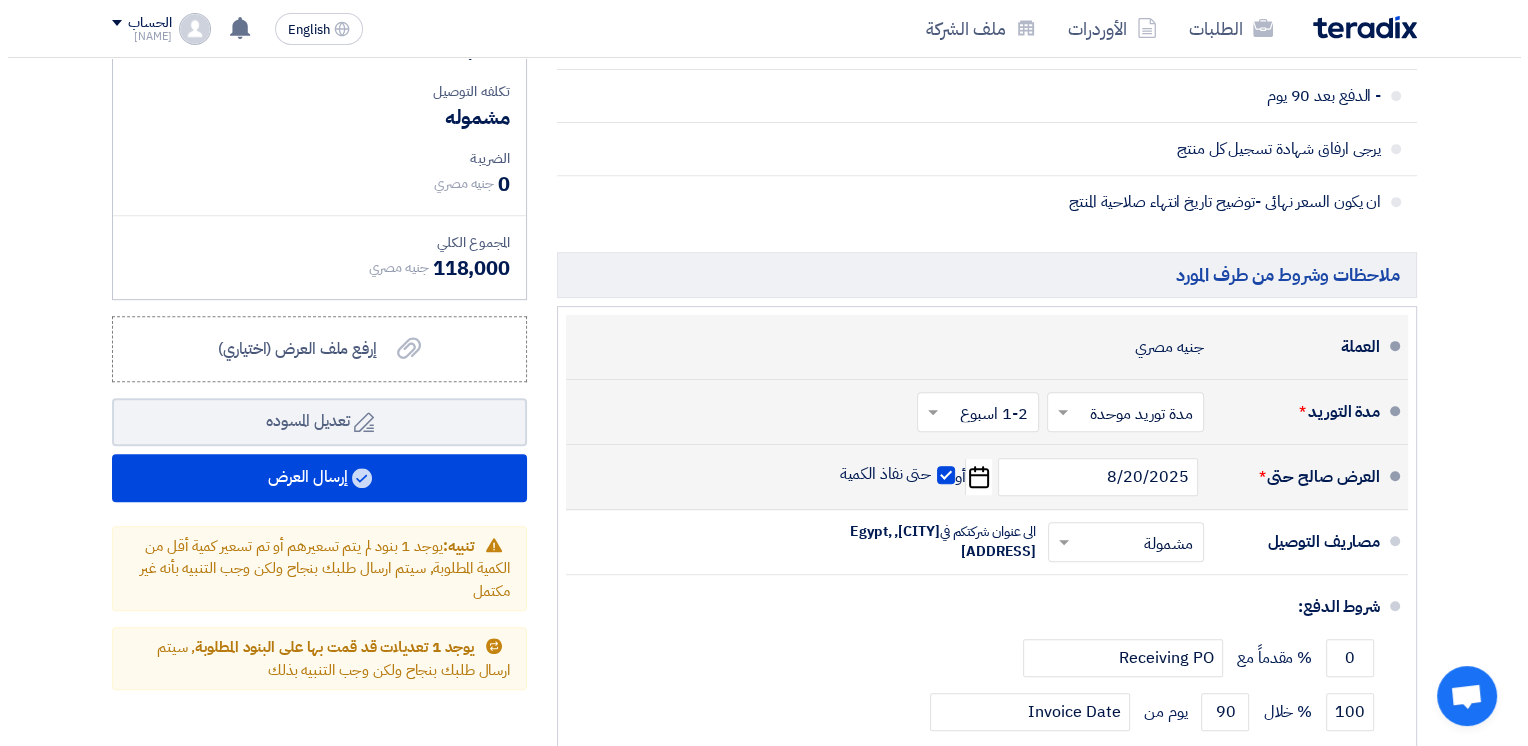 scroll, scrollTop: 823, scrollLeft: 0, axis: vertical 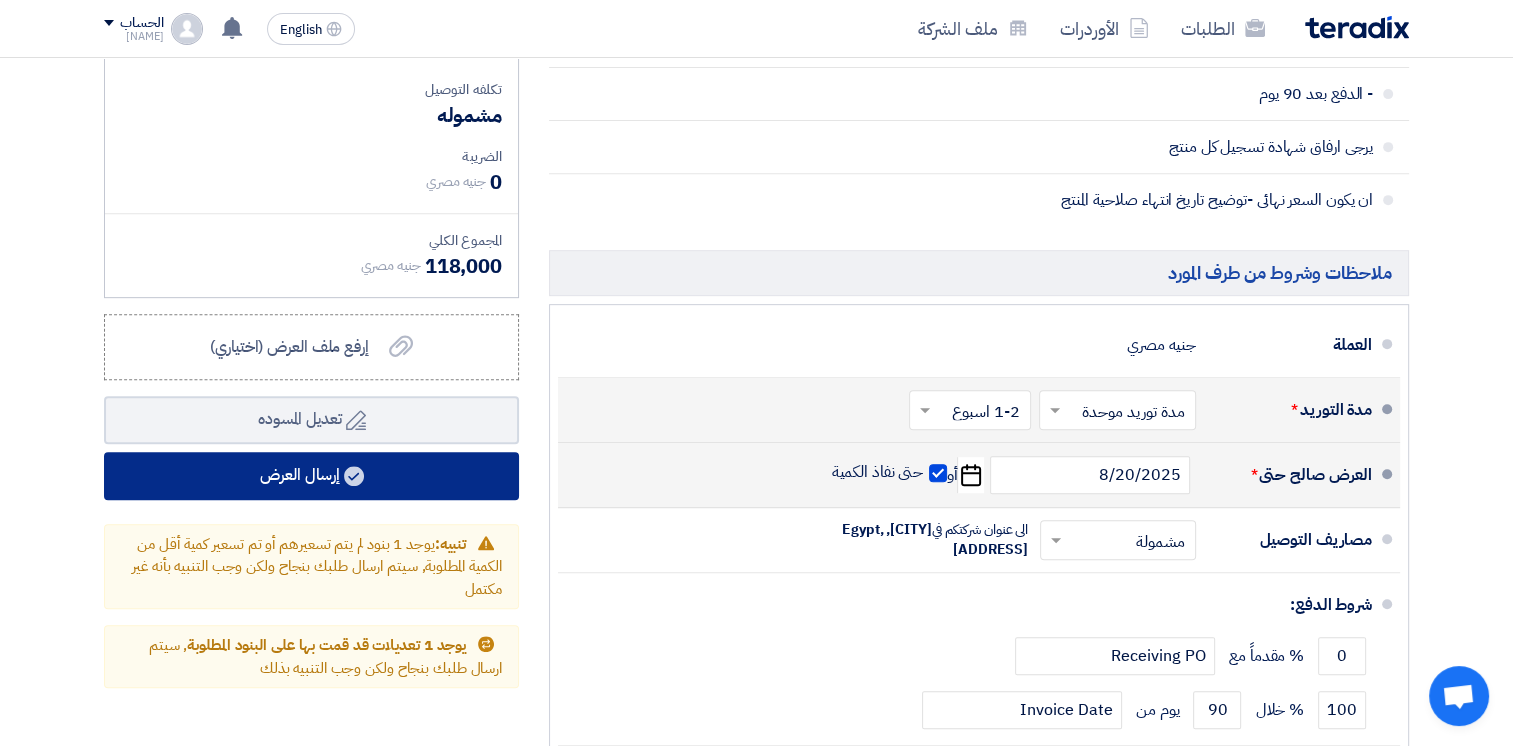 click on "إرسال العرض" 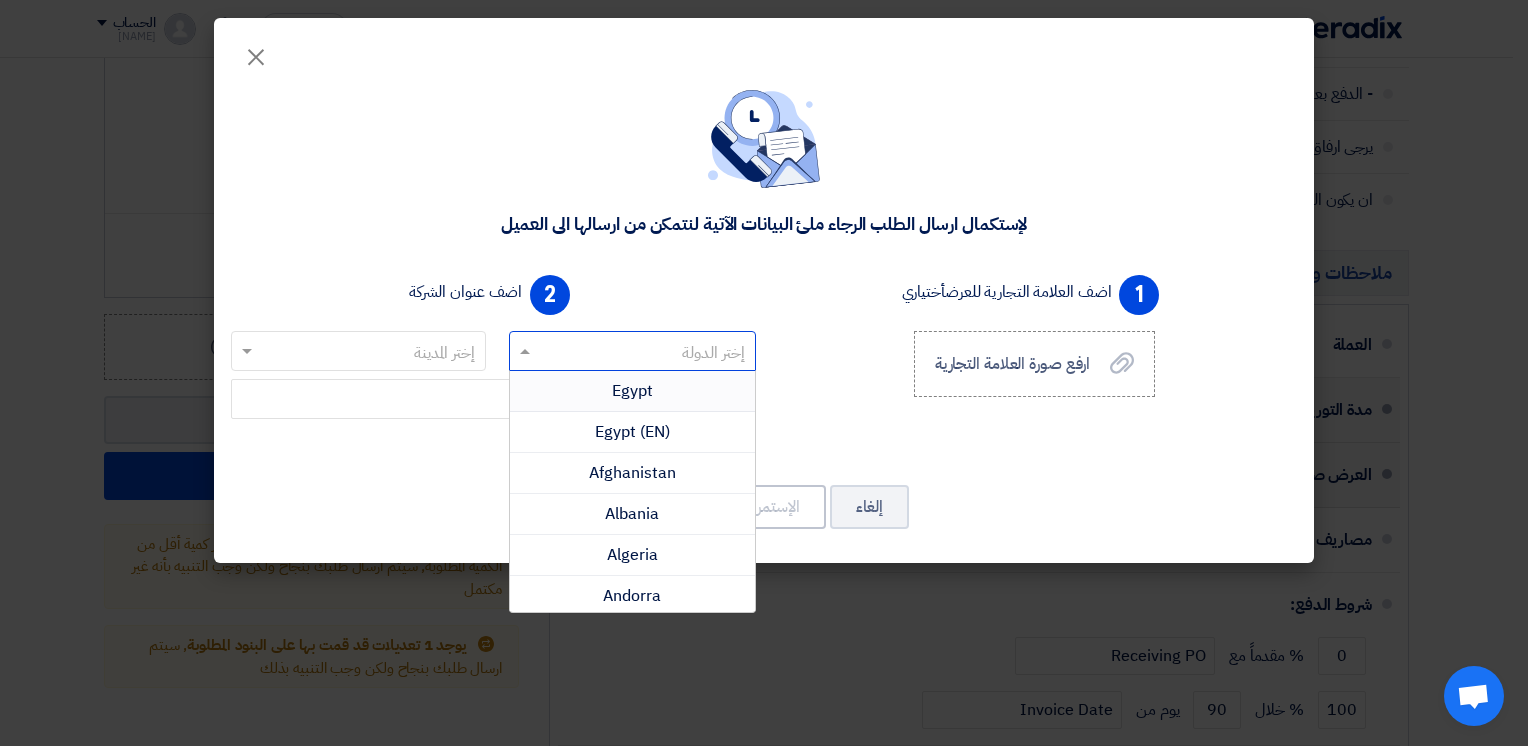 click 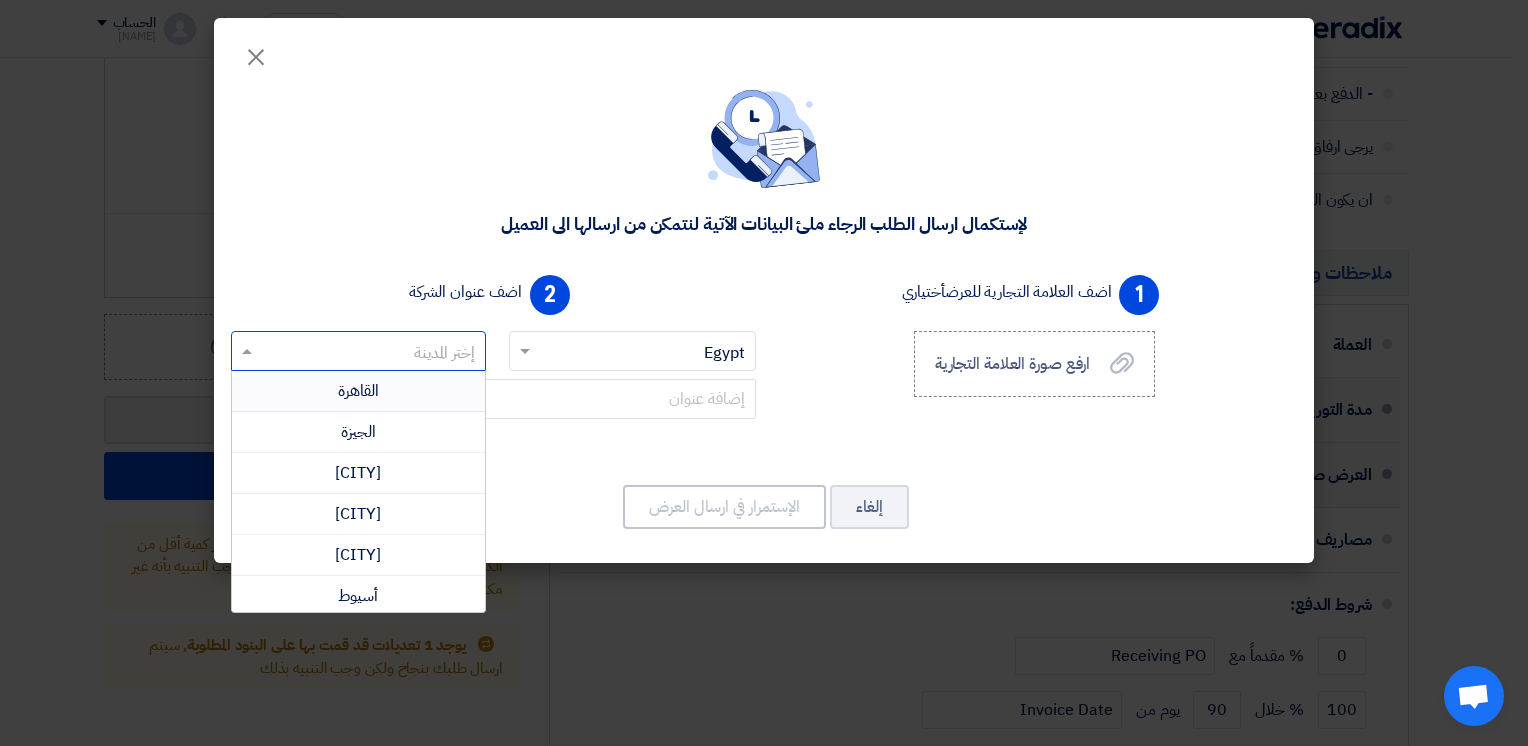 click 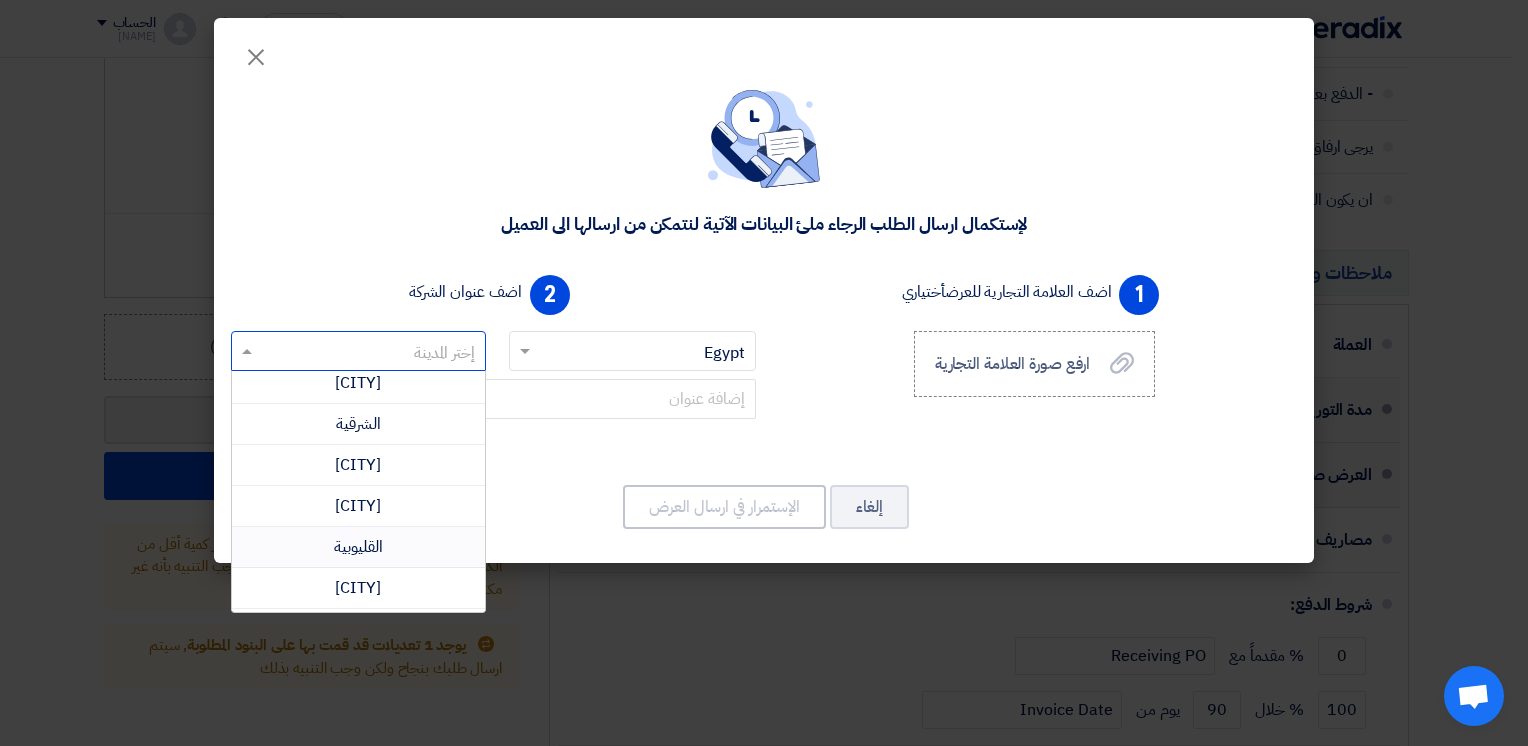 scroll, scrollTop: 548, scrollLeft: 0, axis: vertical 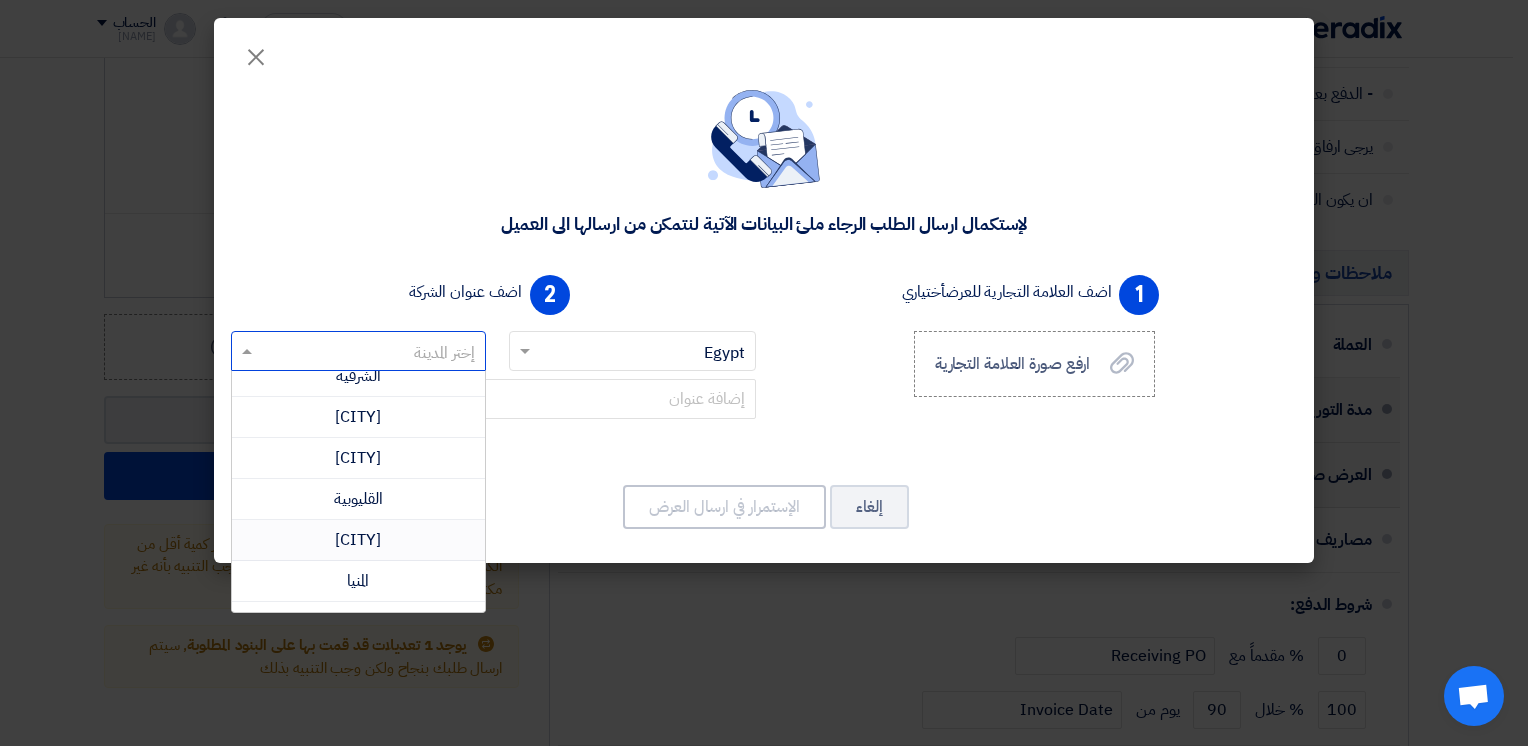 click on "[CITY]" at bounding box center [358, 540] 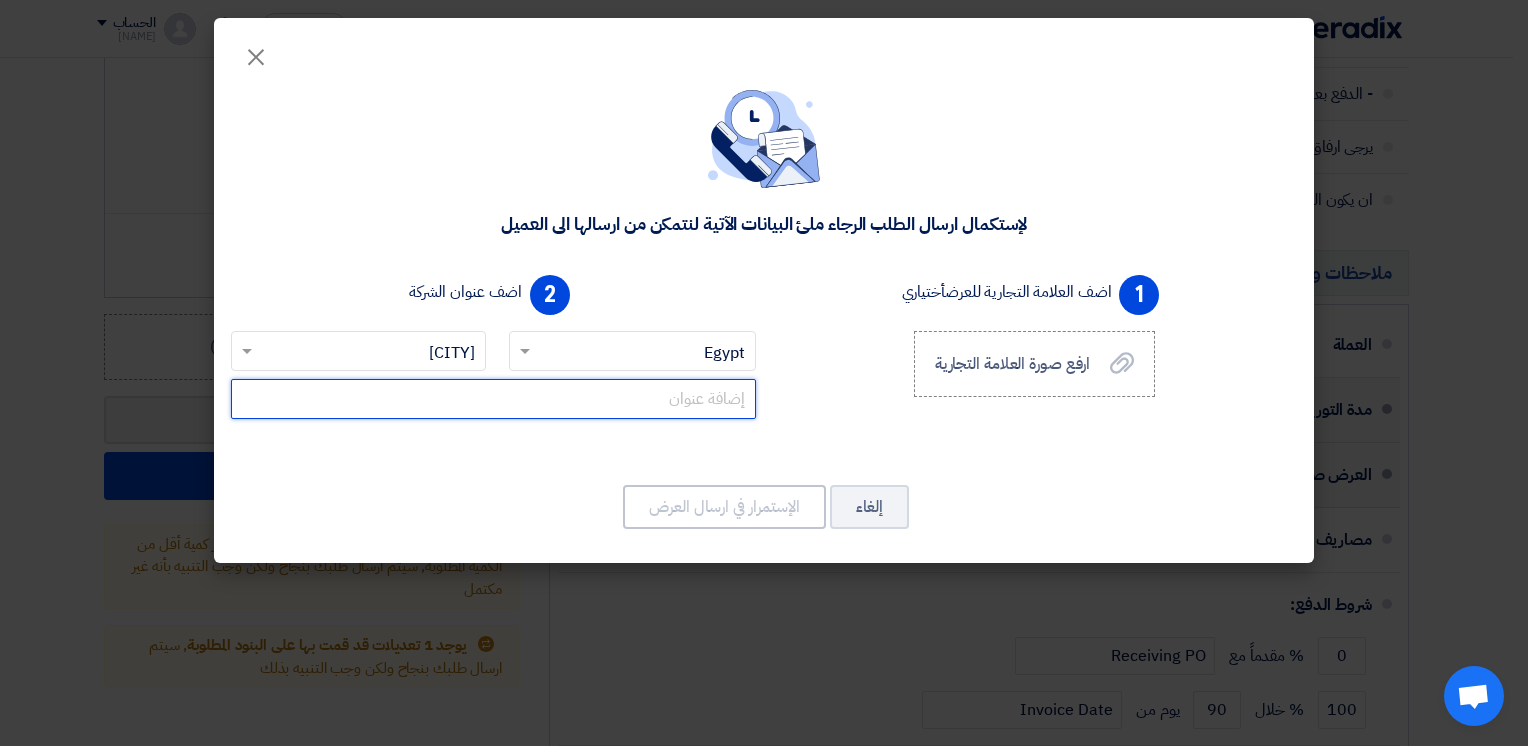 click 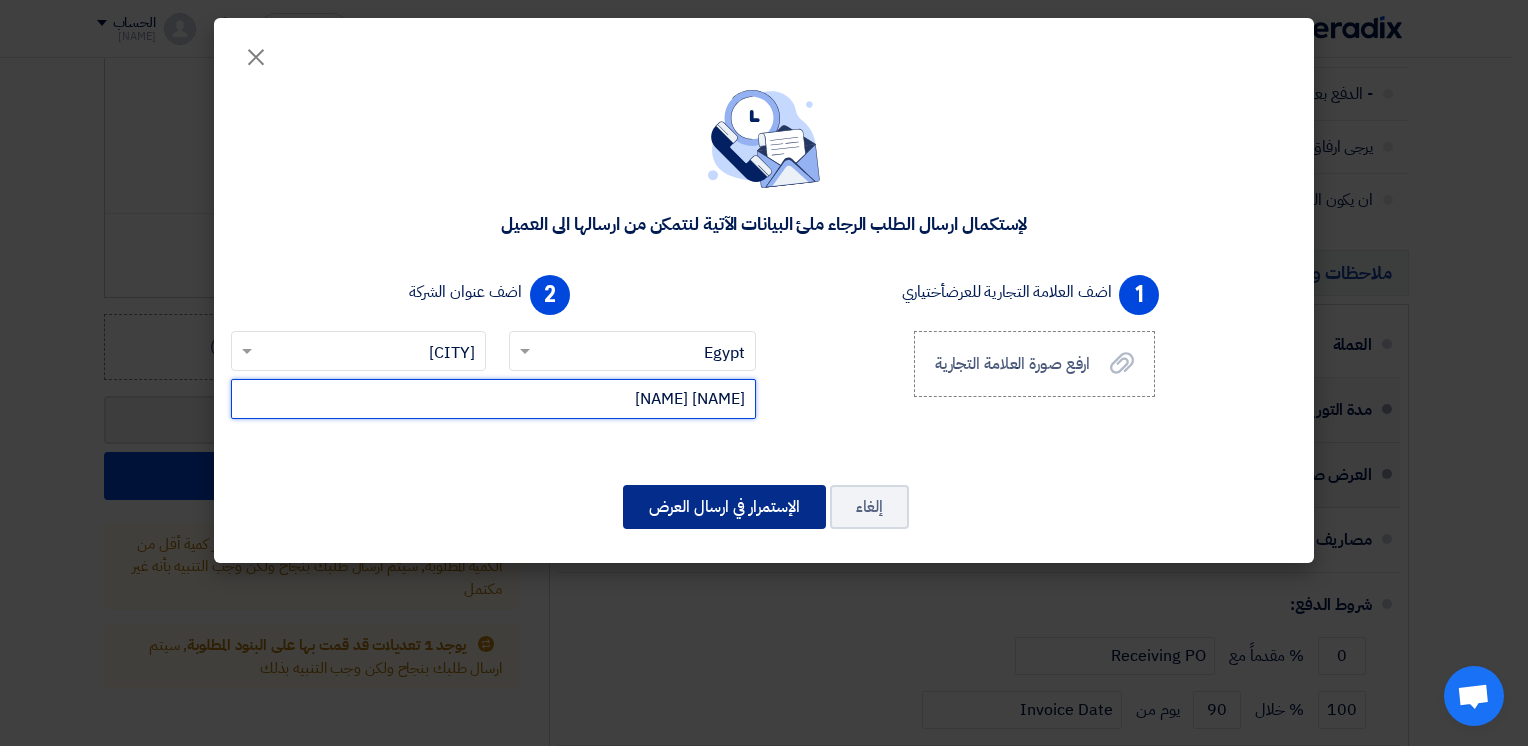 type on "[NAME] [NAME]" 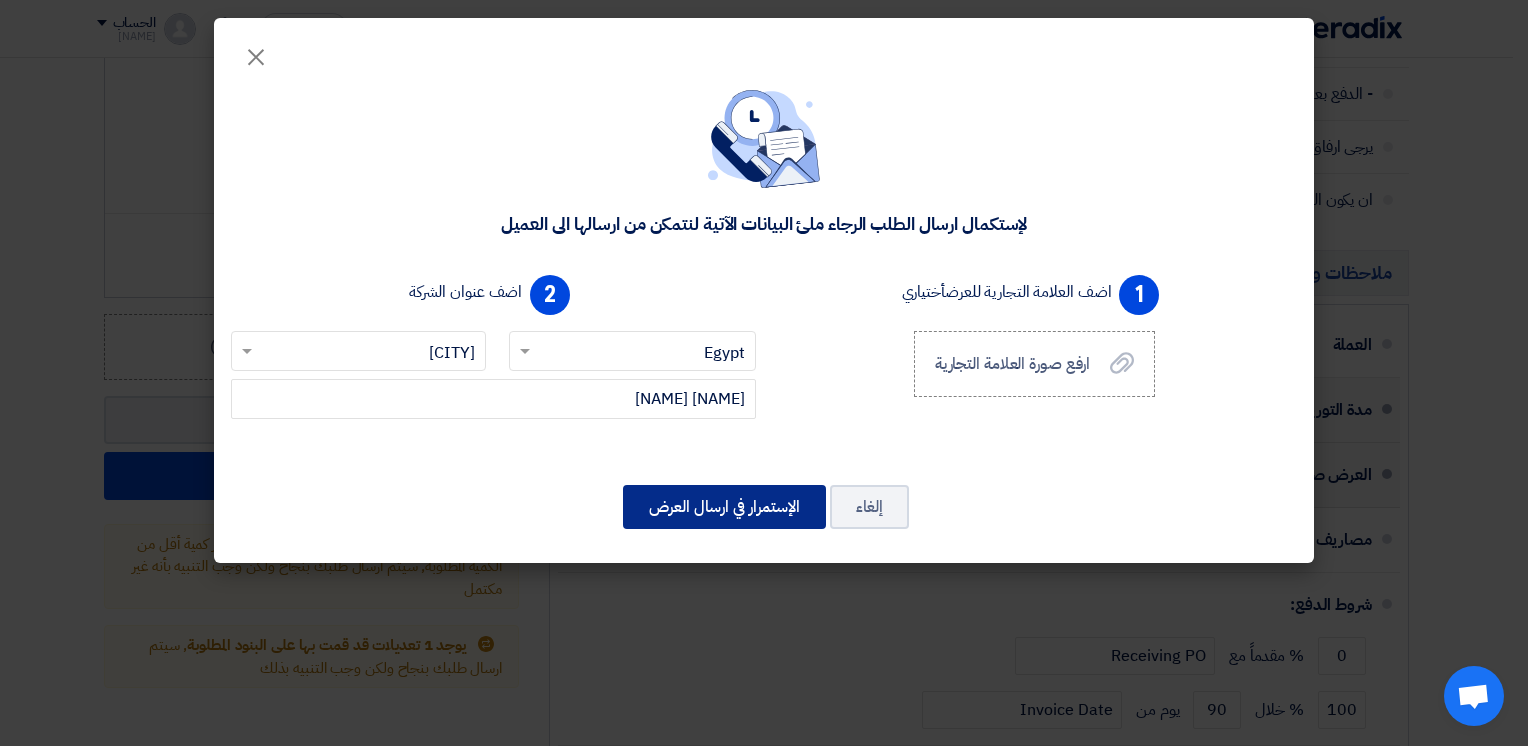 click on "الإستمرار في ارسال العرض" 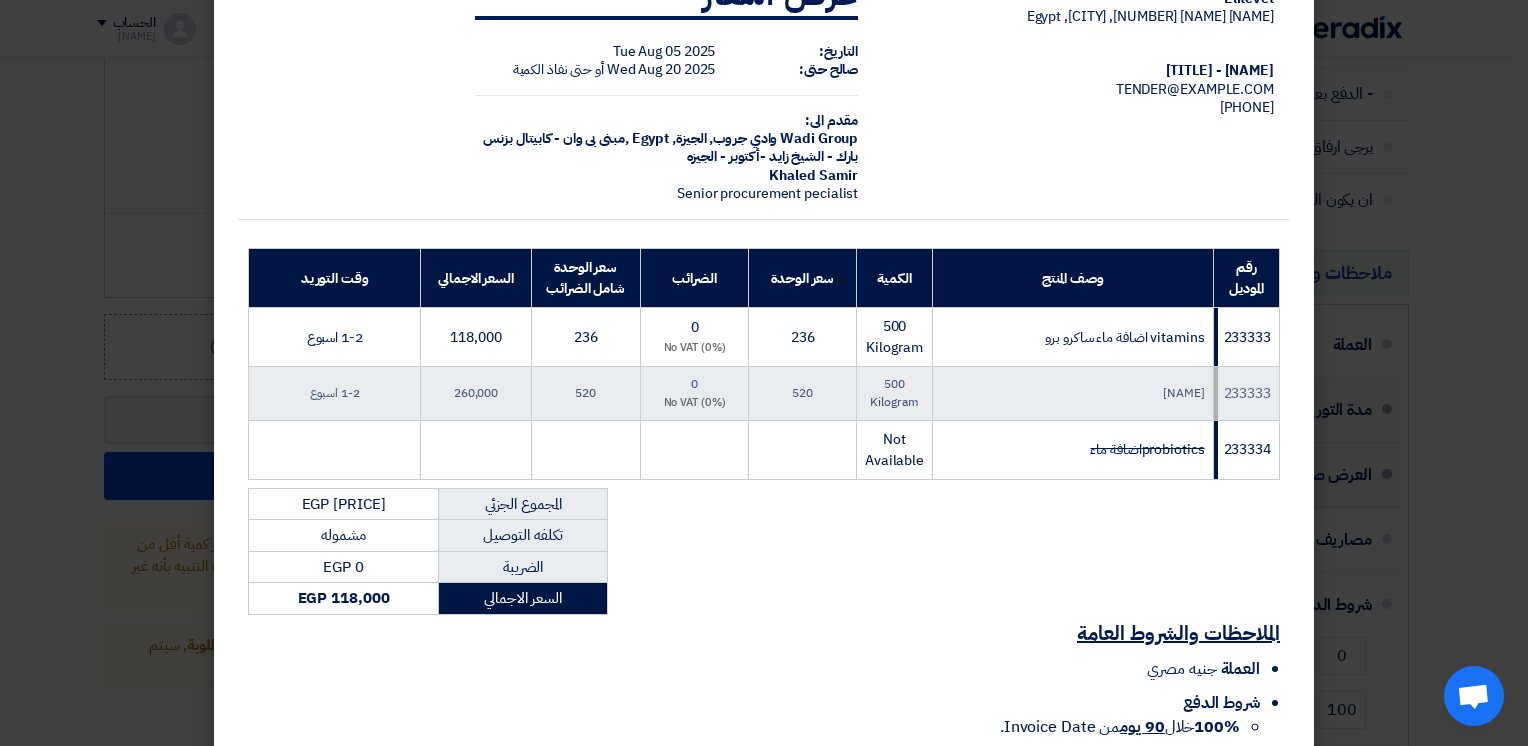 scroll, scrollTop: 246, scrollLeft: 0, axis: vertical 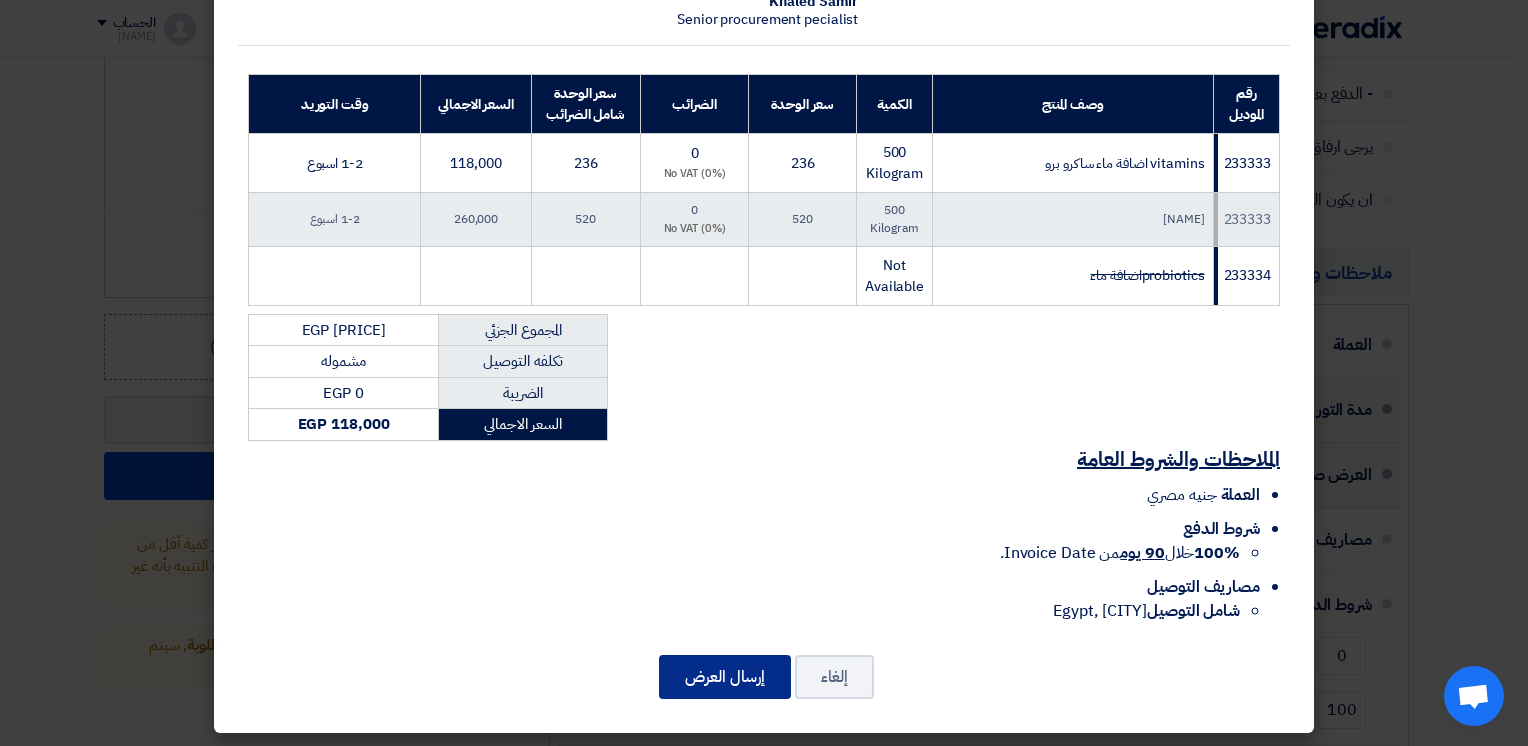 click on "إرسال العرض" 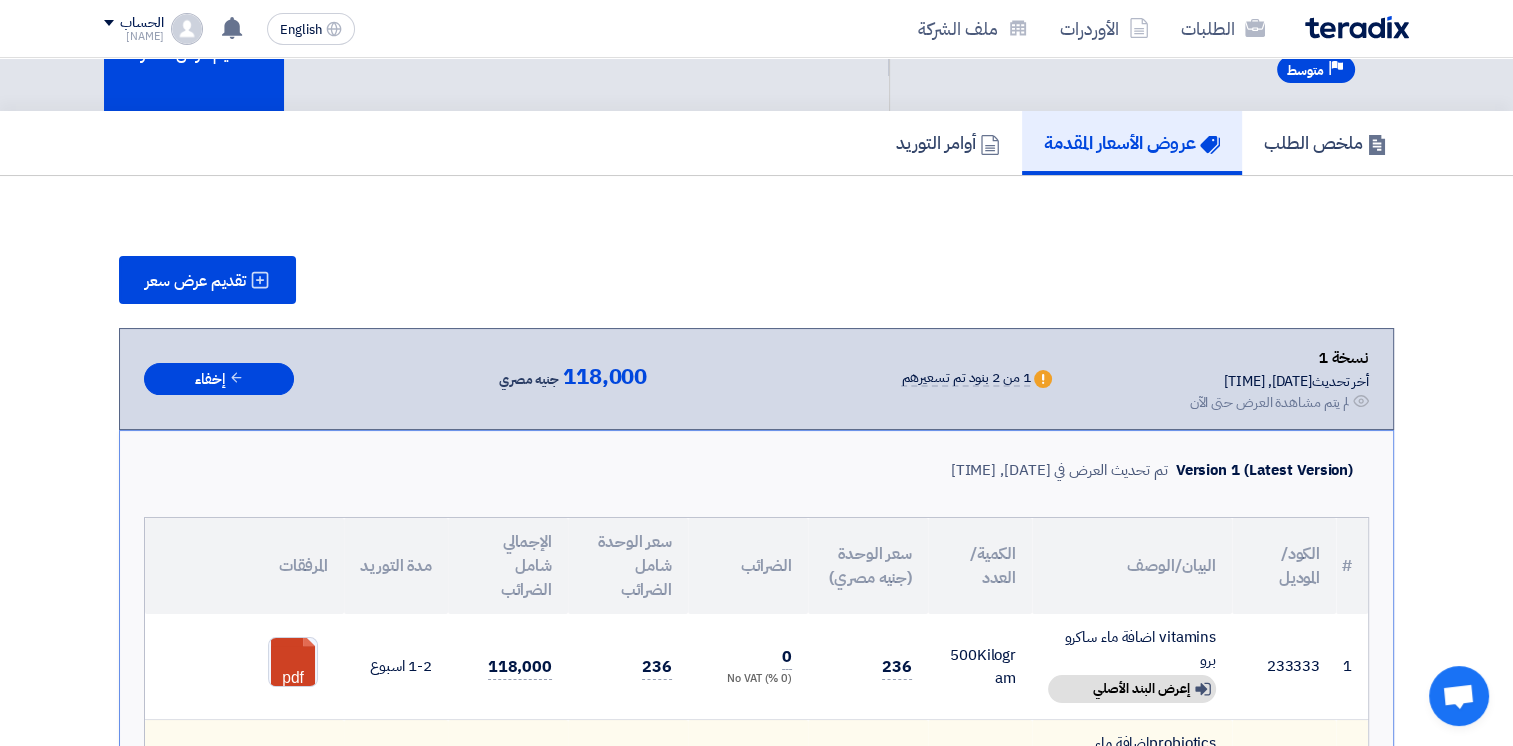scroll, scrollTop: 0, scrollLeft: 0, axis: both 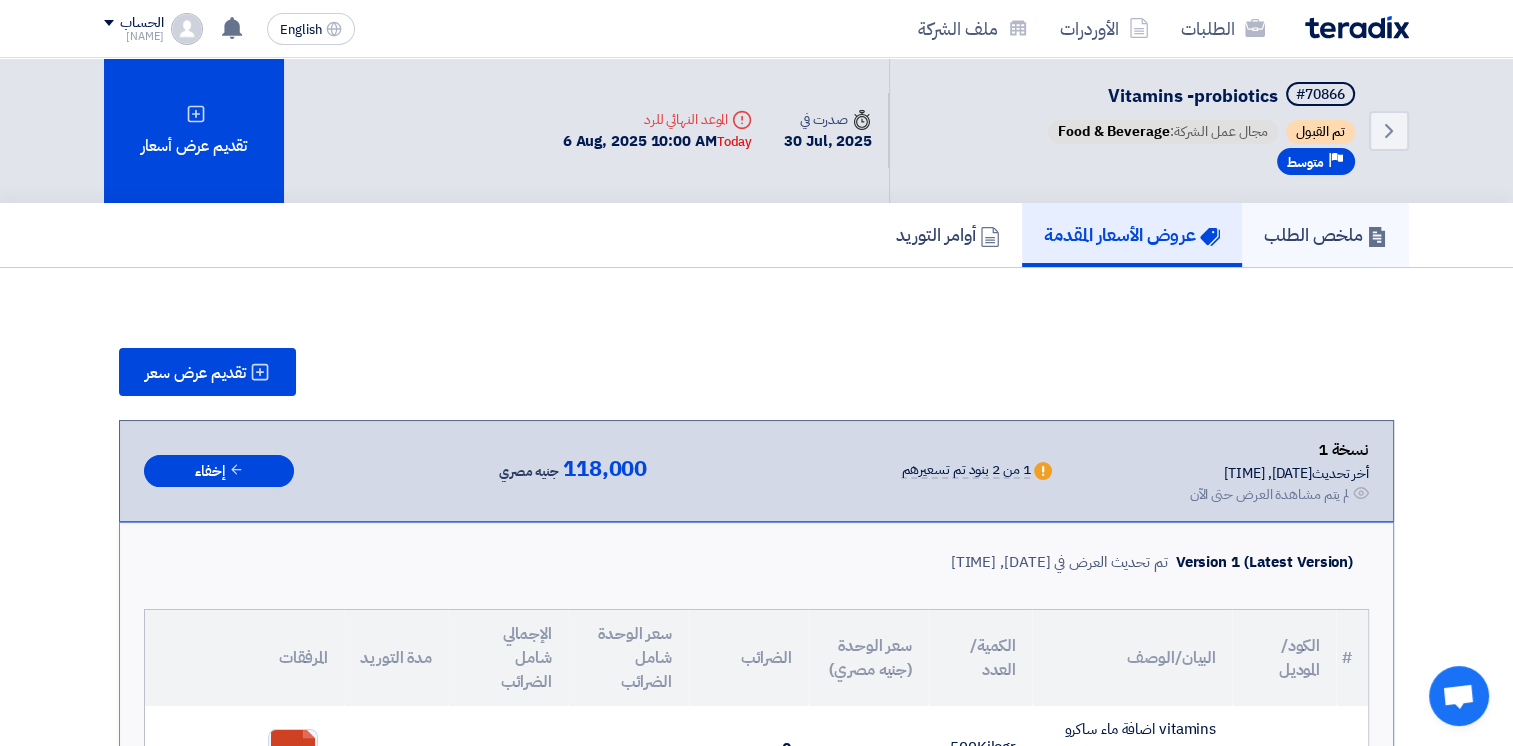 click on "ملخص الطلب" 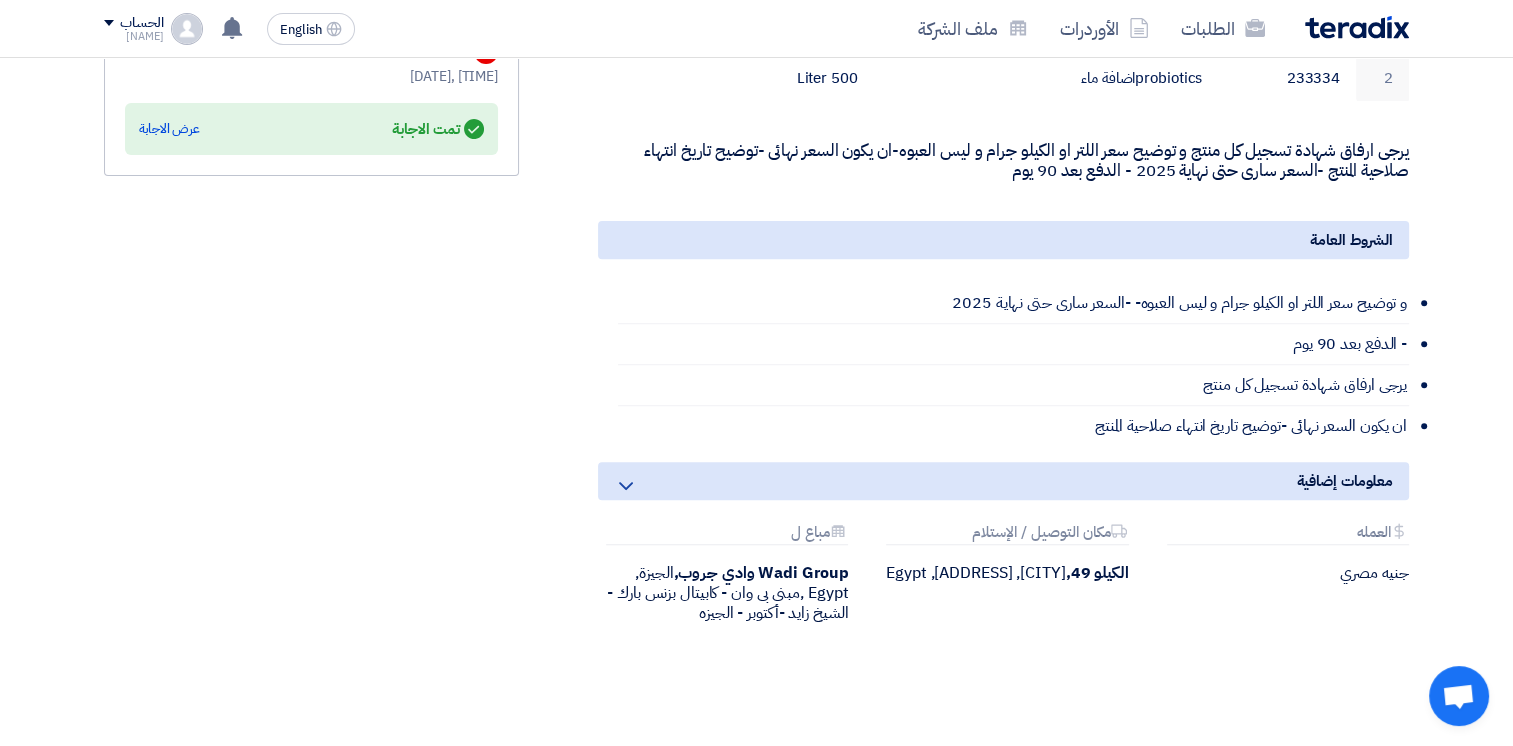 scroll, scrollTop: 0, scrollLeft: 0, axis: both 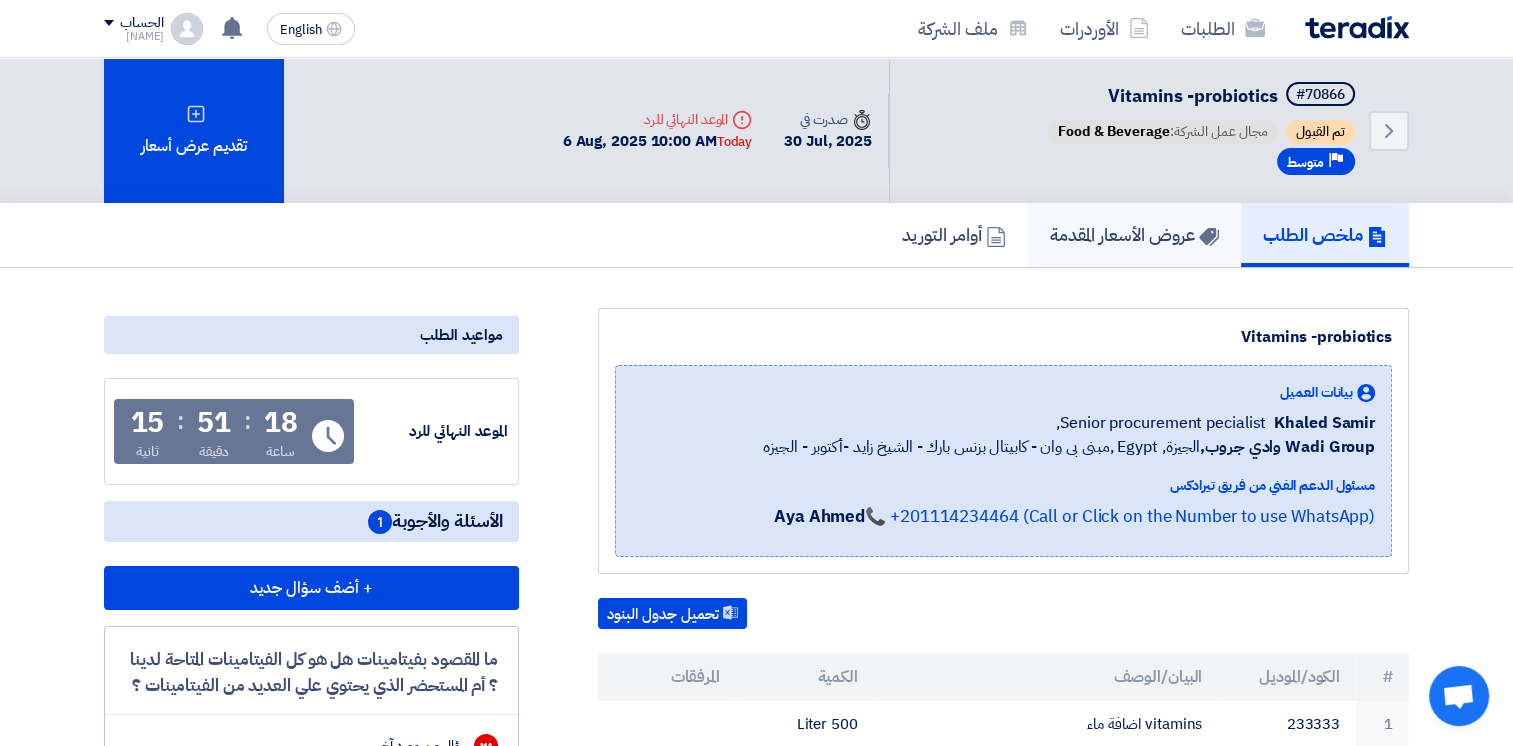 click on "عروض الأسعار المقدمة" 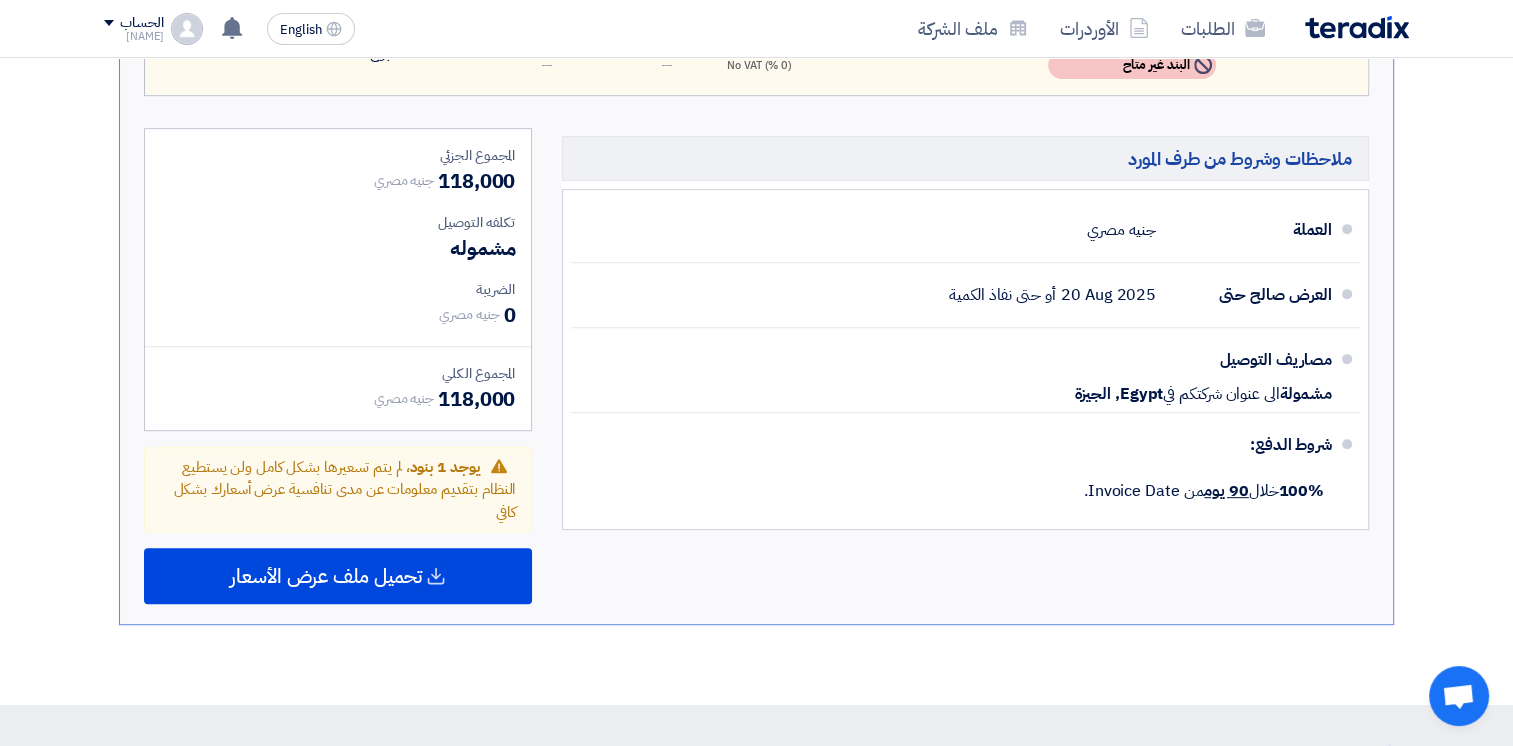 scroll, scrollTop: 802, scrollLeft: 0, axis: vertical 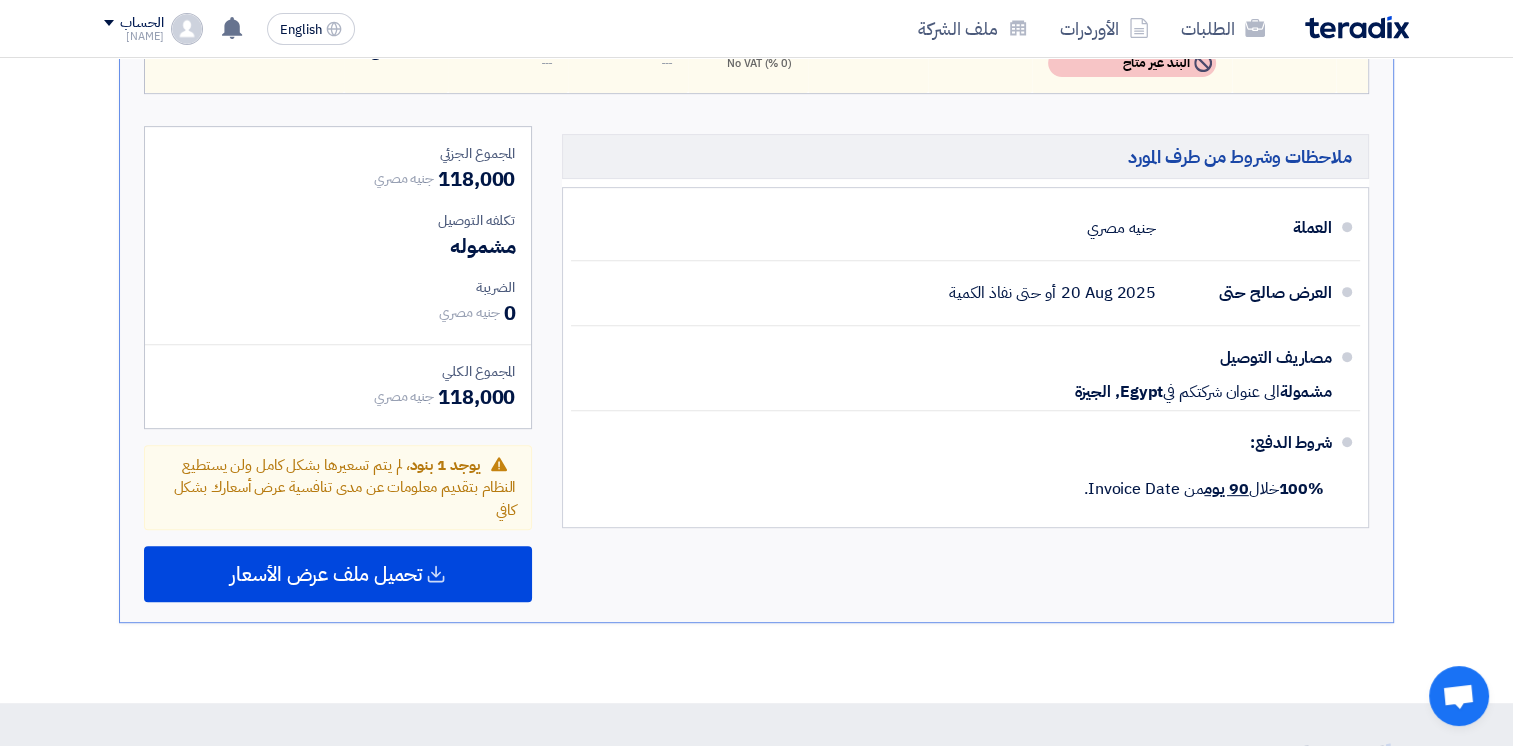 click on "المجموع الجزئي
جنيه مصري
[PRICE]
تكلفه التوصيل
مشموله
الضريبة" at bounding box center [338, 366] 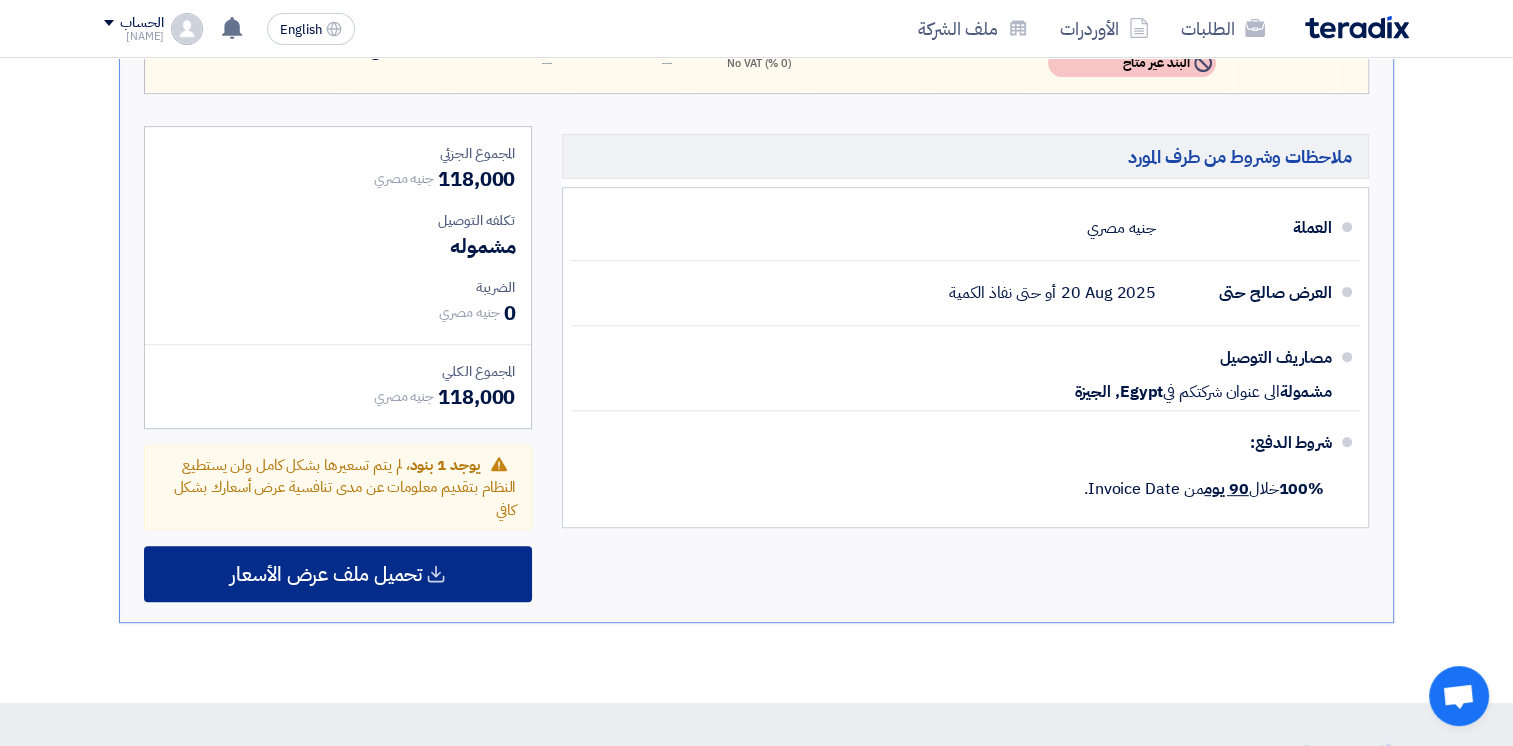 click on "تحميل ملف عرض الأسعار" at bounding box center [326, 574] 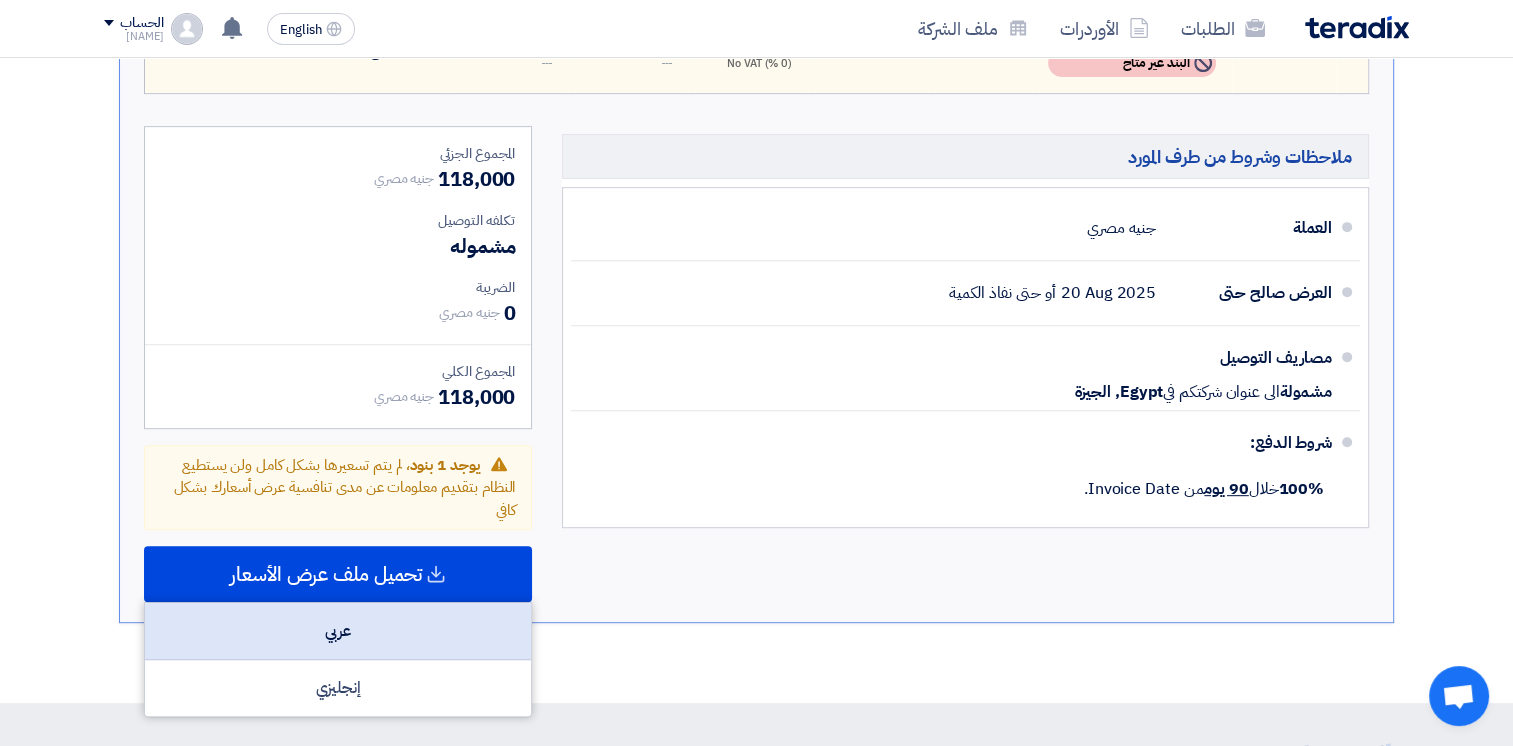 click on "عربي" at bounding box center (338, 631) 